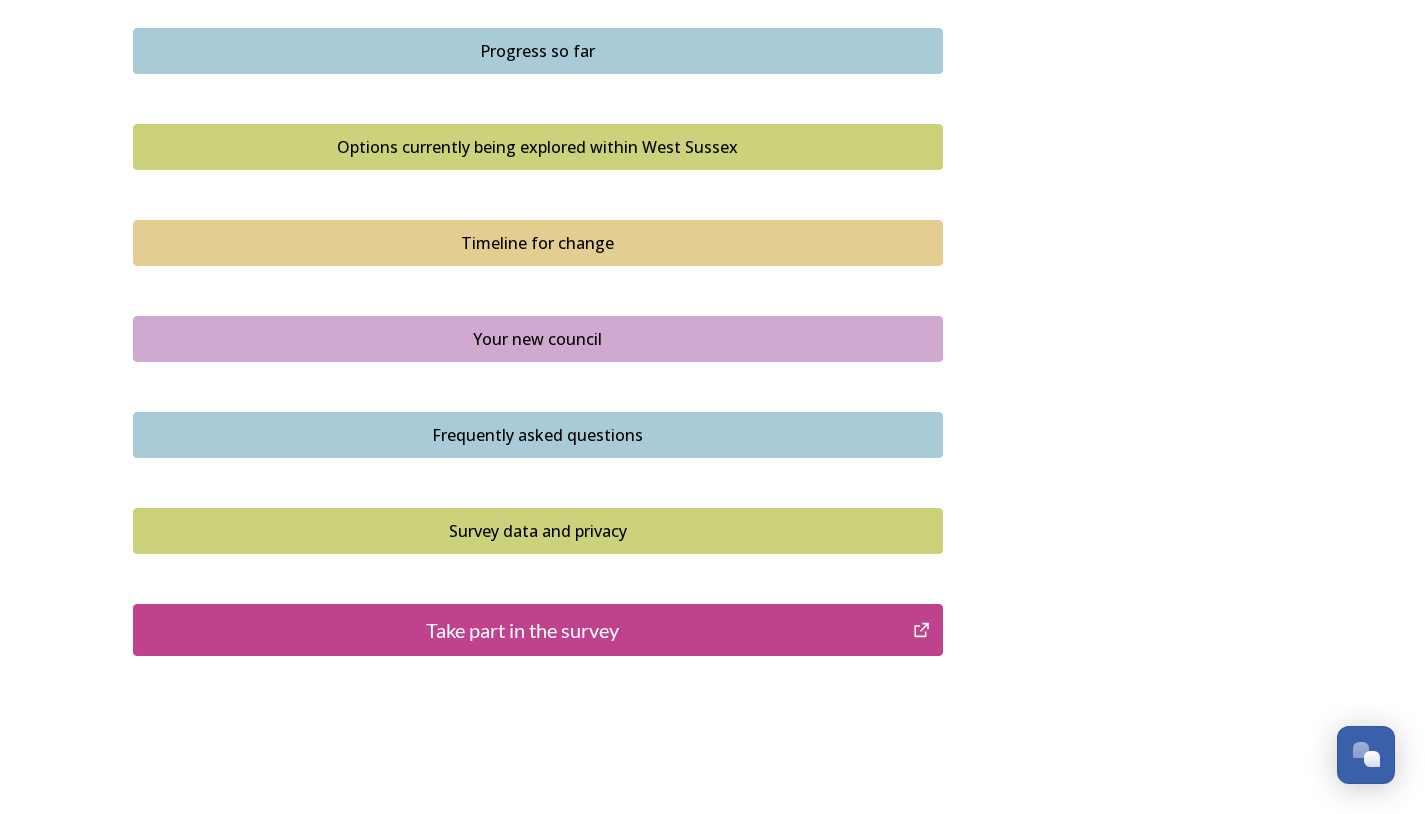 scroll, scrollTop: 1330, scrollLeft: 0, axis: vertical 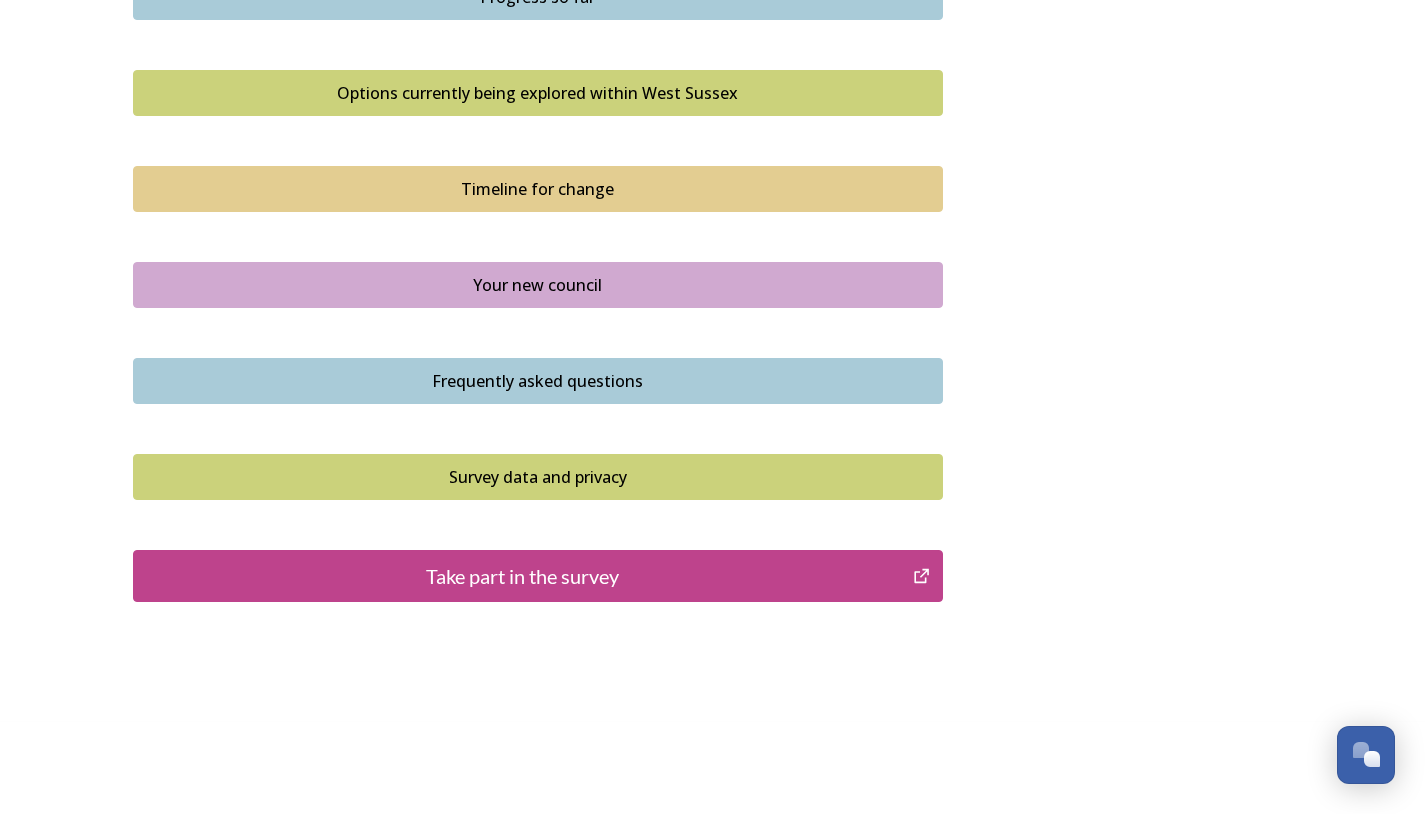 click on "Your new council" at bounding box center (538, 285) 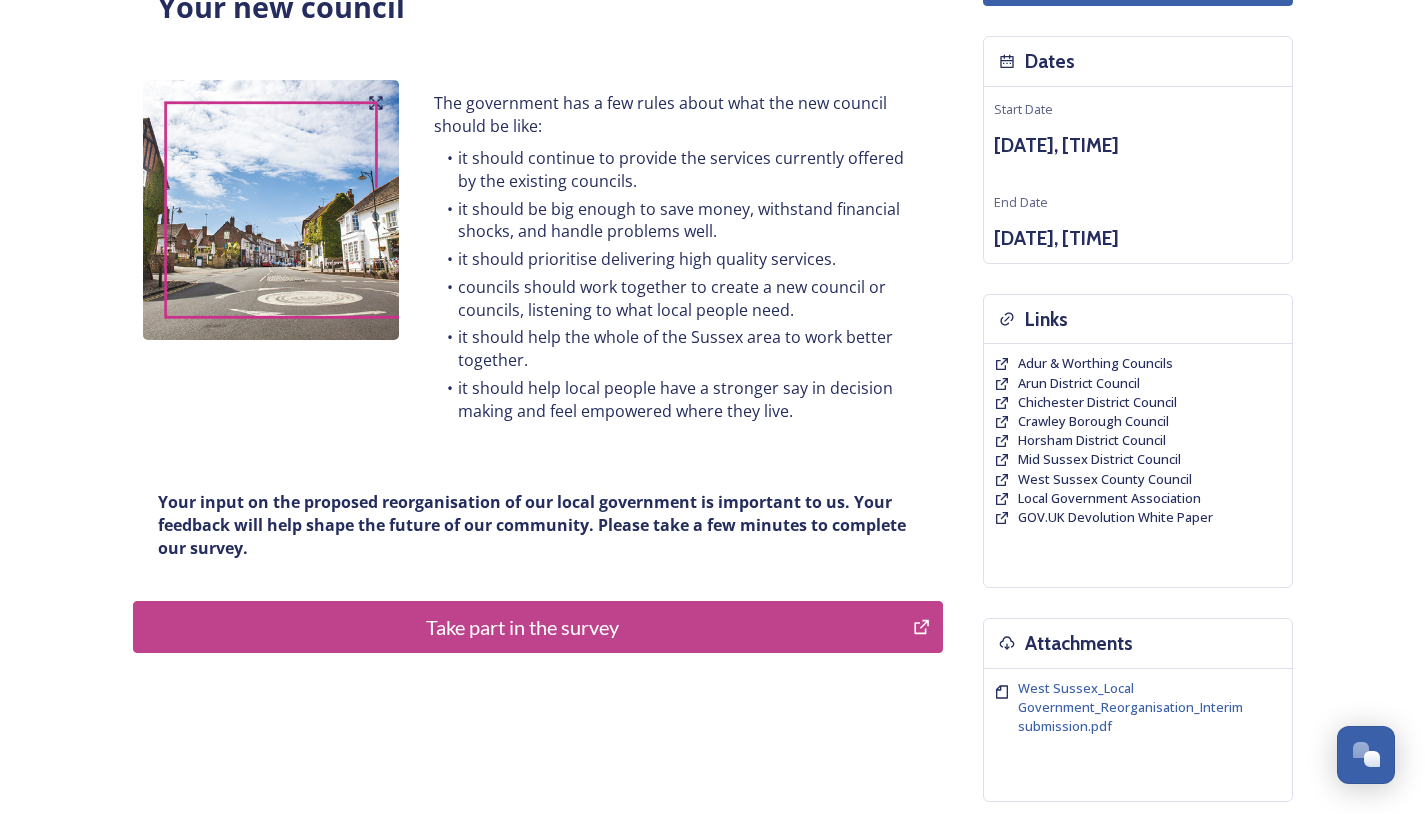 scroll, scrollTop: 365, scrollLeft: 0, axis: vertical 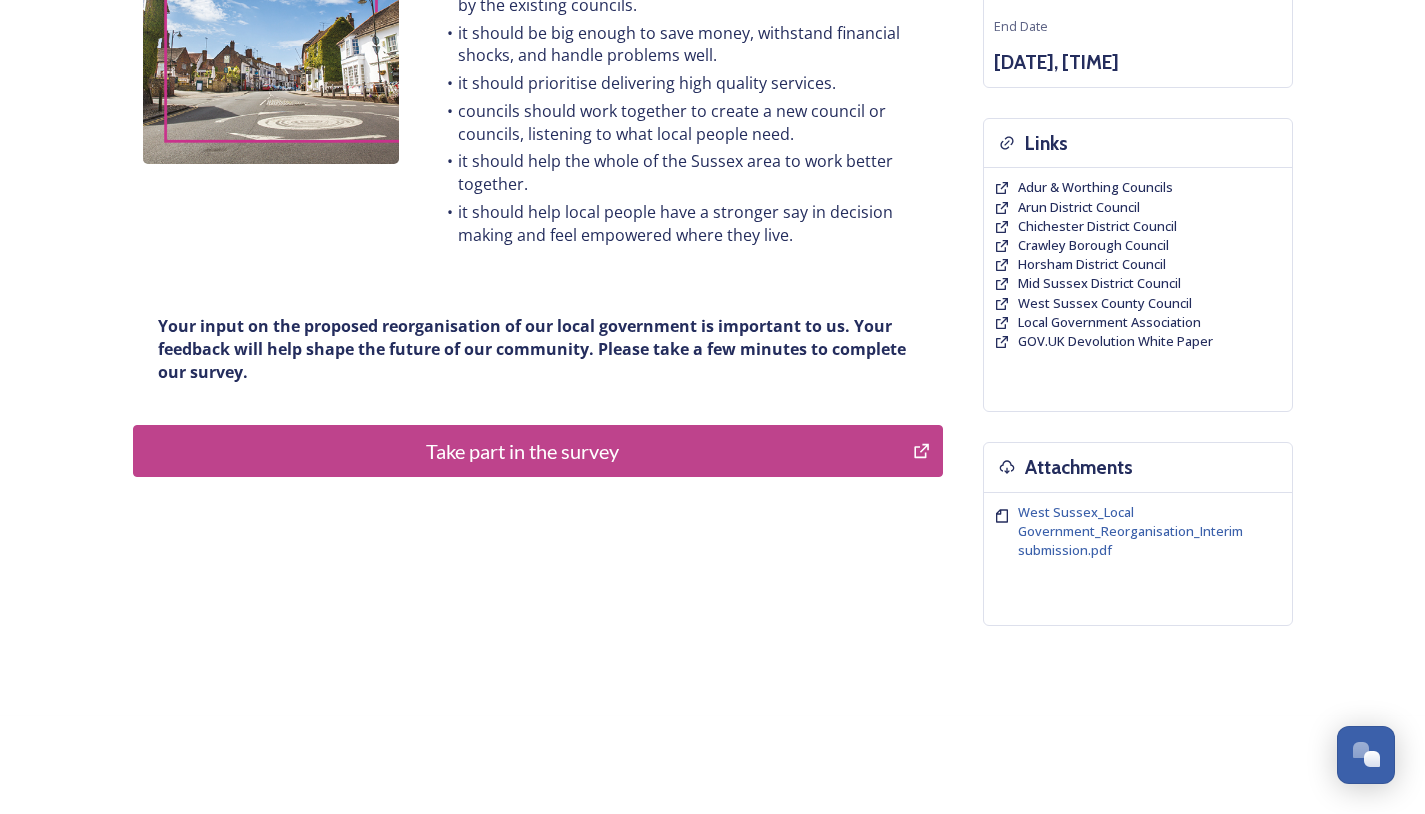 click on "Take part in the survey" at bounding box center [538, 451] 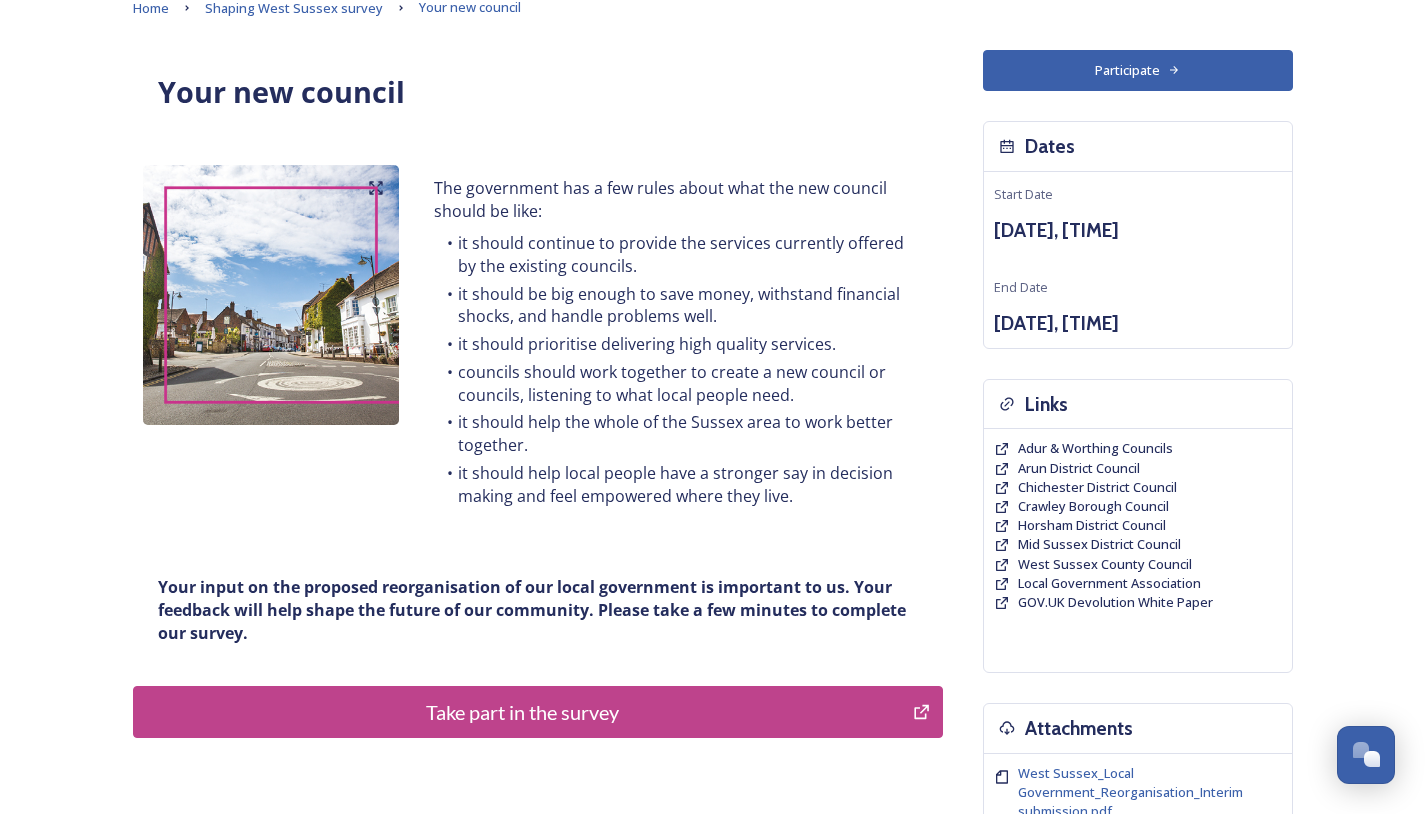 scroll, scrollTop: 0, scrollLeft: 0, axis: both 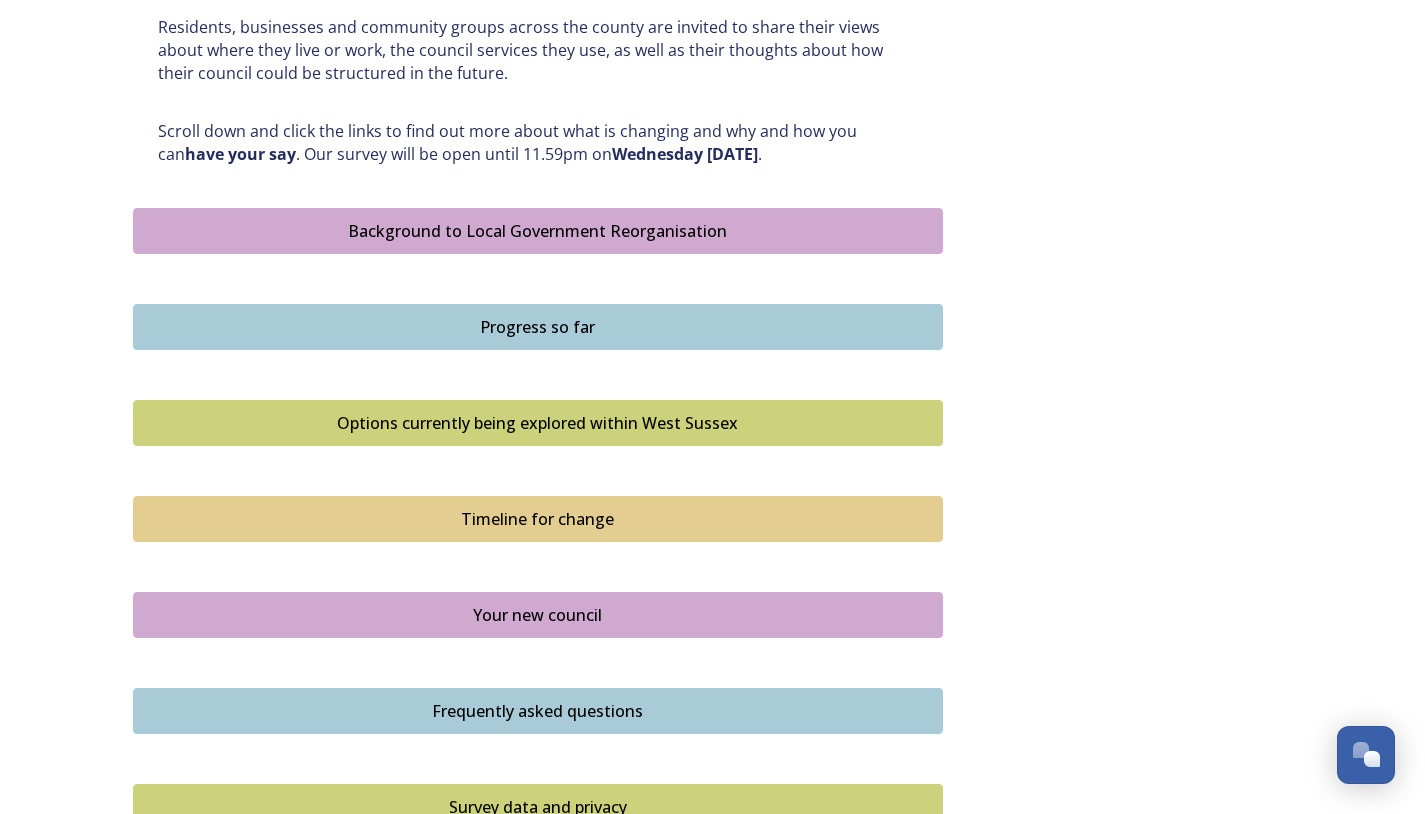click on "Options currently being explored within West Sussex" at bounding box center [538, 423] 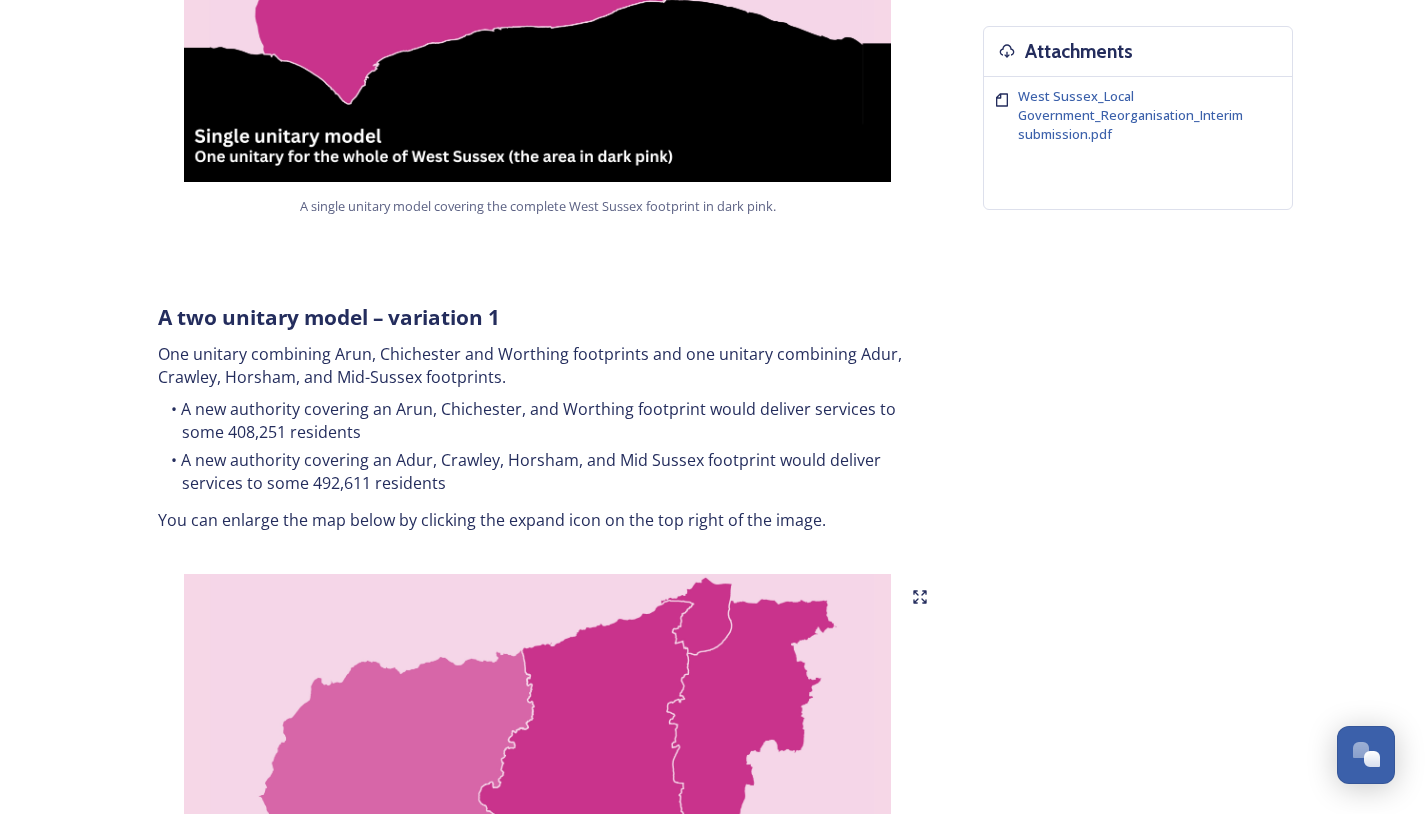 scroll, scrollTop: 800, scrollLeft: 0, axis: vertical 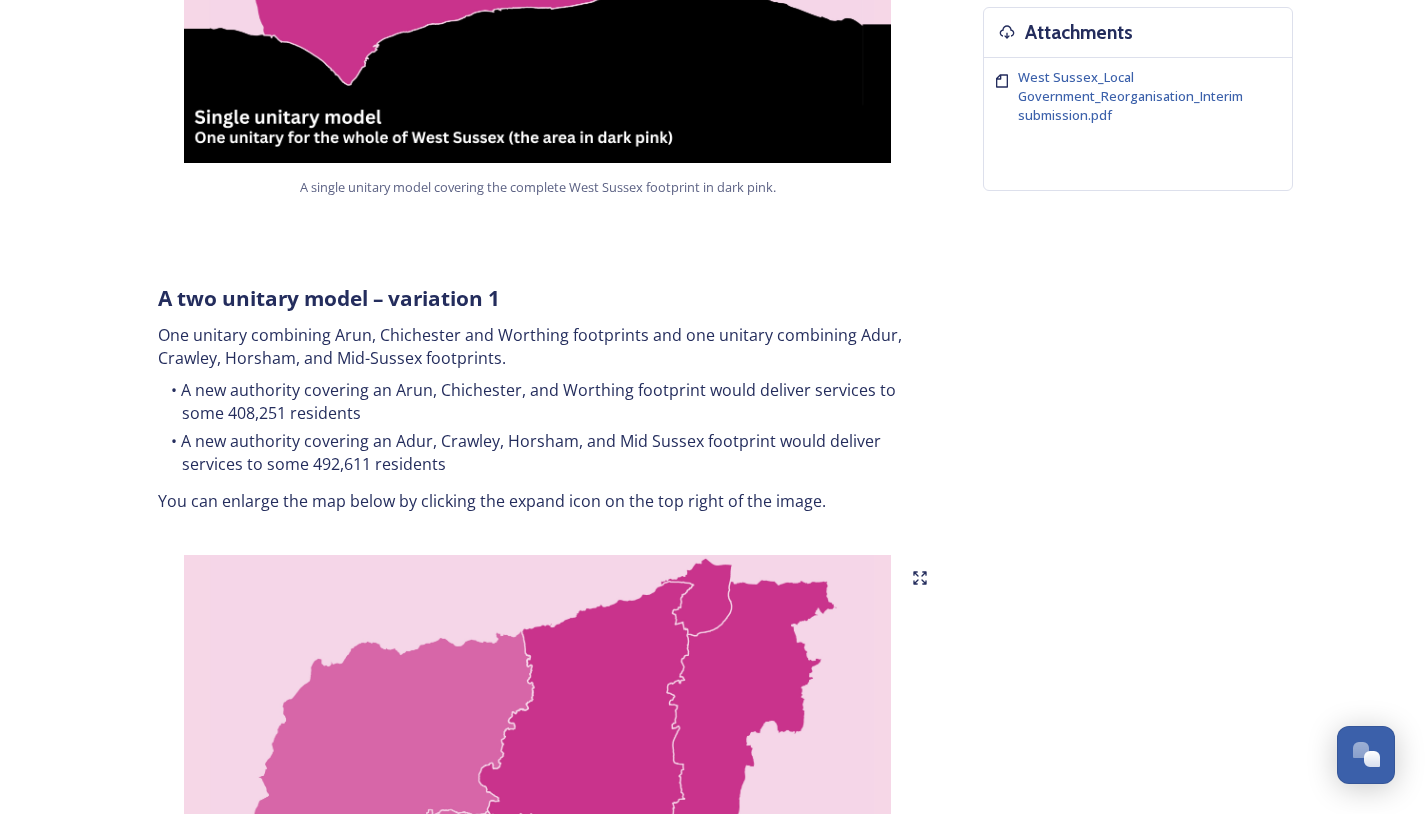 click at bounding box center (538, 805) 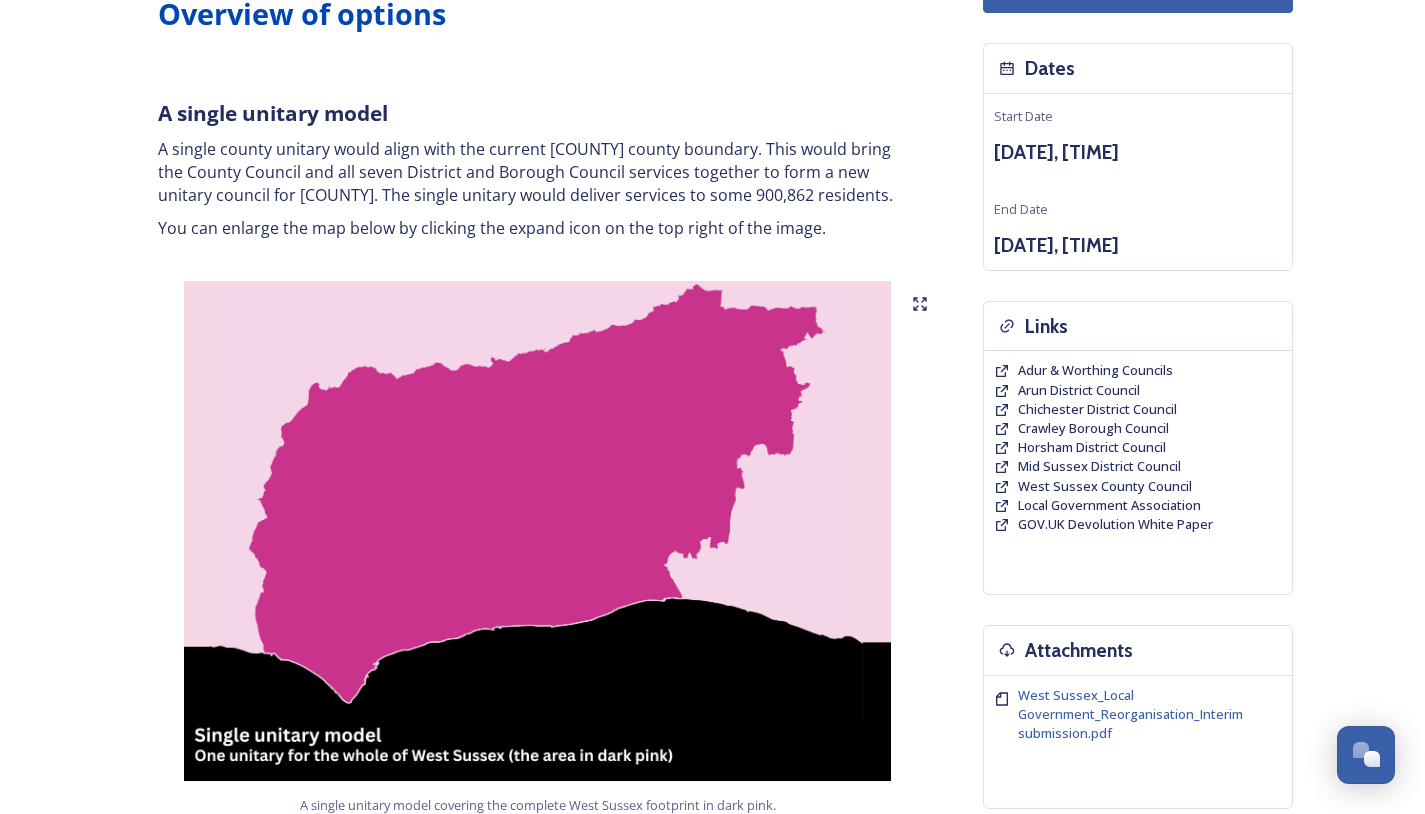 scroll, scrollTop: 0, scrollLeft: 0, axis: both 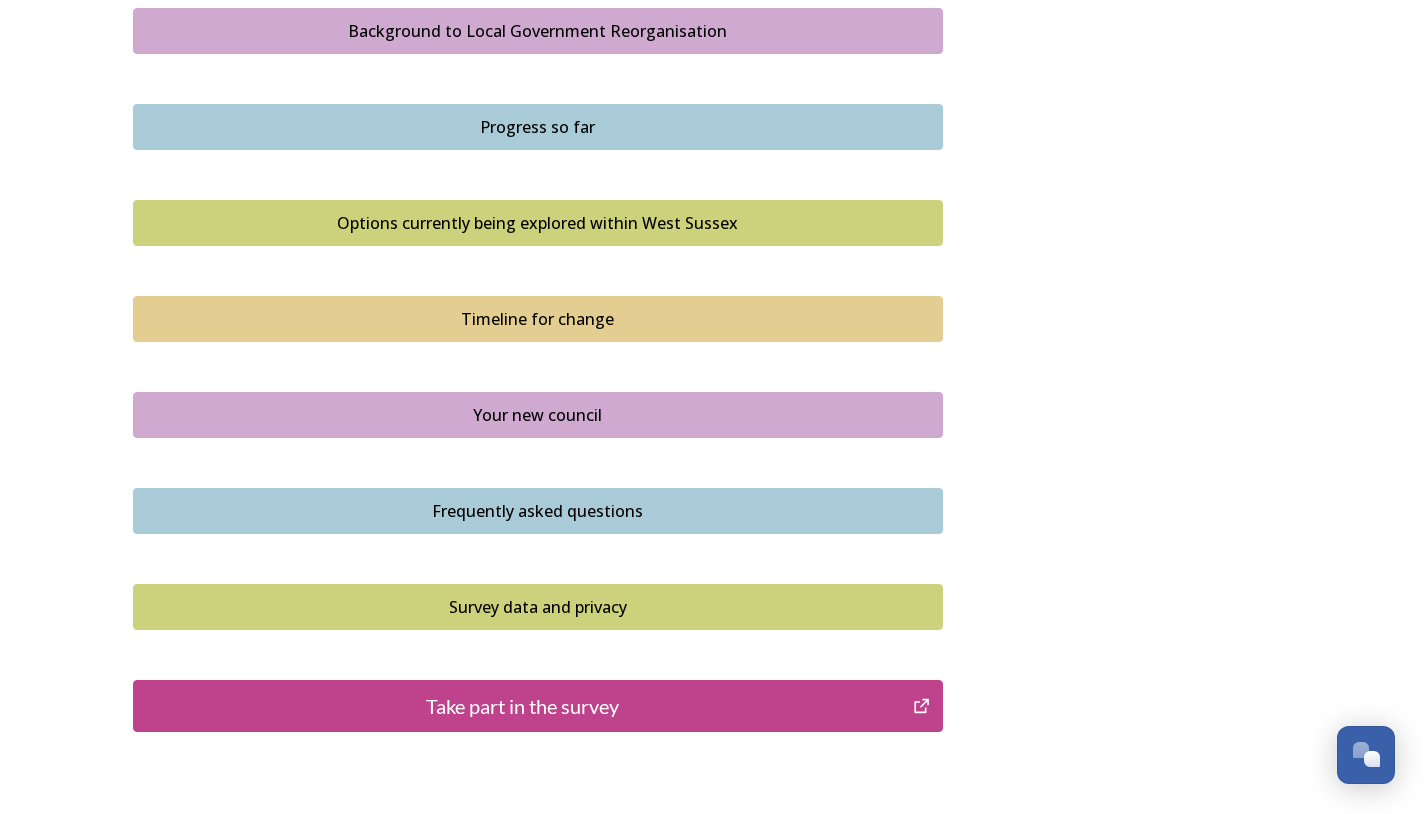 click on "Progress so far" at bounding box center [538, 127] 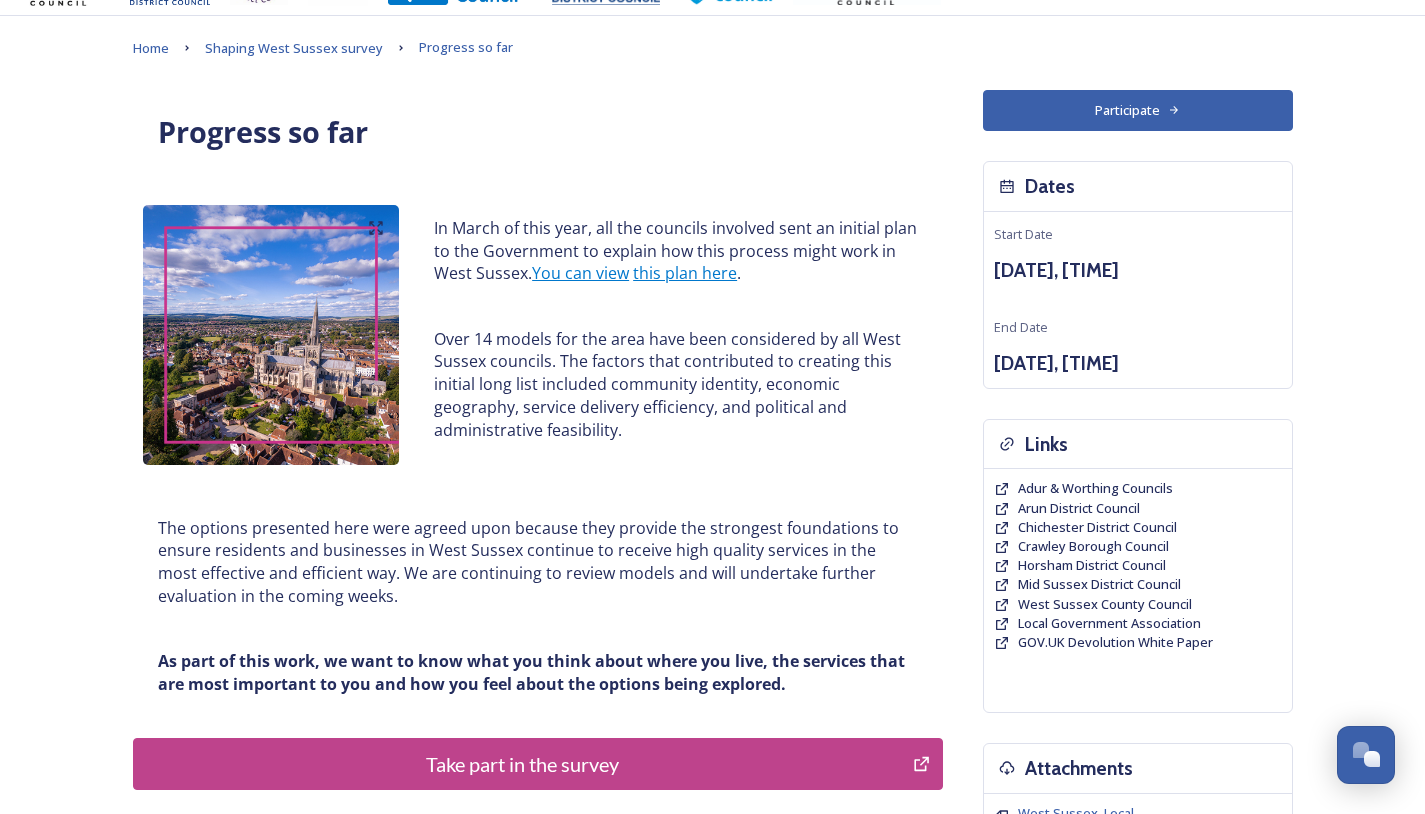 scroll, scrollTop: 0, scrollLeft: 0, axis: both 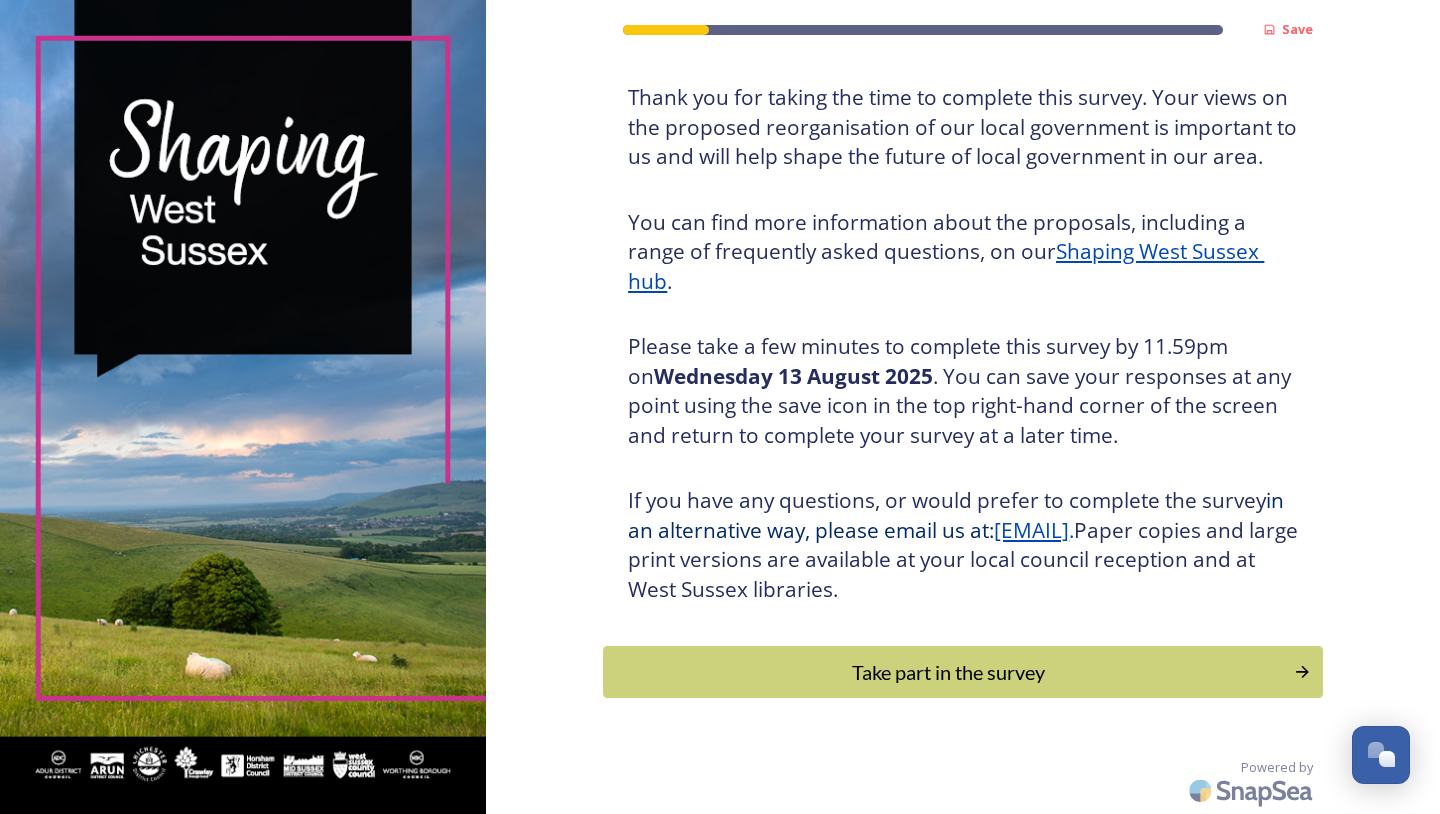 click on "Take part in the survey" at bounding box center [948, 672] 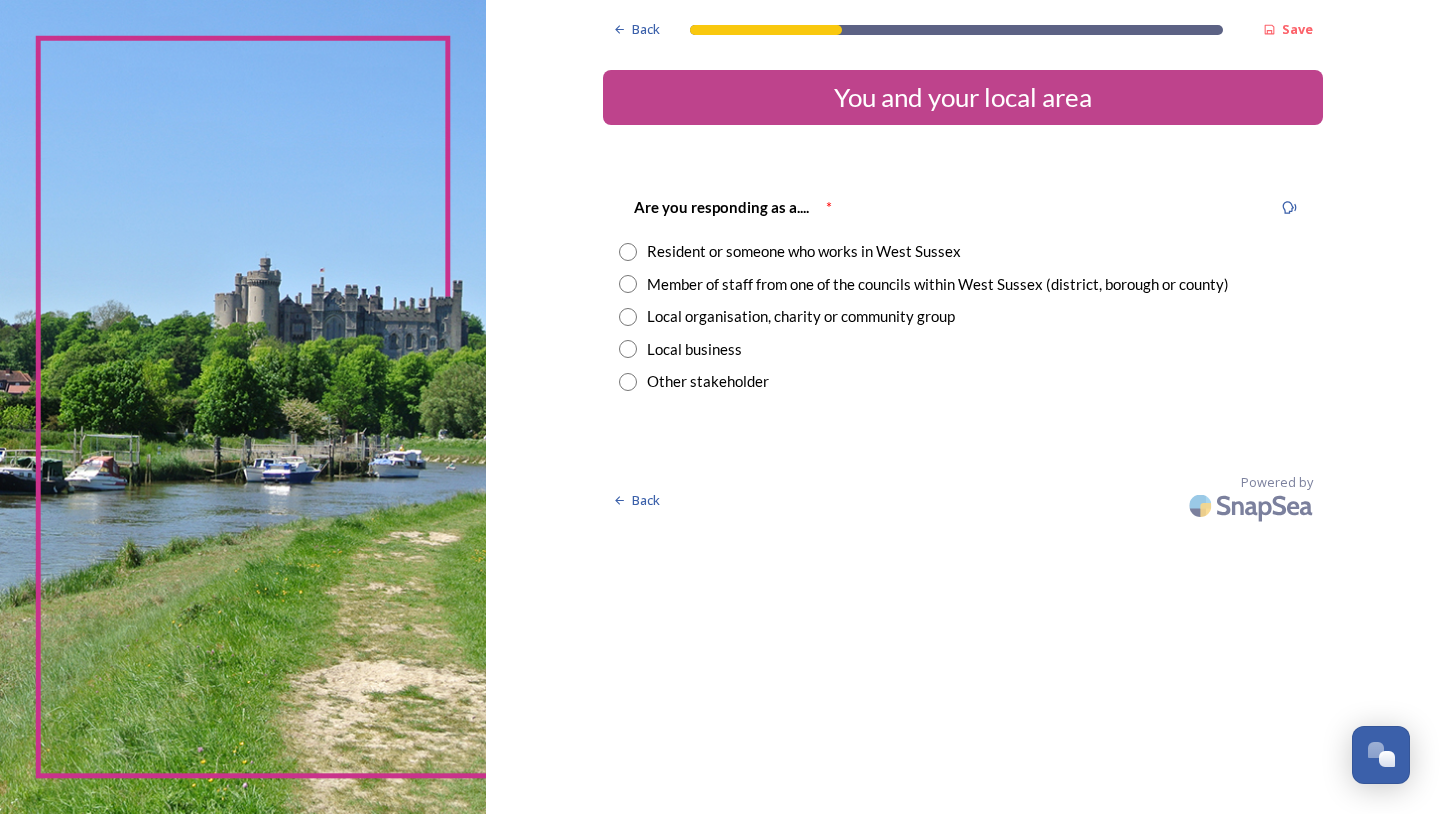 click at bounding box center [628, 317] 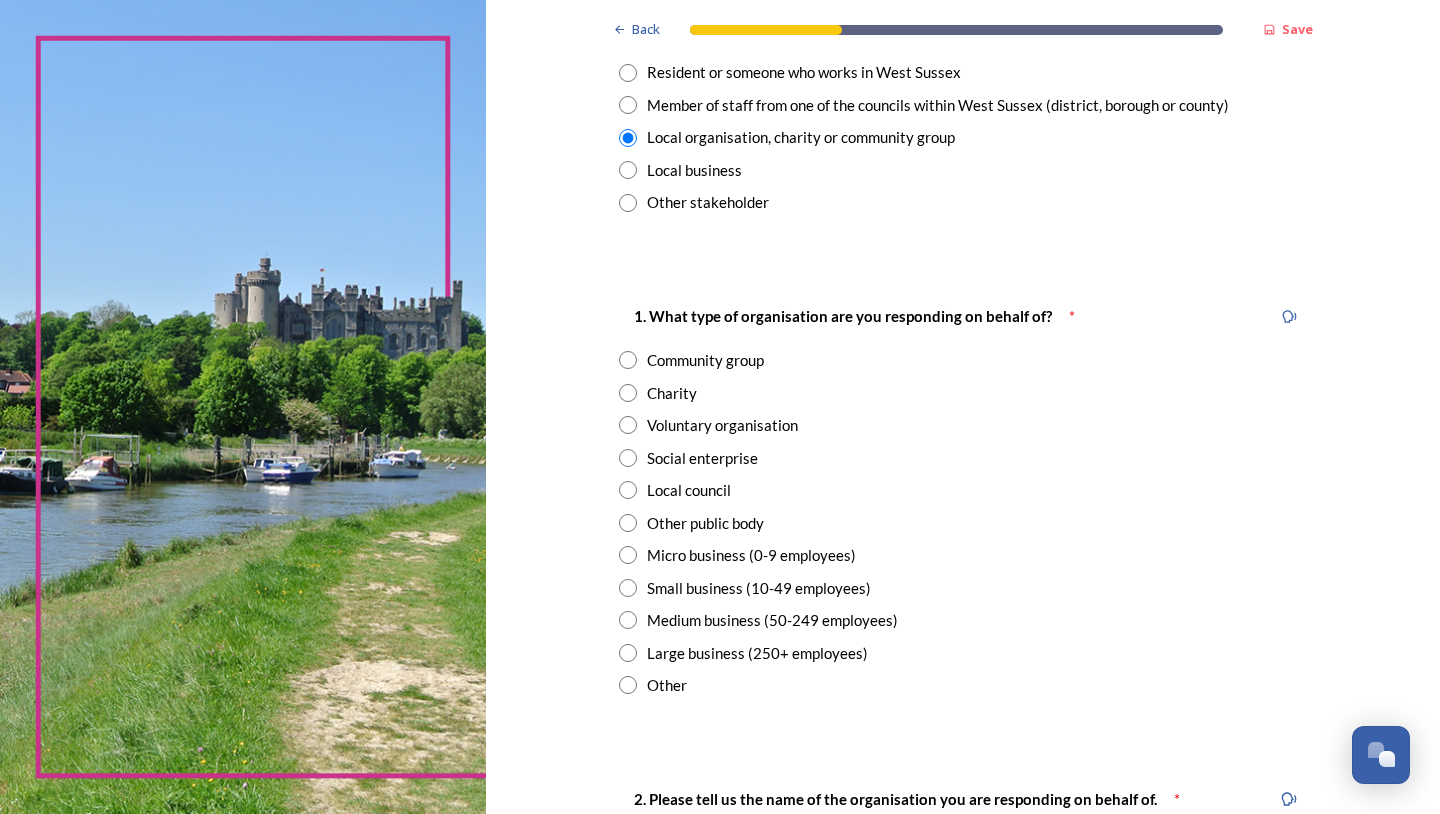 scroll, scrollTop: 200, scrollLeft: 0, axis: vertical 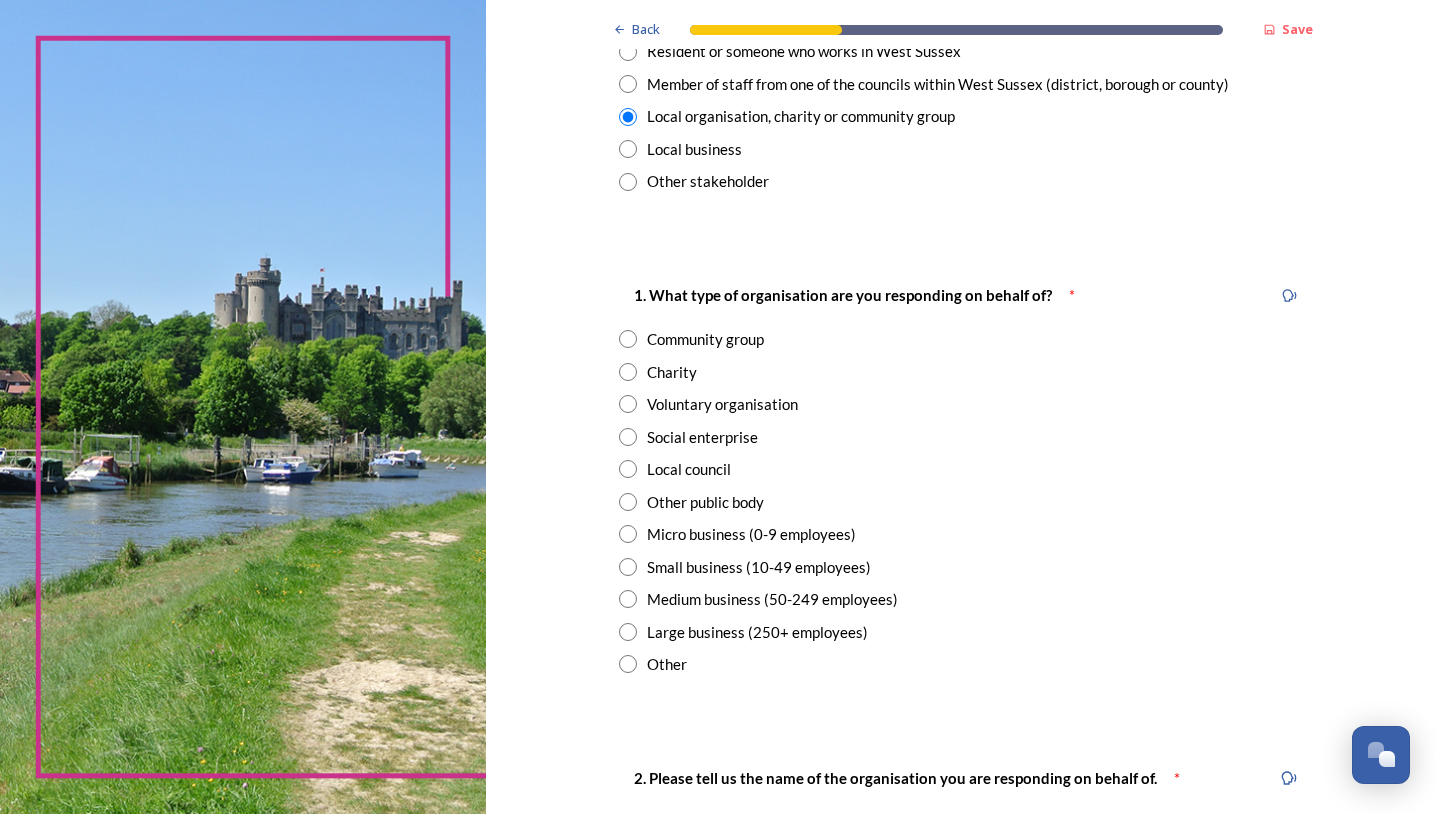 click at bounding box center [628, 372] 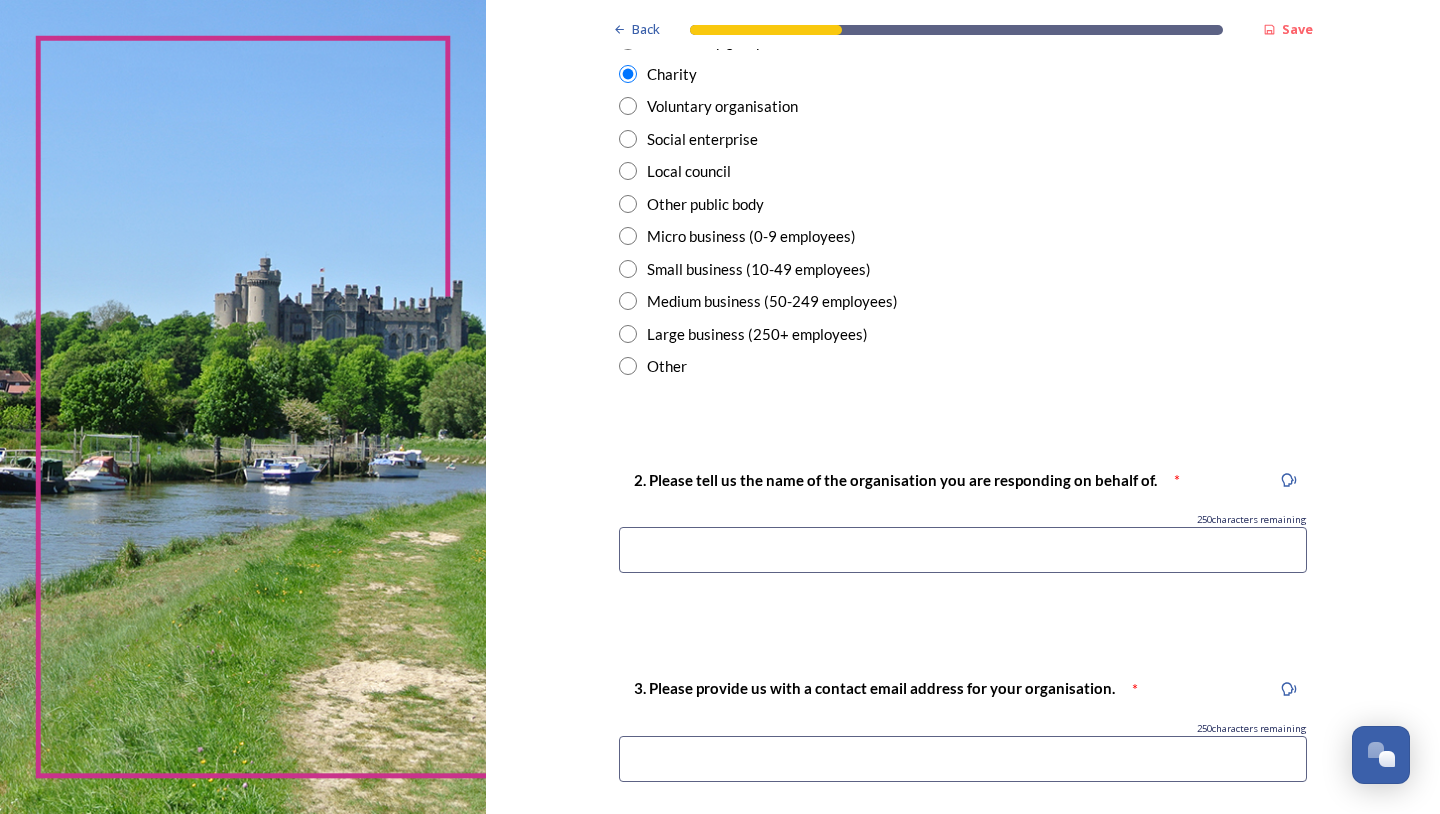 scroll, scrollTop: 500, scrollLeft: 0, axis: vertical 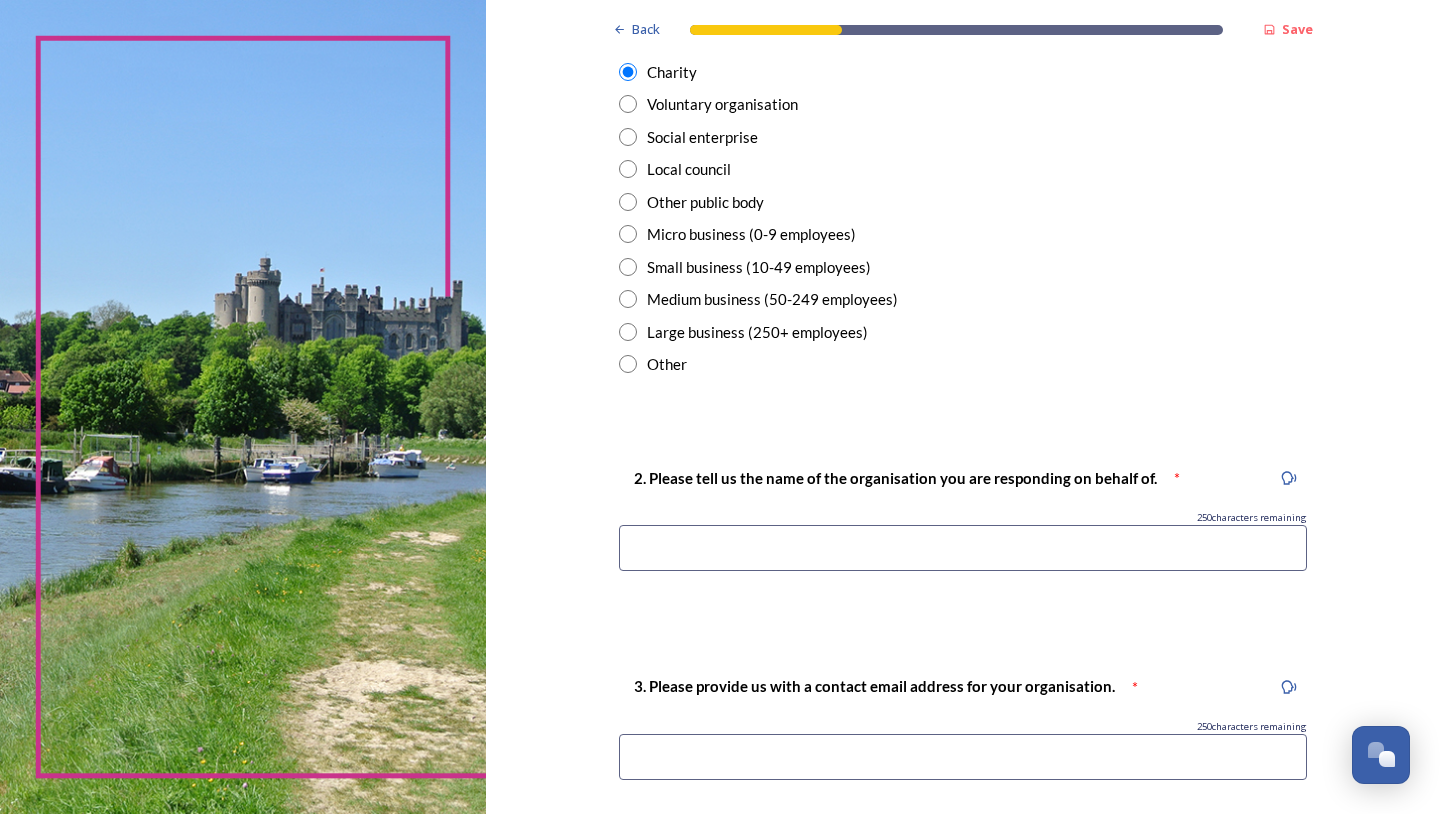 click at bounding box center [963, 548] 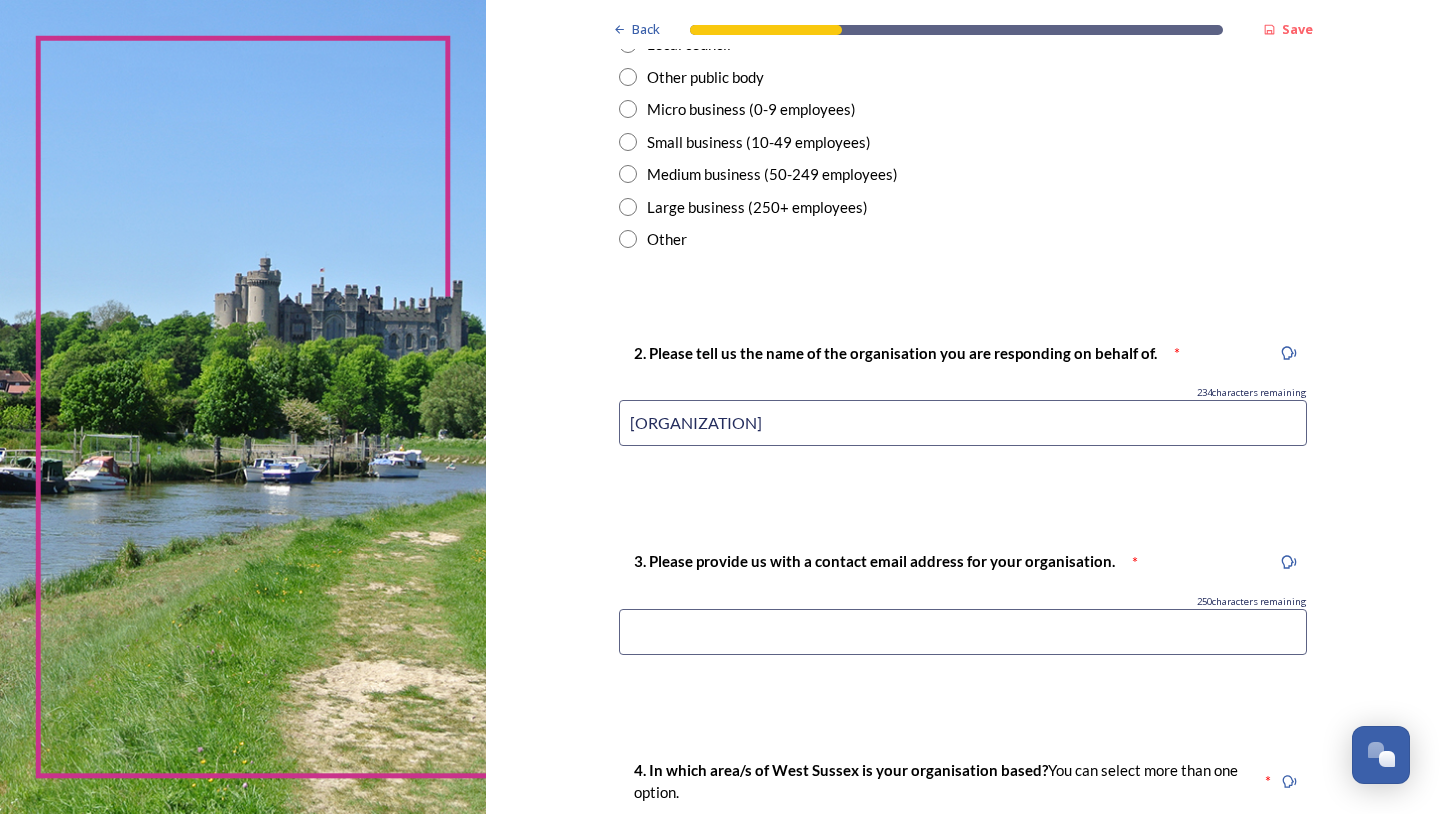 scroll, scrollTop: 700, scrollLeft: 0, axis: vertical 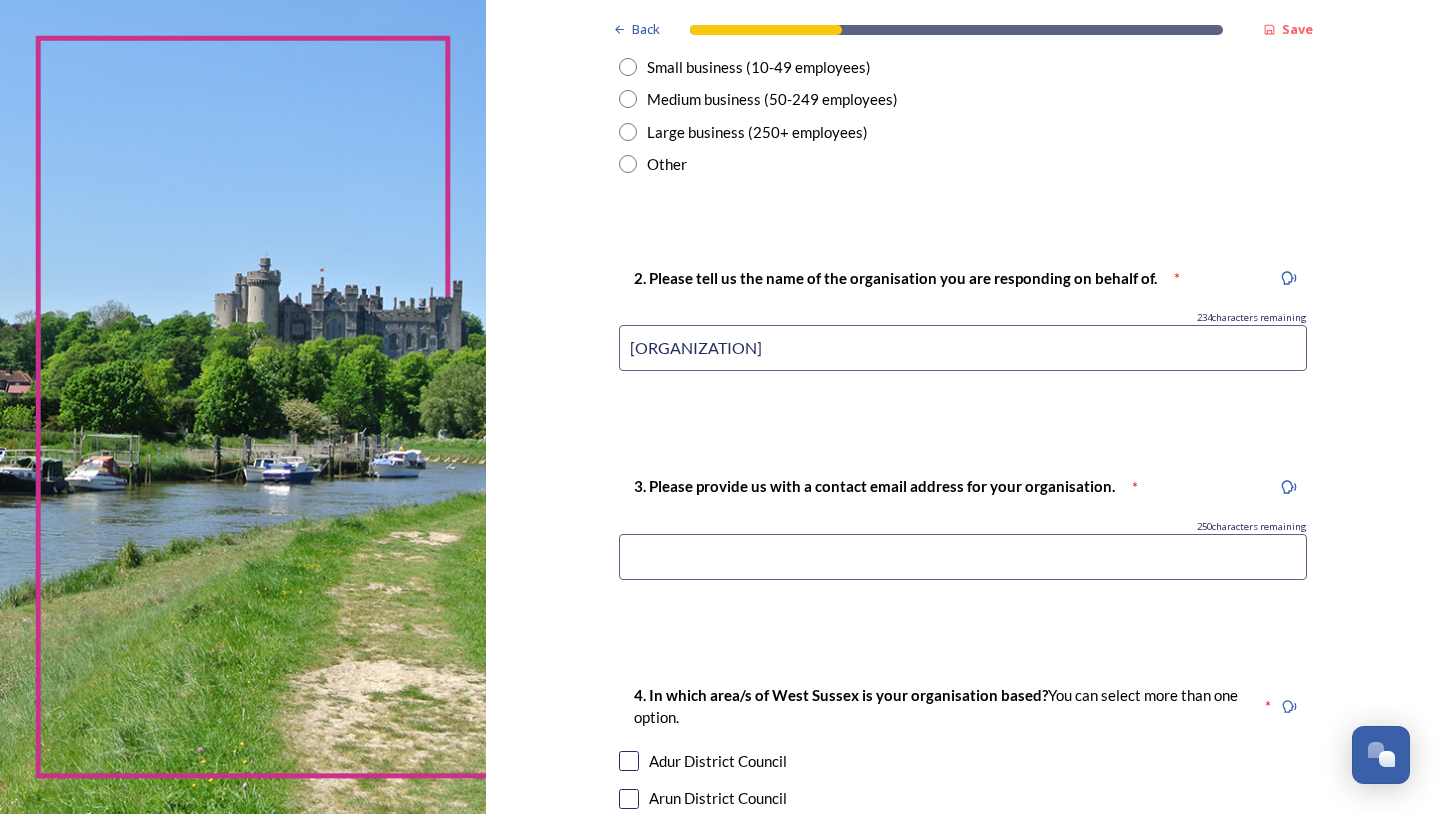 type on "[ORGANIZATION]" 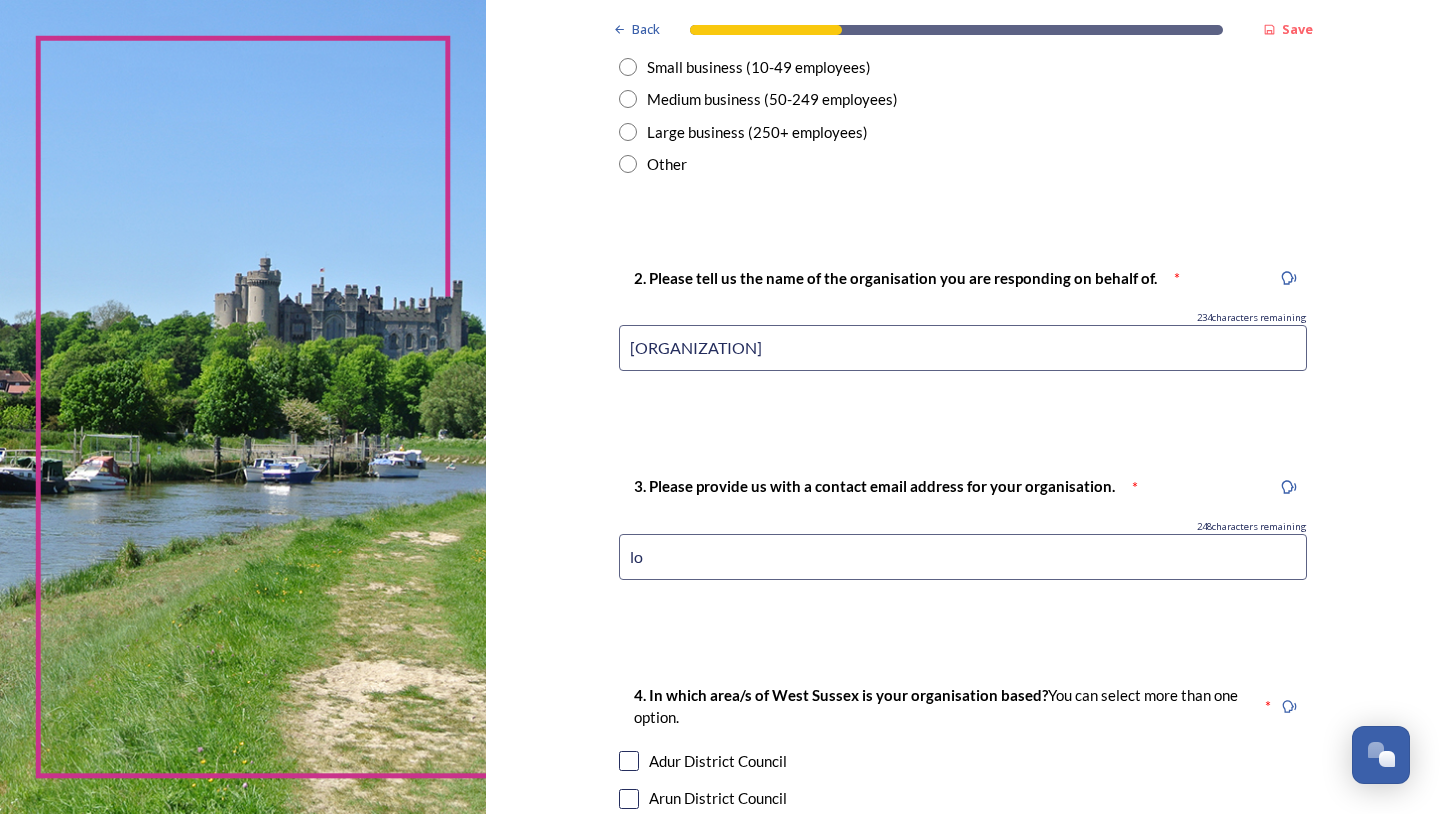 type on "l" 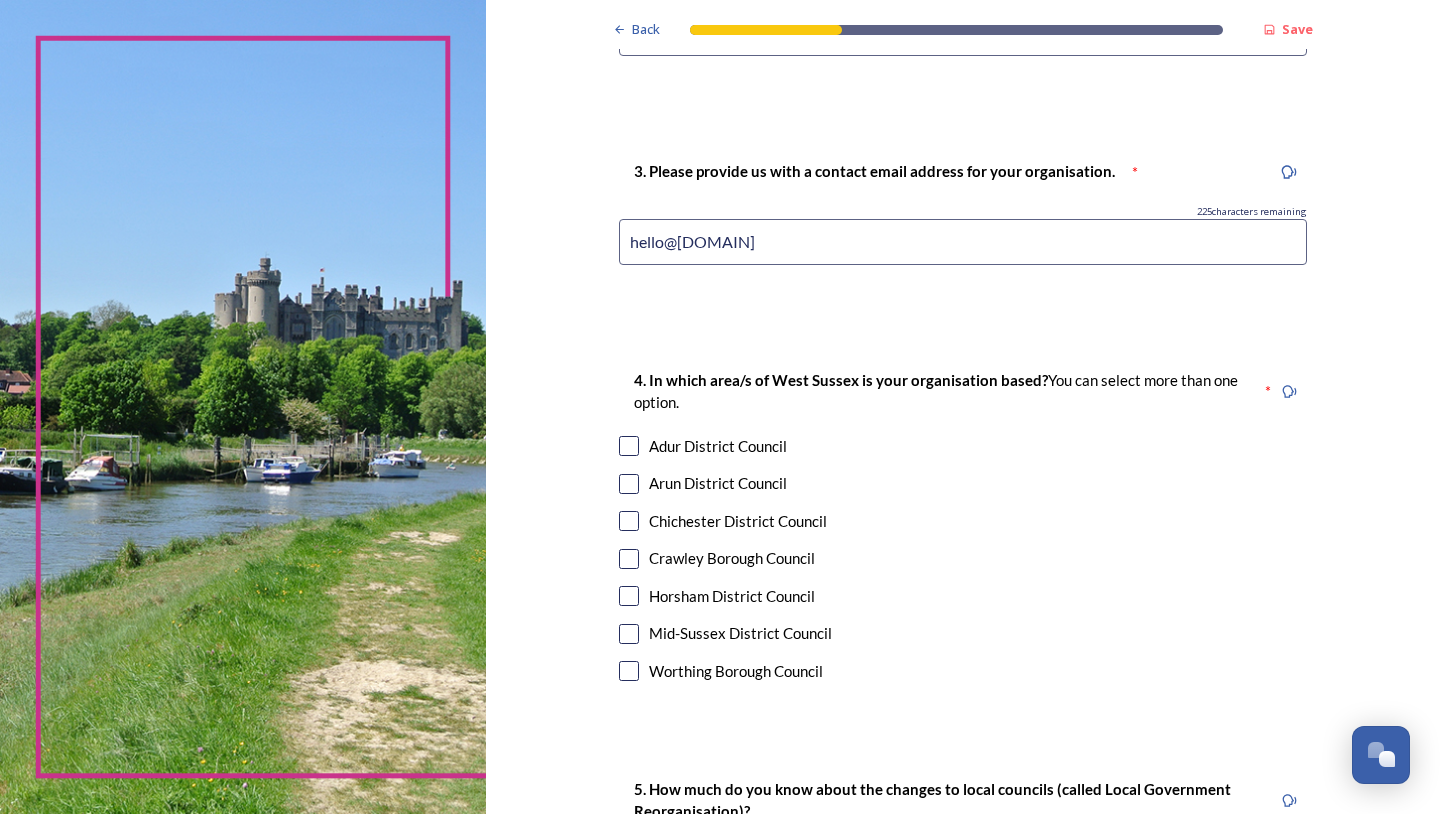 scroll, scrollTop: 1100, scrollLeft: 0, axis: vertical 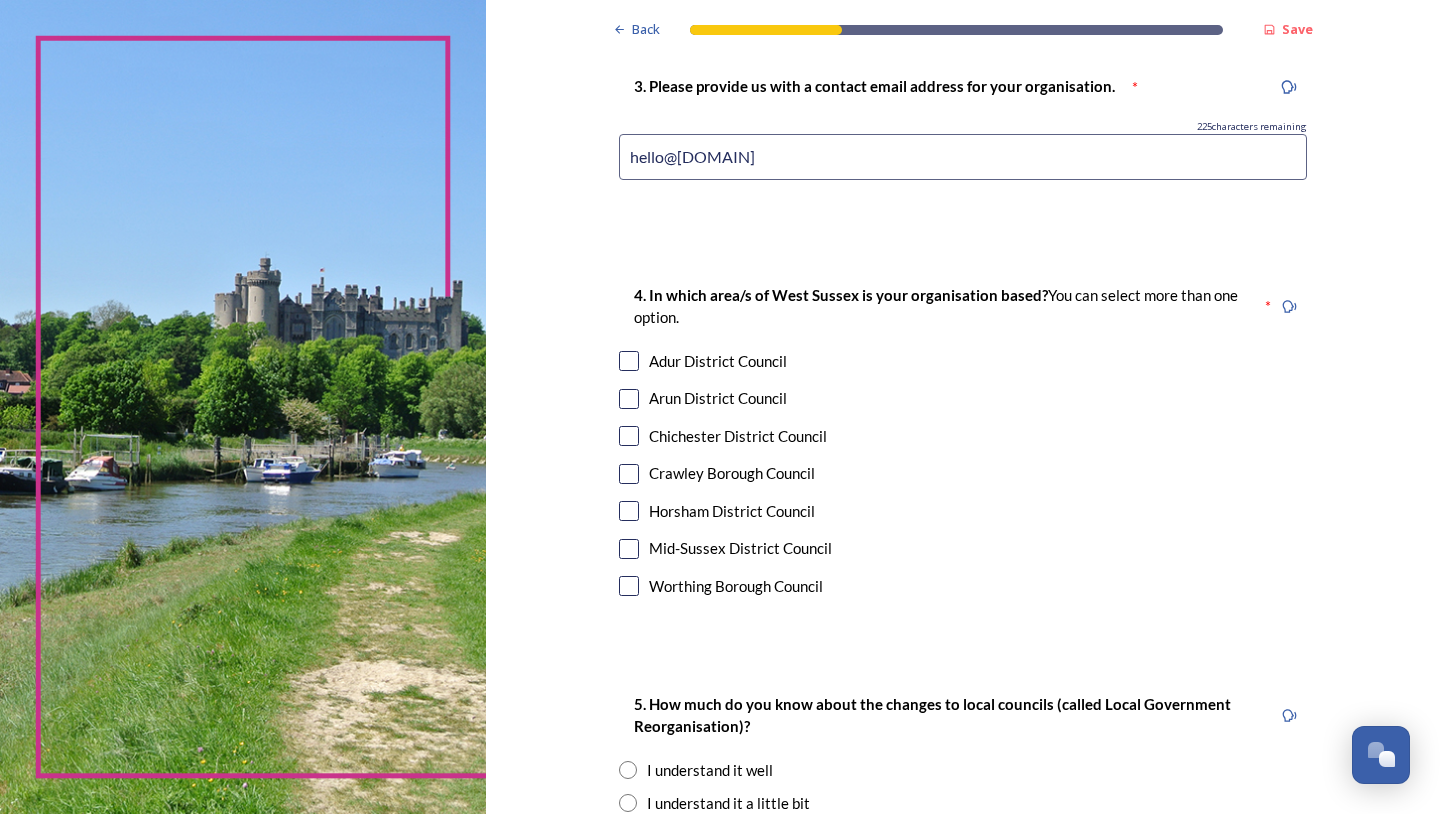 type on "hello@[DOMAIN]" 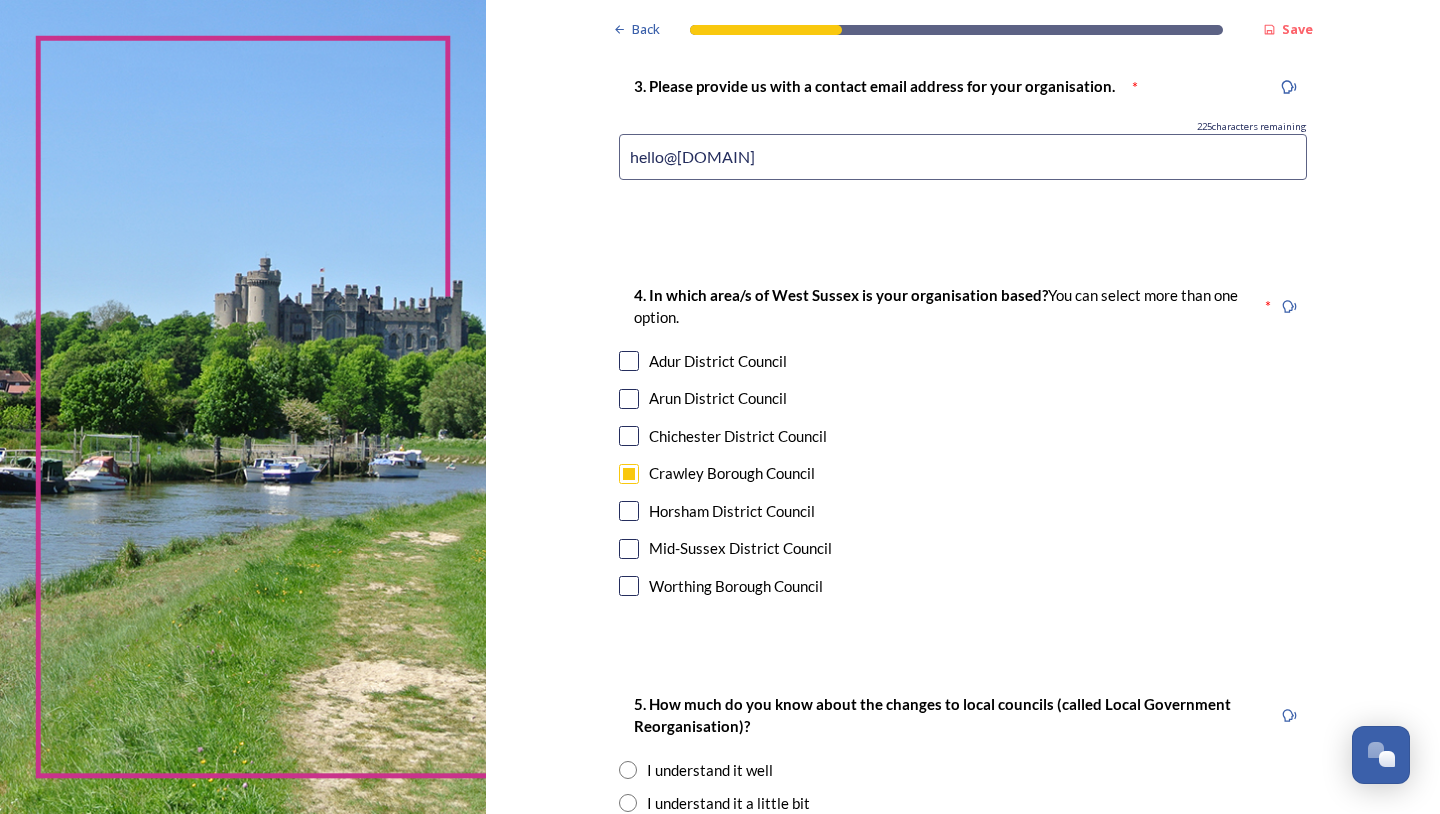 scroll, scrollTop: 1397, scrollLeft: 0, axis: vertical 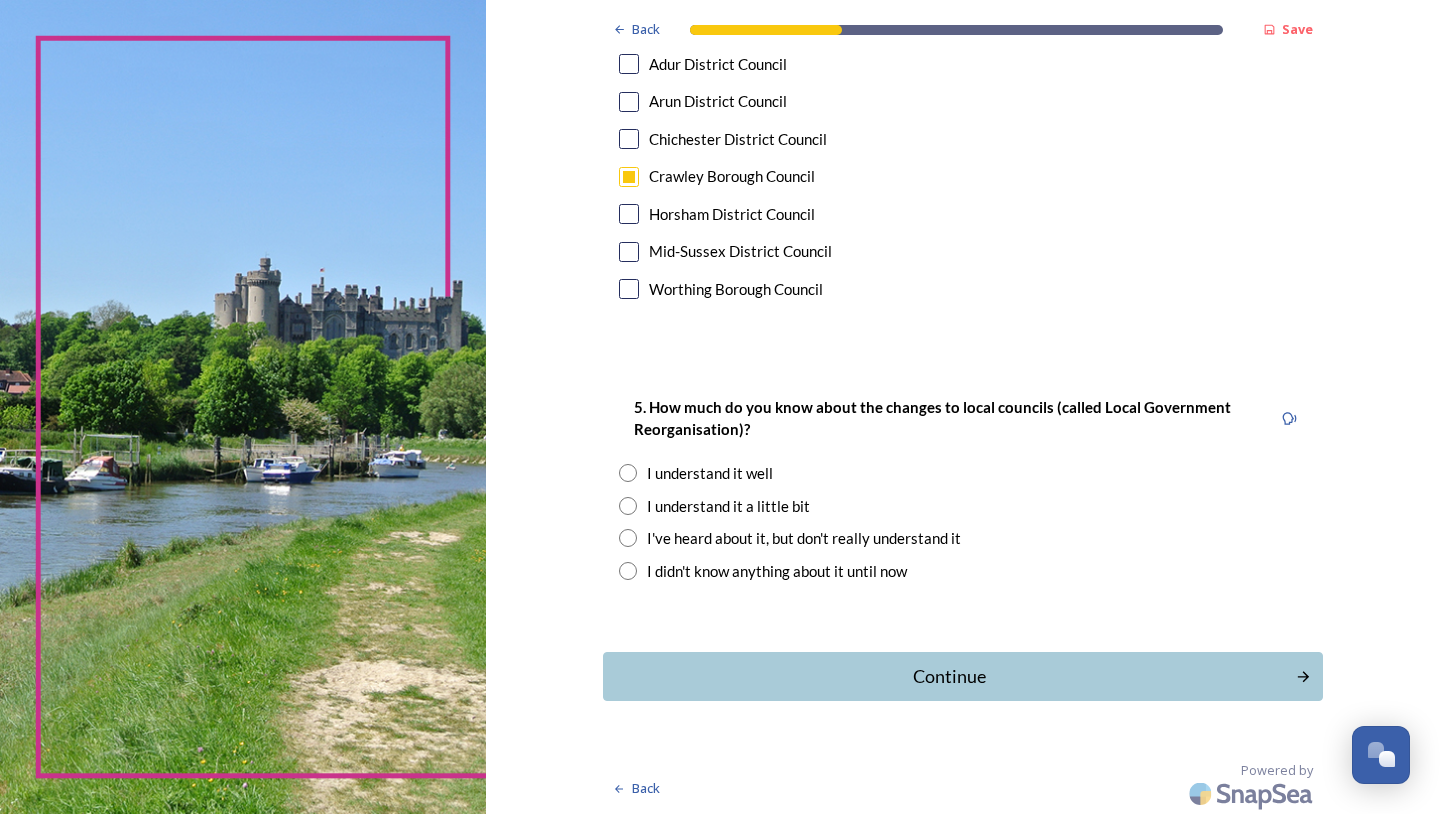 click at bounding box center [628, 506] 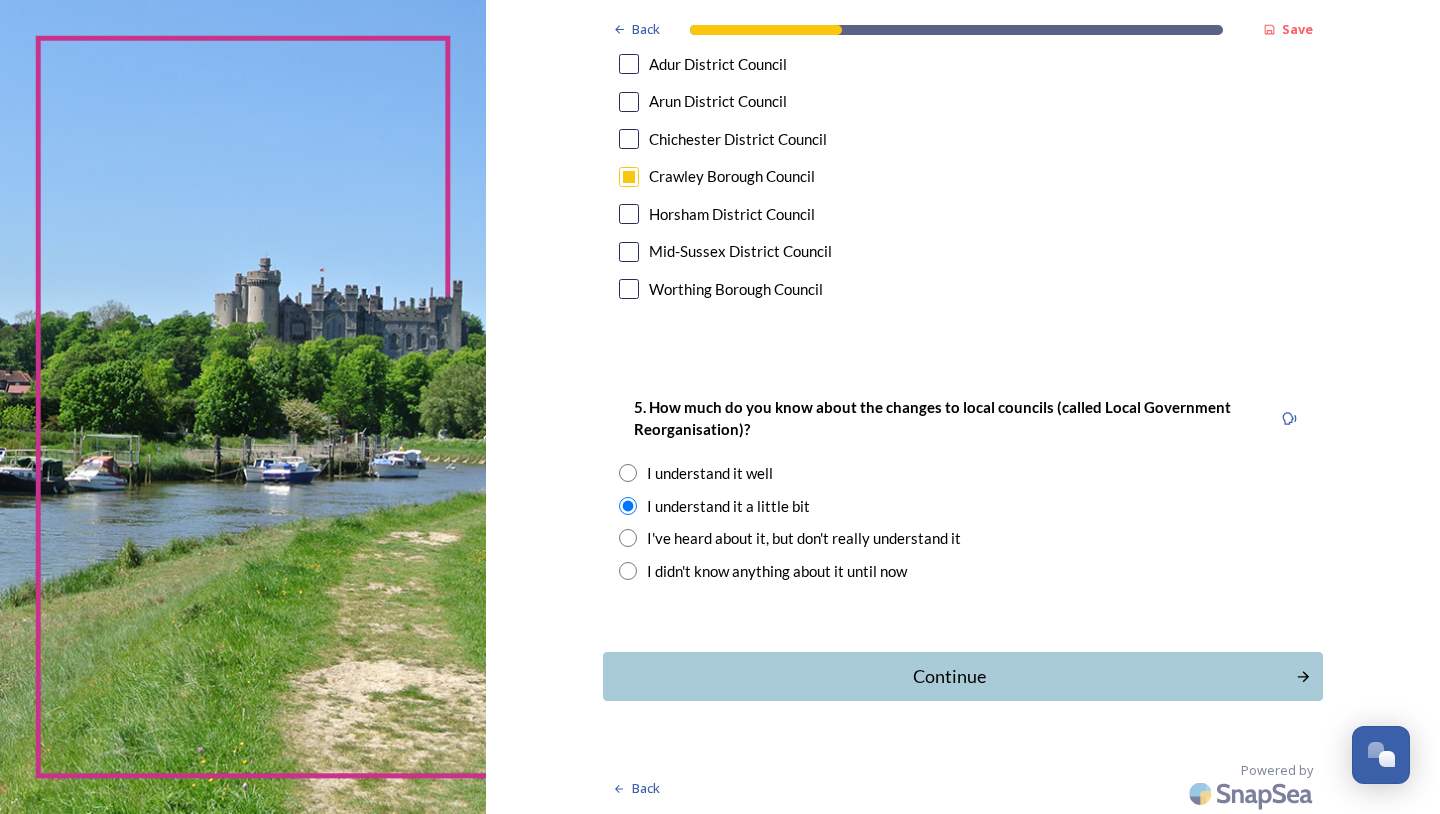 click on "Continue" at bounding box center [949, 676] 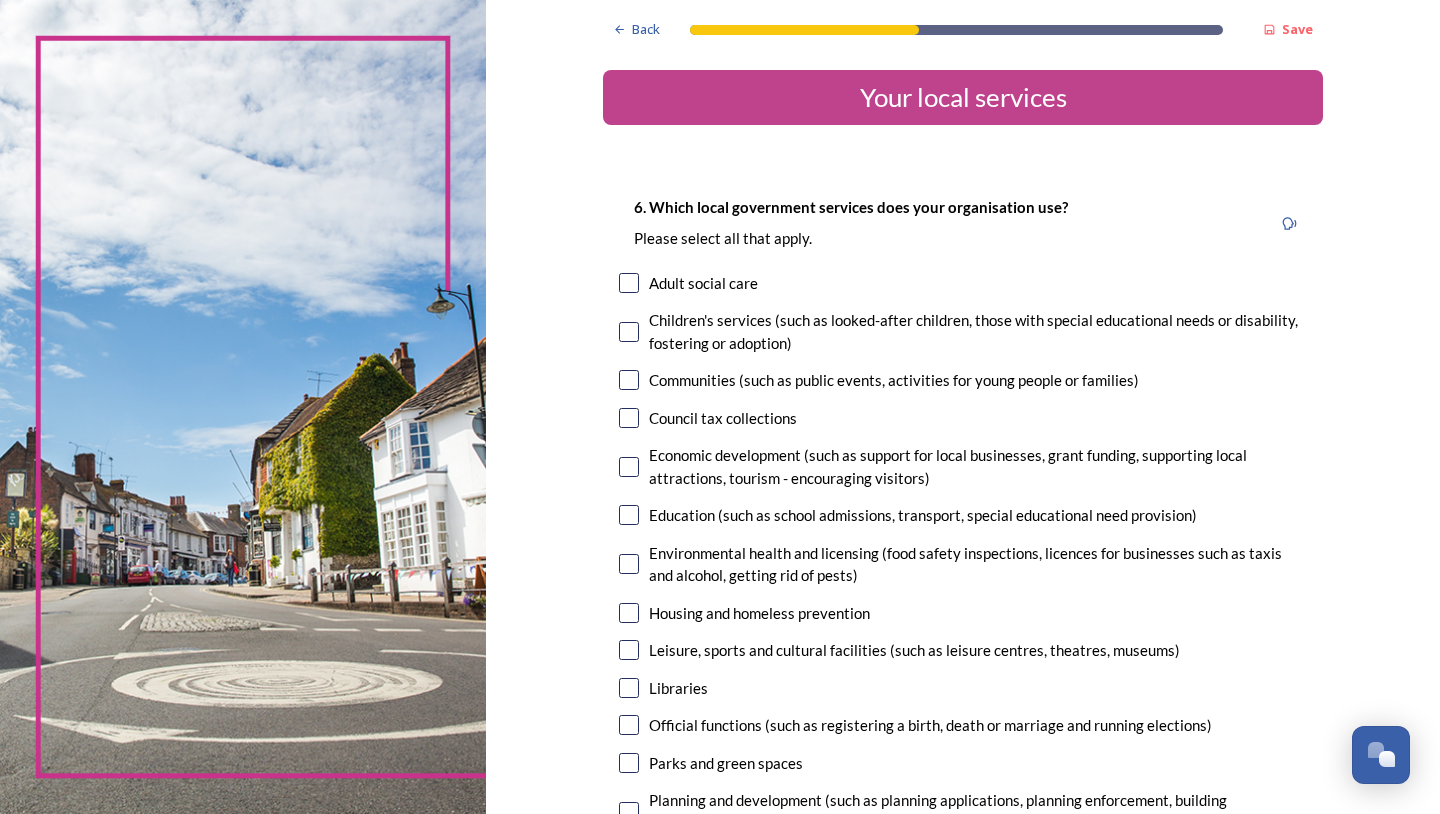 click at bounding box center [629, 380] 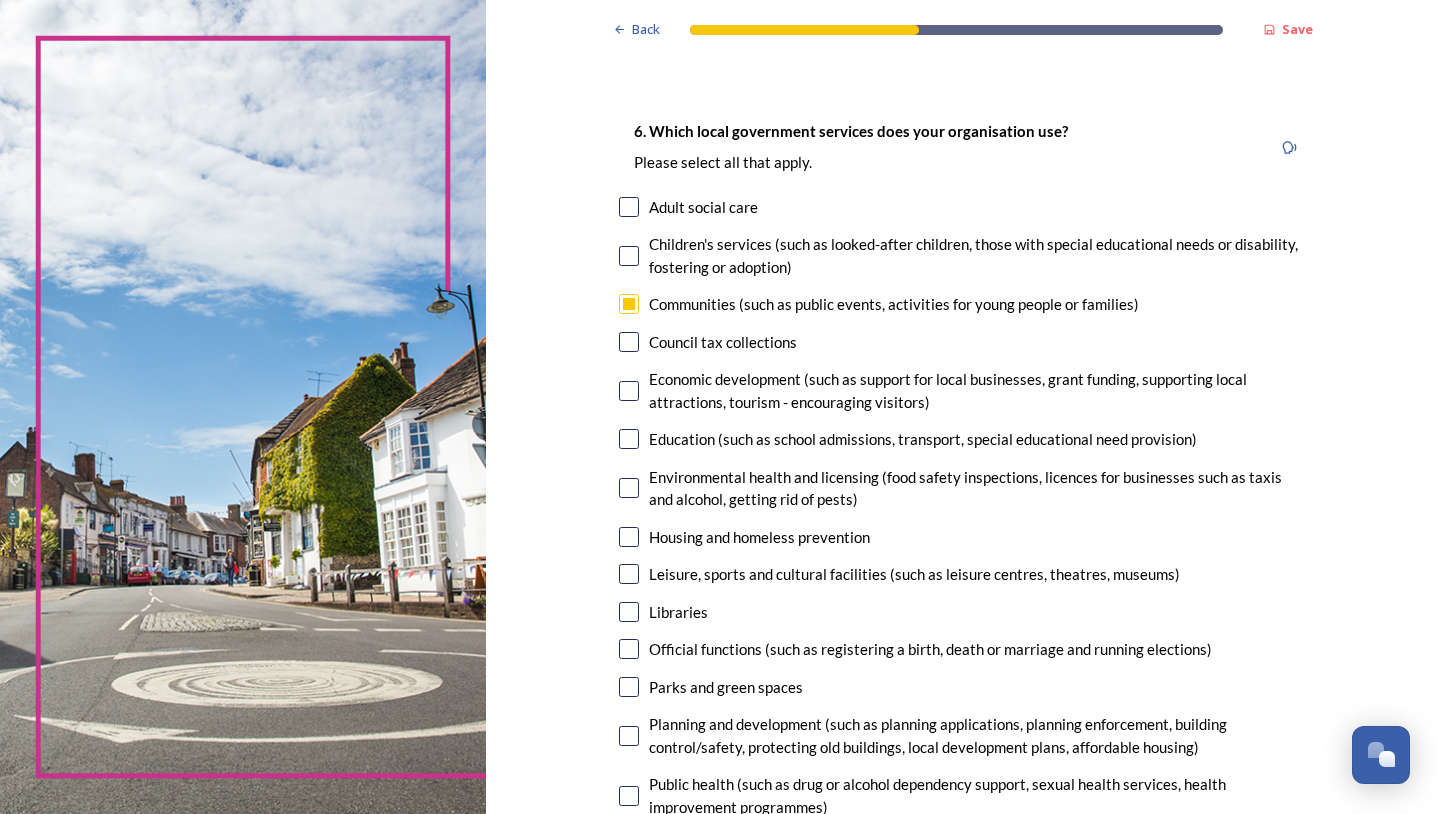 scroll, scrollTop: 100, scrollLeft: 0, axis: vertical 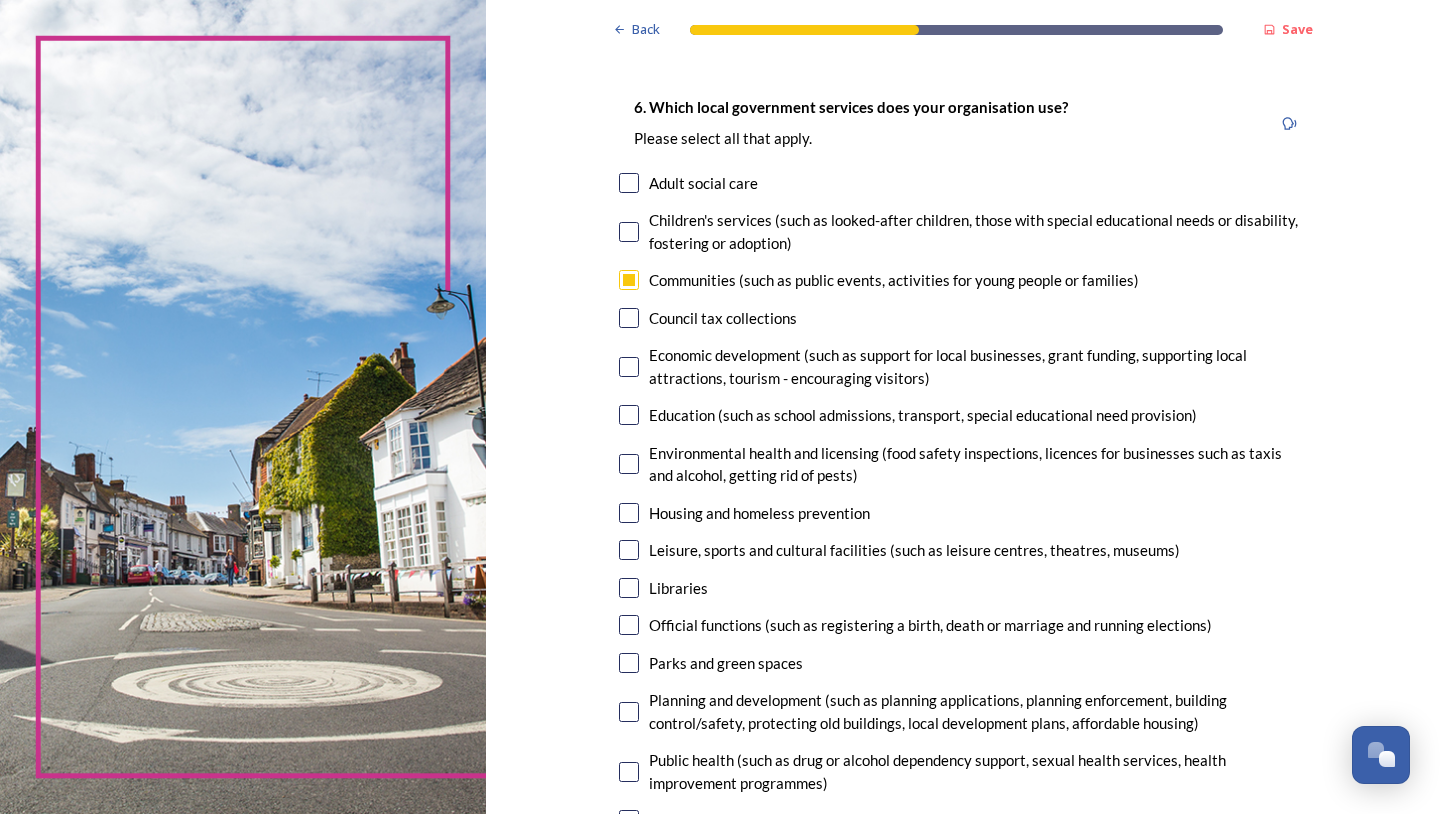 click at bounding box center [629, 367] 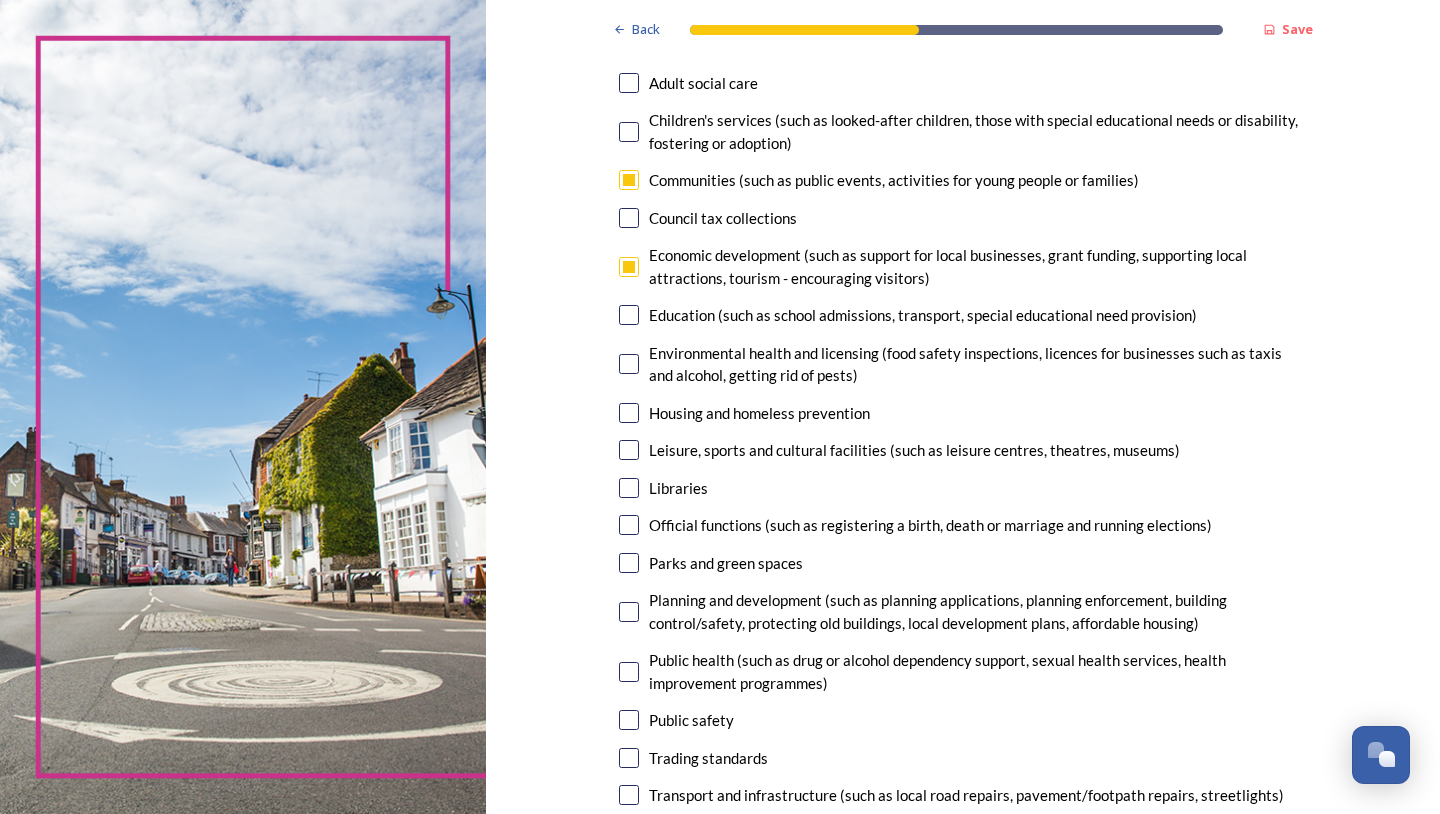 scroll, scrollTop: 300, scrollLeft: 0, axis: vertical 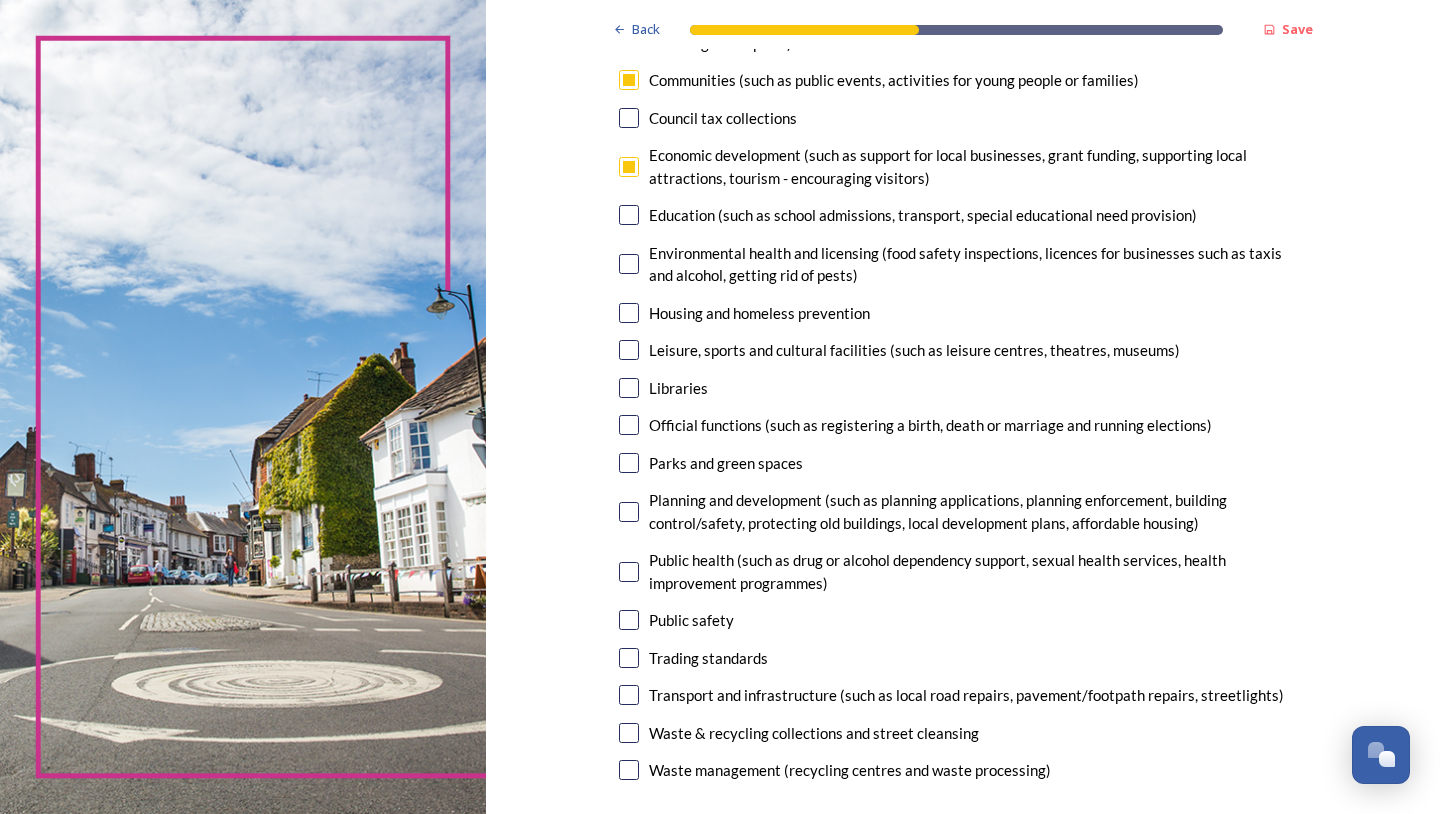 click at bounding box center (629, 350) 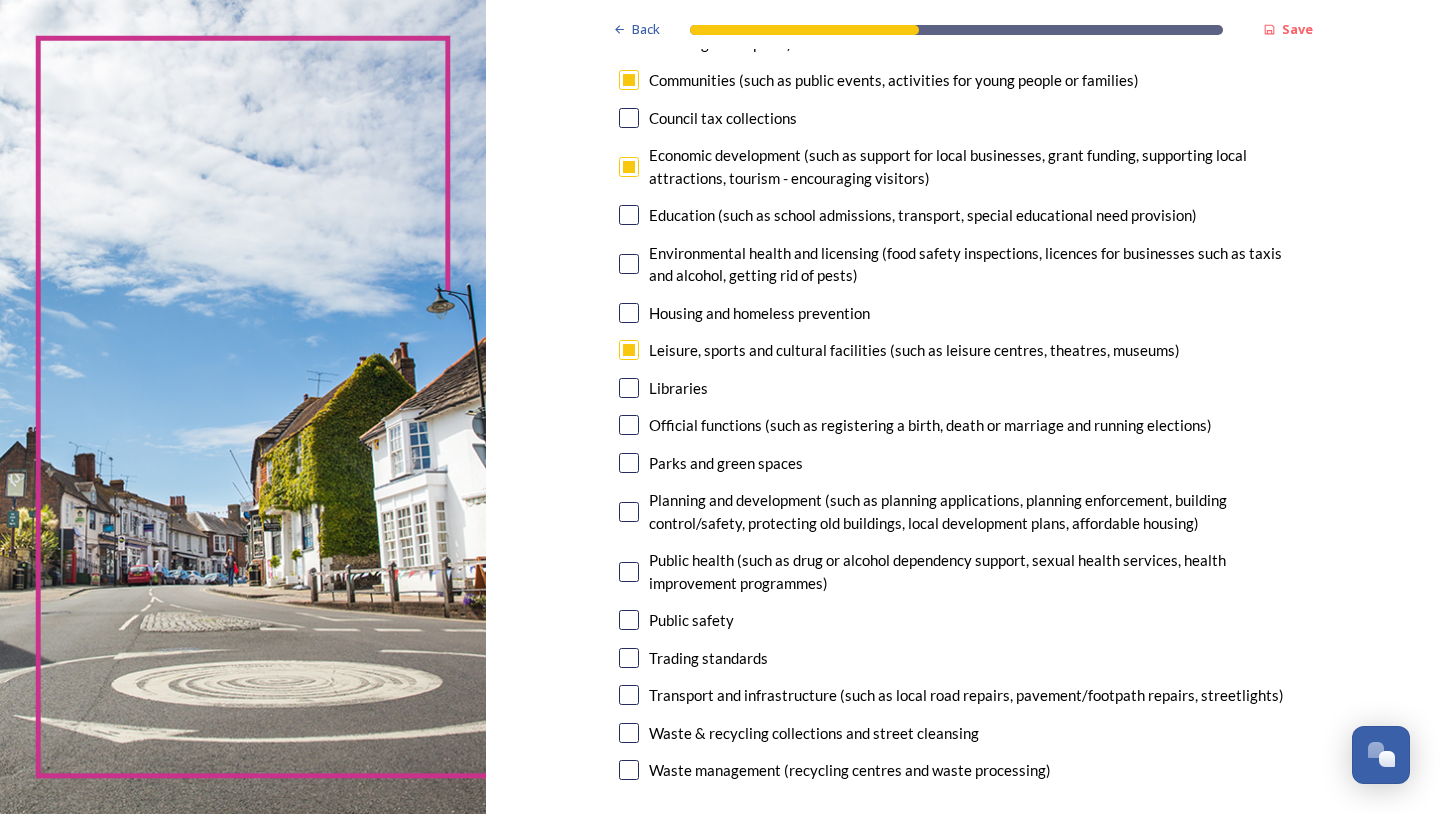click at bounding box center (629, 388) 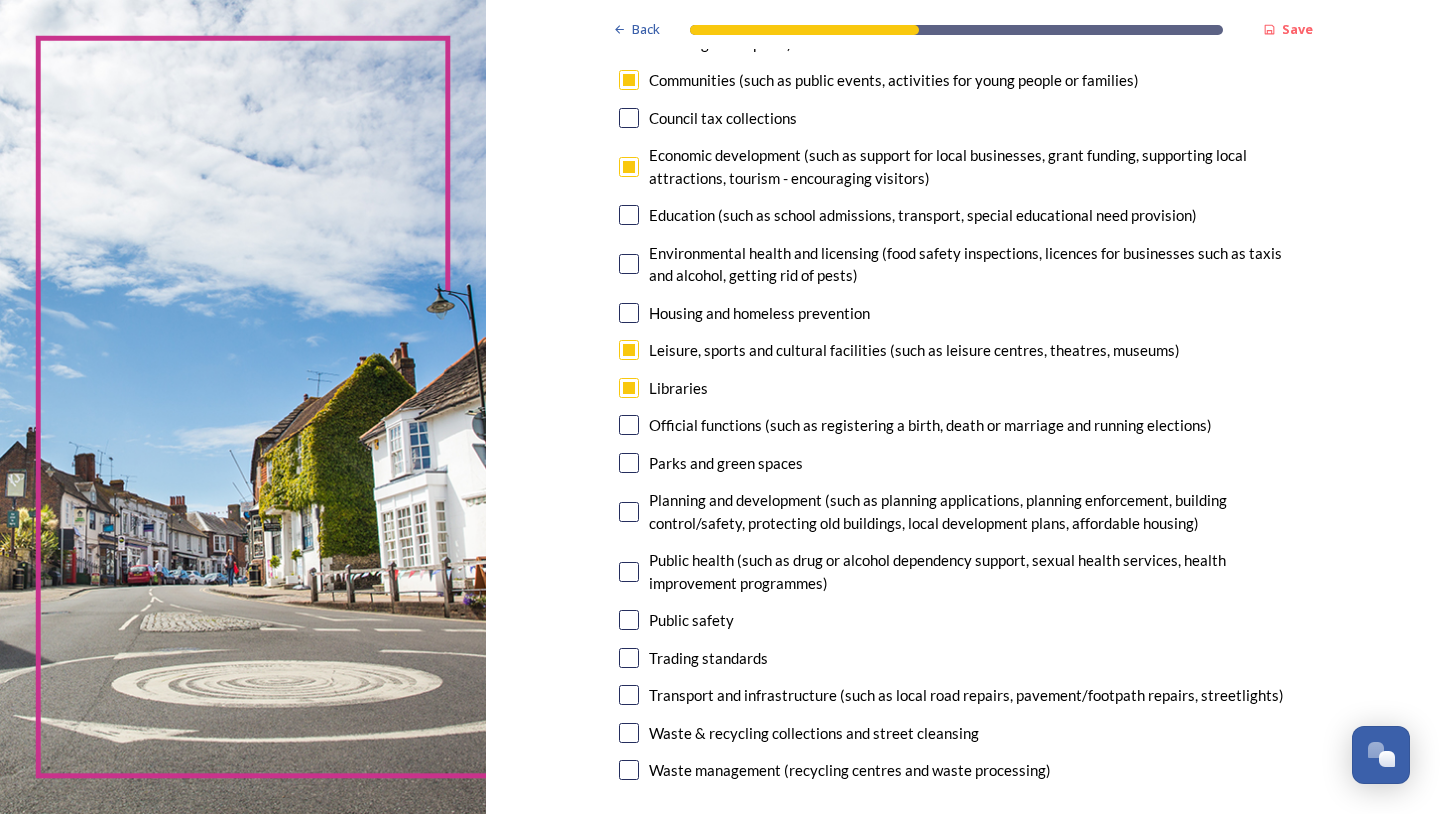 scroll, scrollTop: 400, scrollLeft: 0, axis: vertical 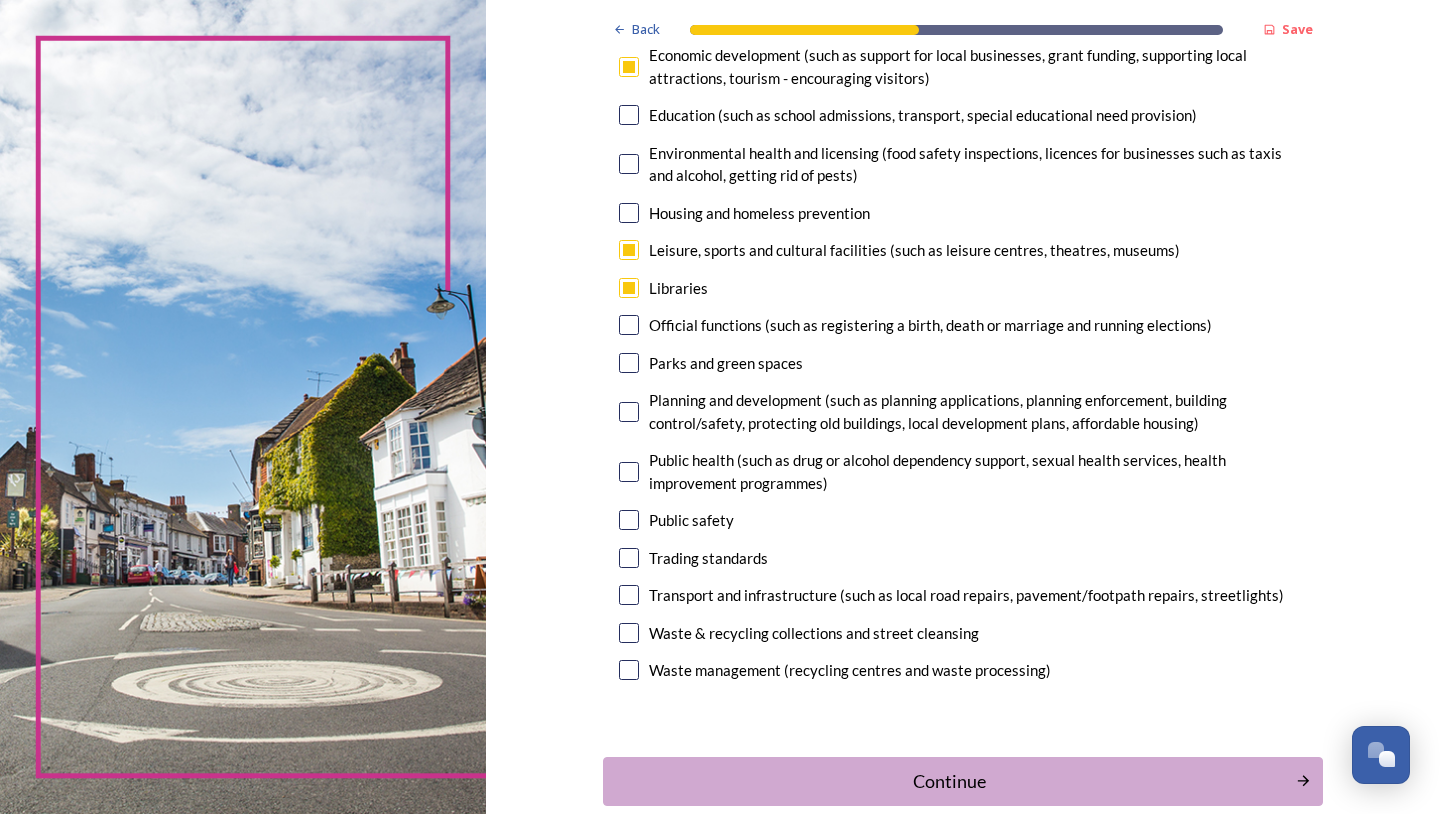 click at bounding box center [629, 363] 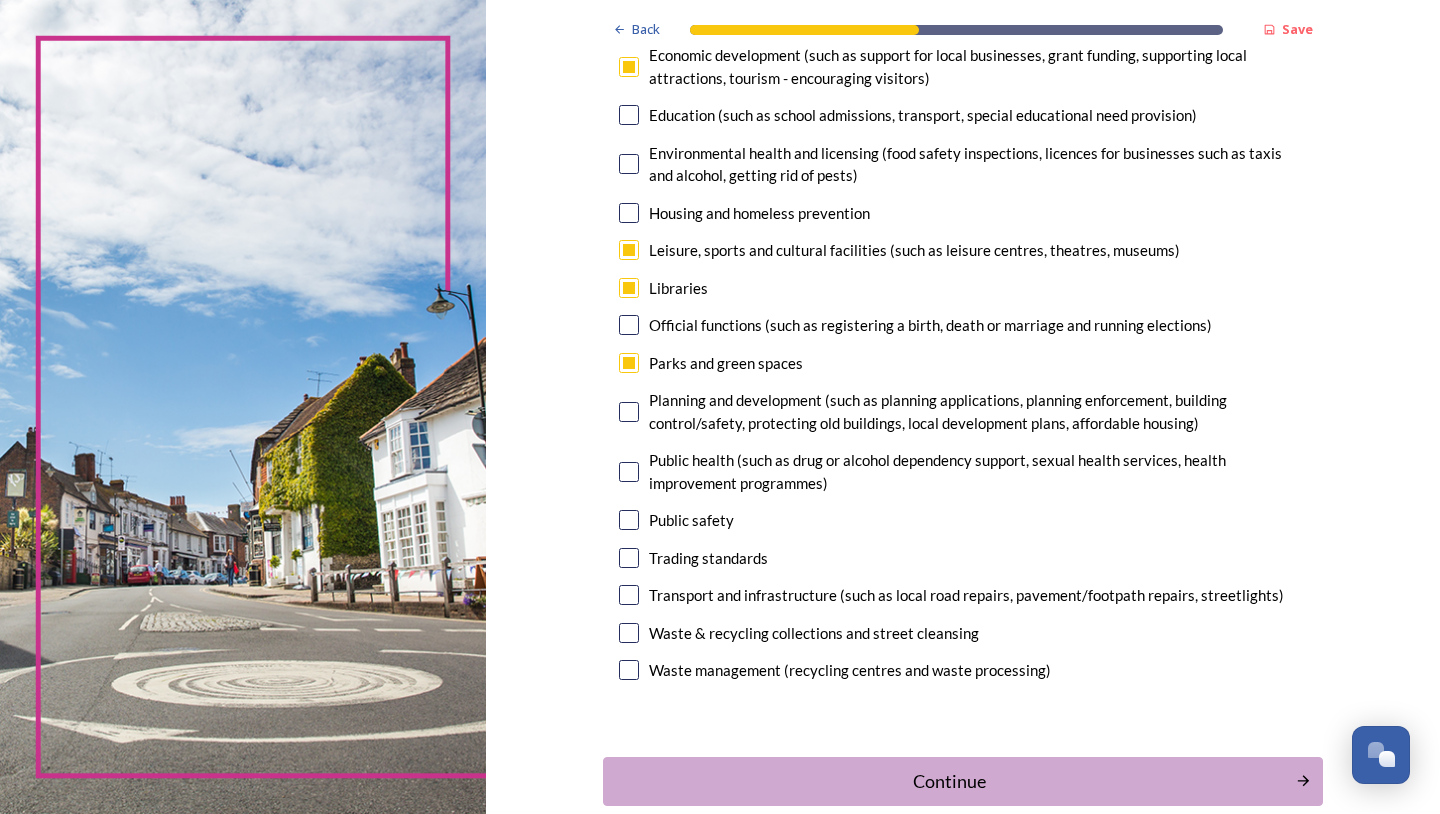 click at bounding box center (629, 412) 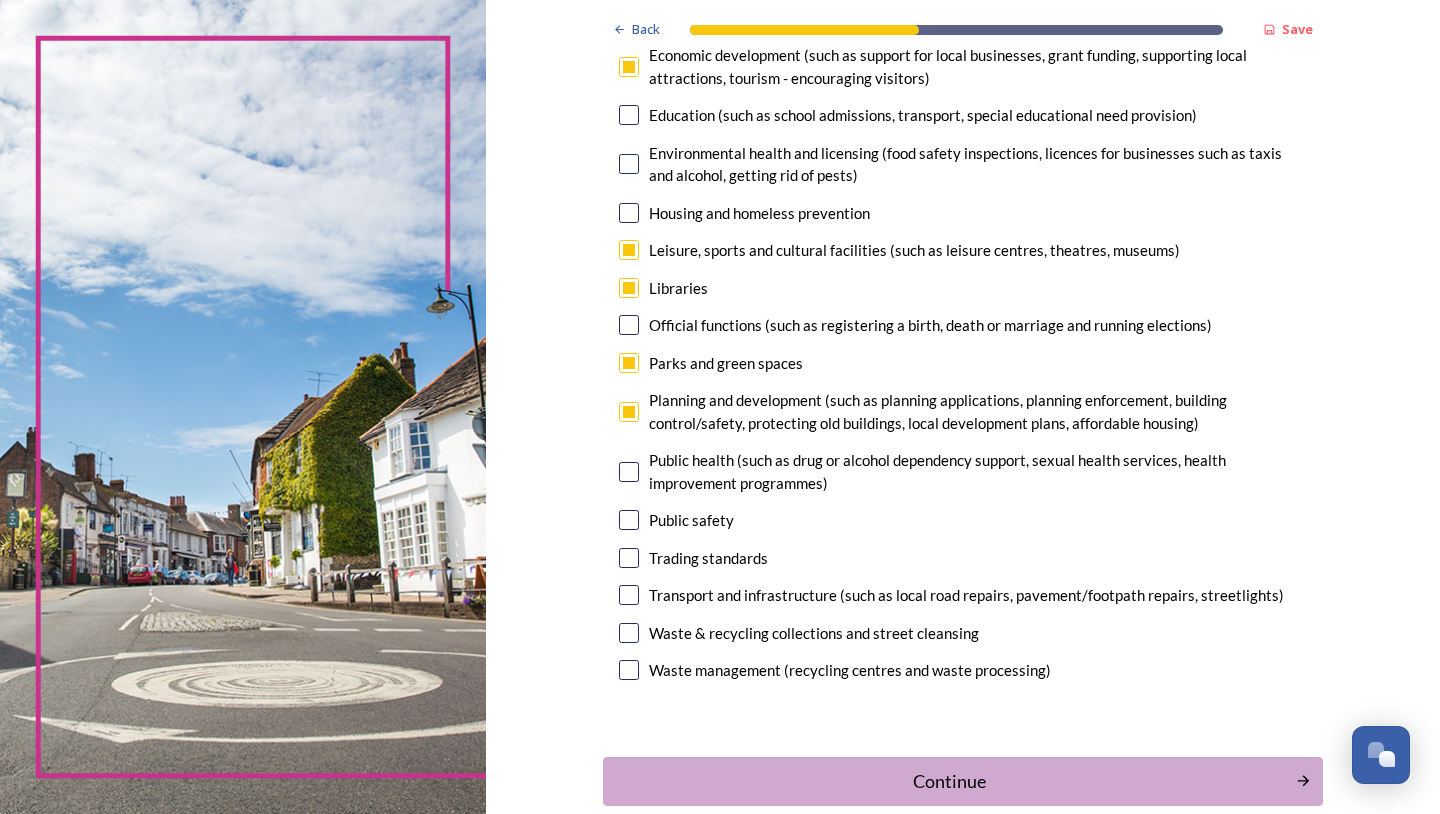 scroll, scrollTop: 500, scrollLeft: 0, axis: vertical 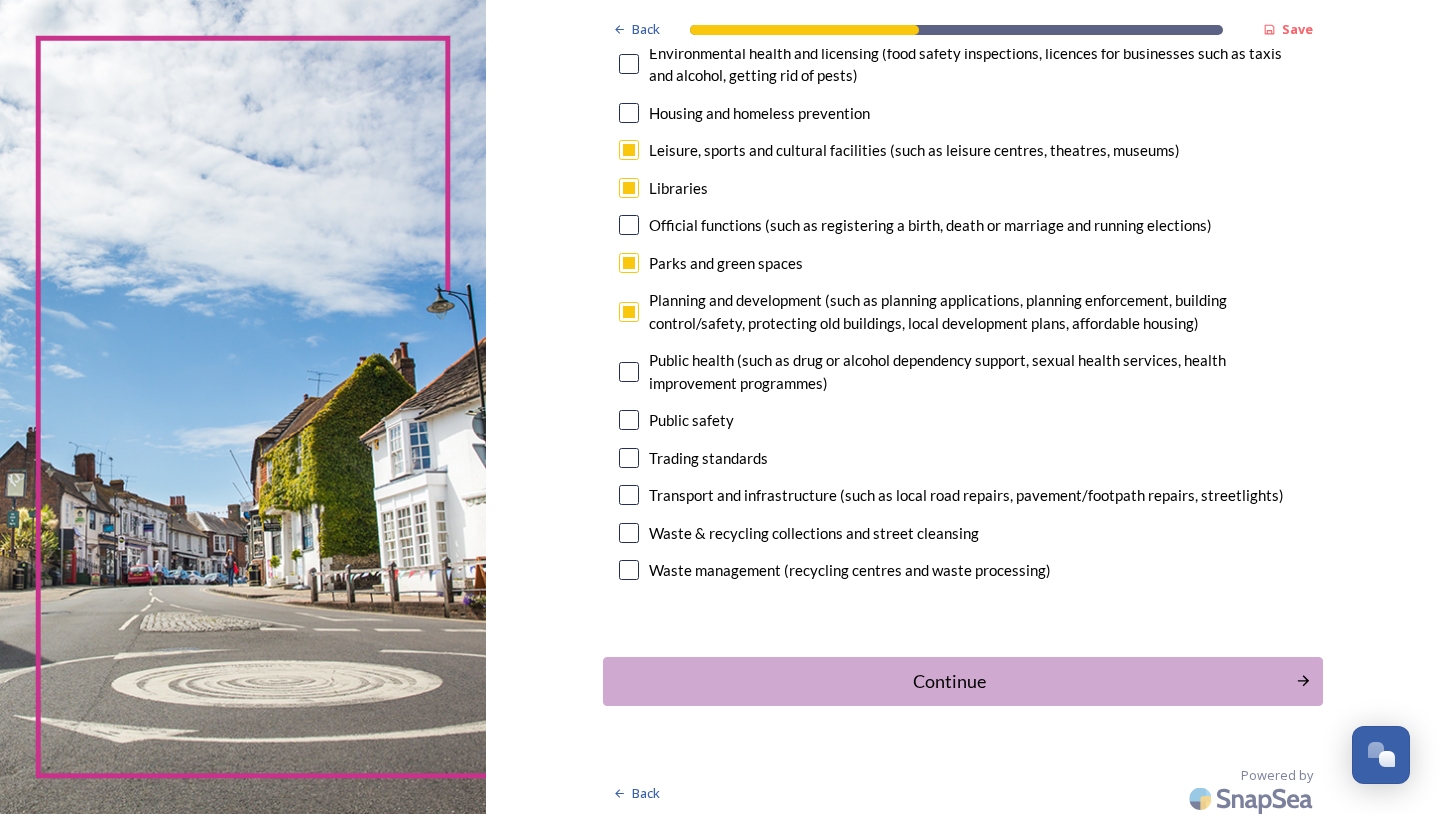 click at bounding box center [629, 420] 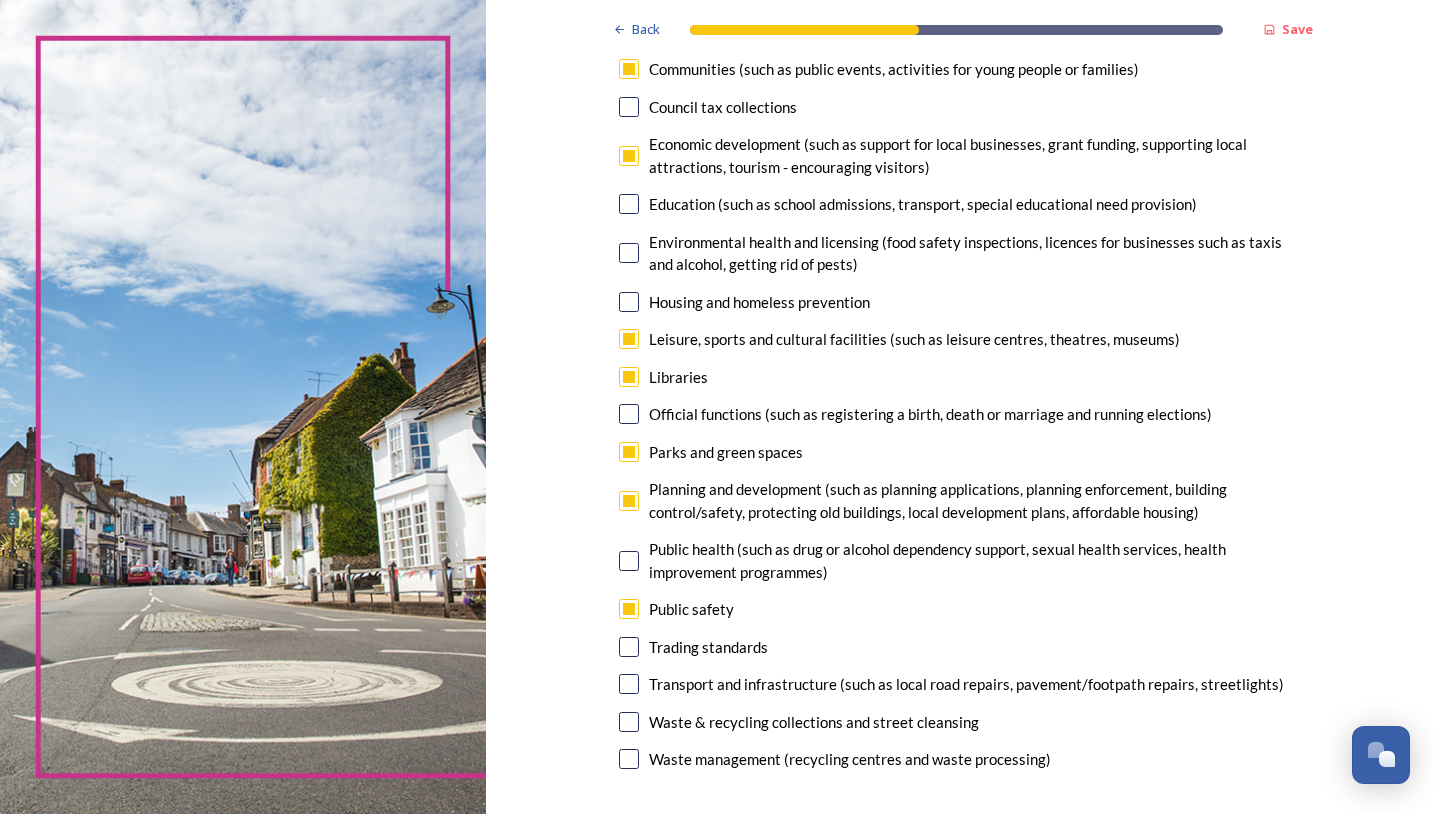 scroll, scrollTop: 506, scrollLeft: 0, axis: vertical 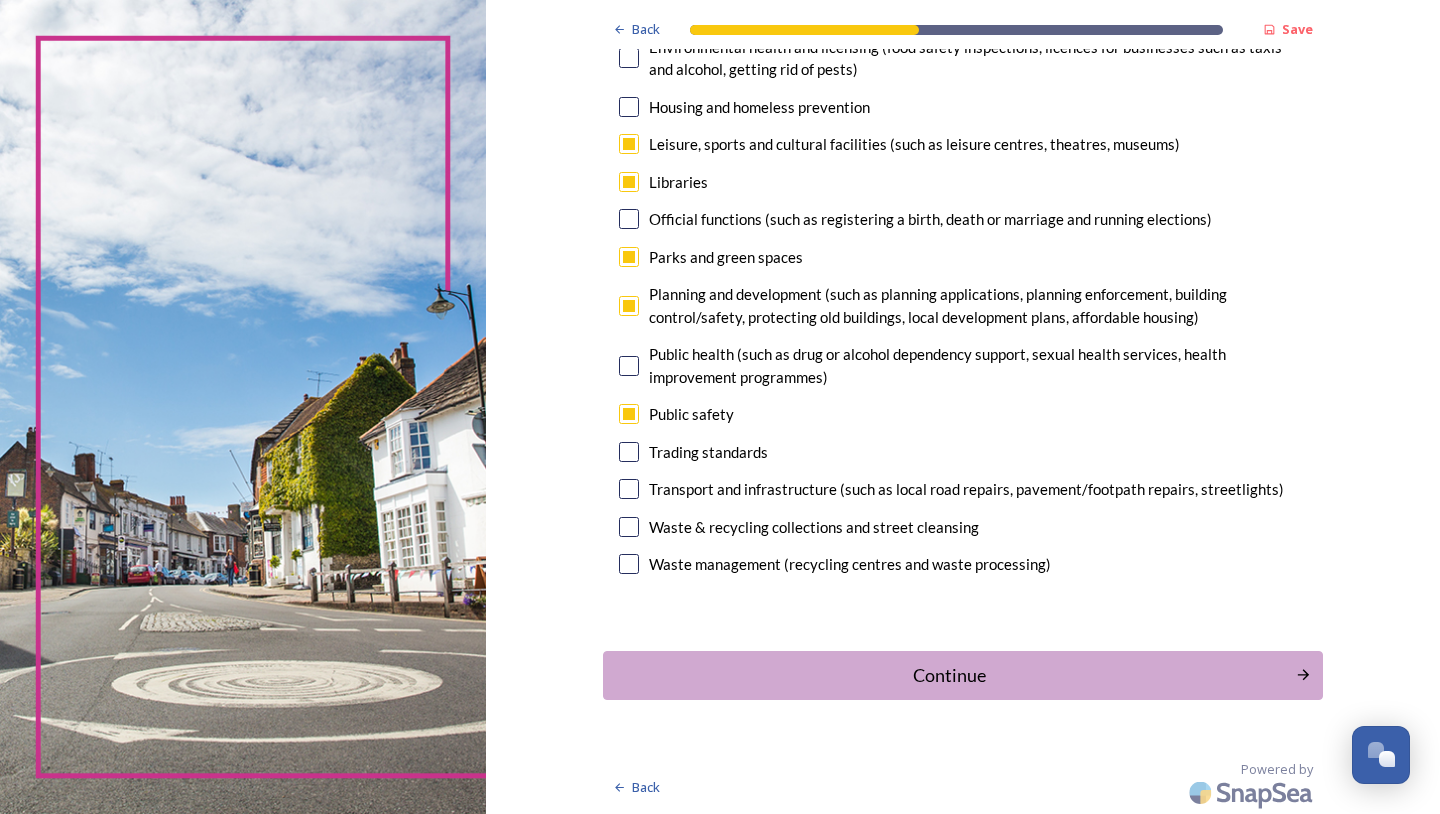 click at bounding box center [629, 564] 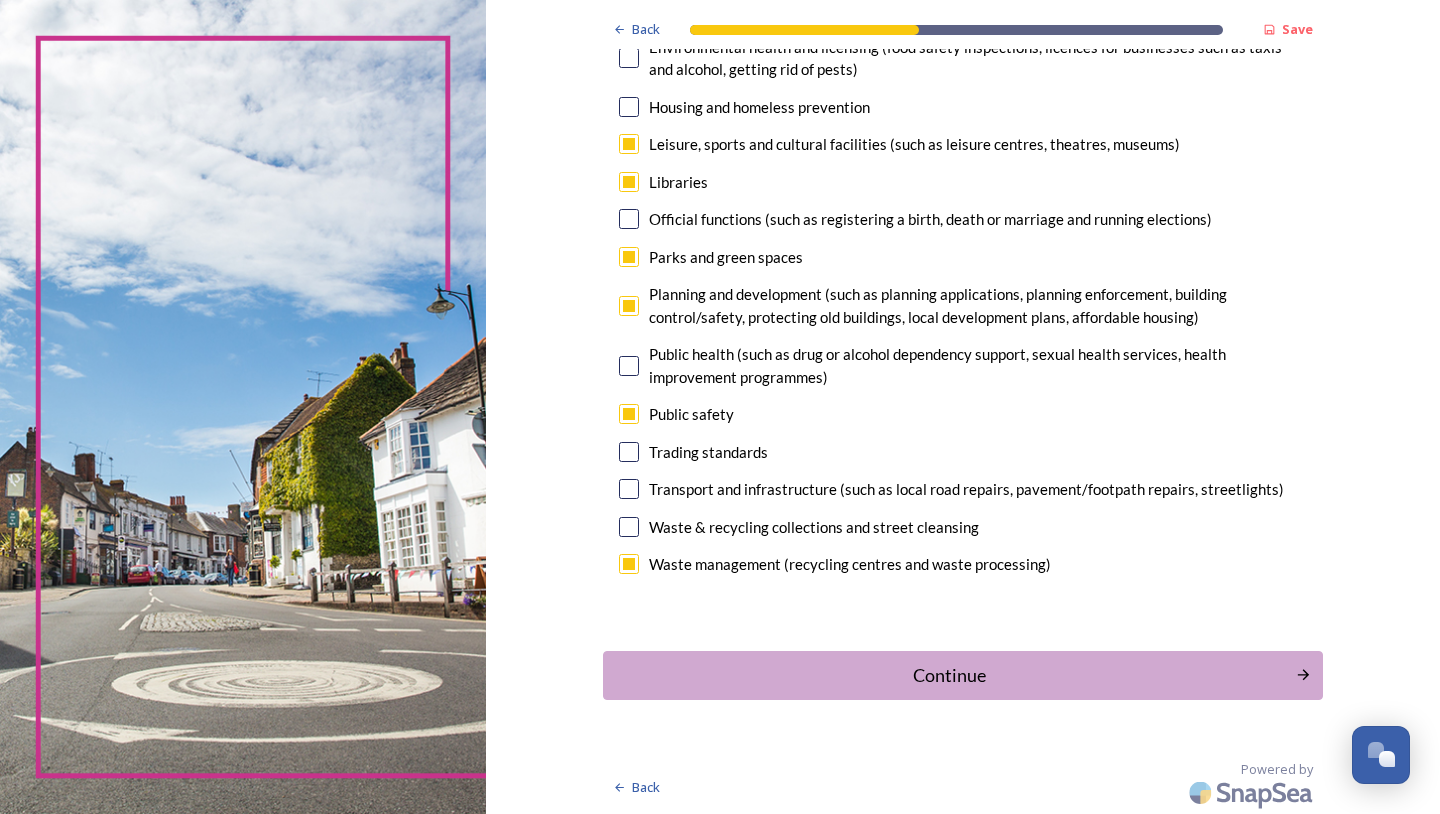 click at bounding box center (629, 527) 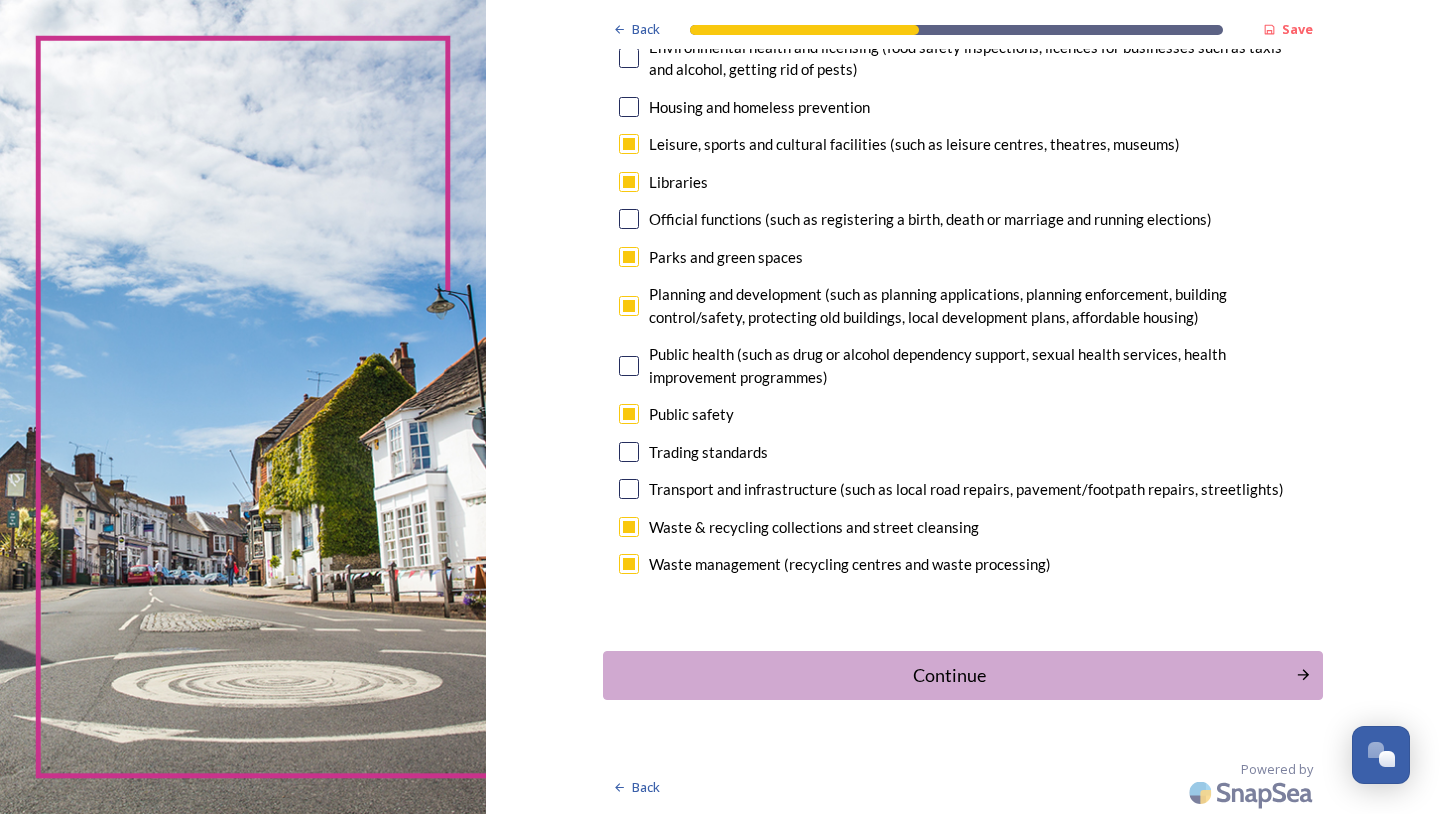 click at bounding box center [629, 564] 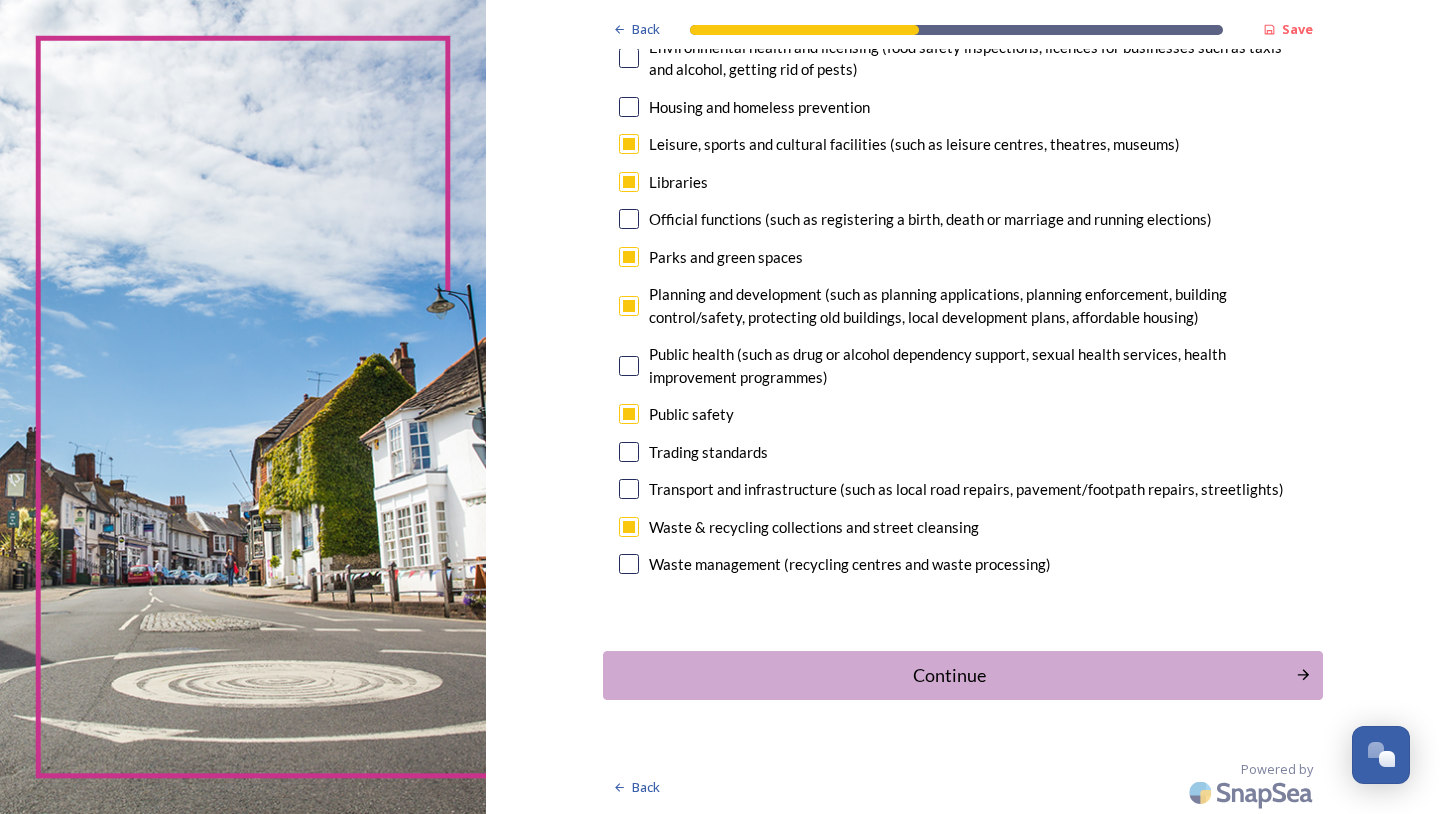 click at bounding box center (629, 489) 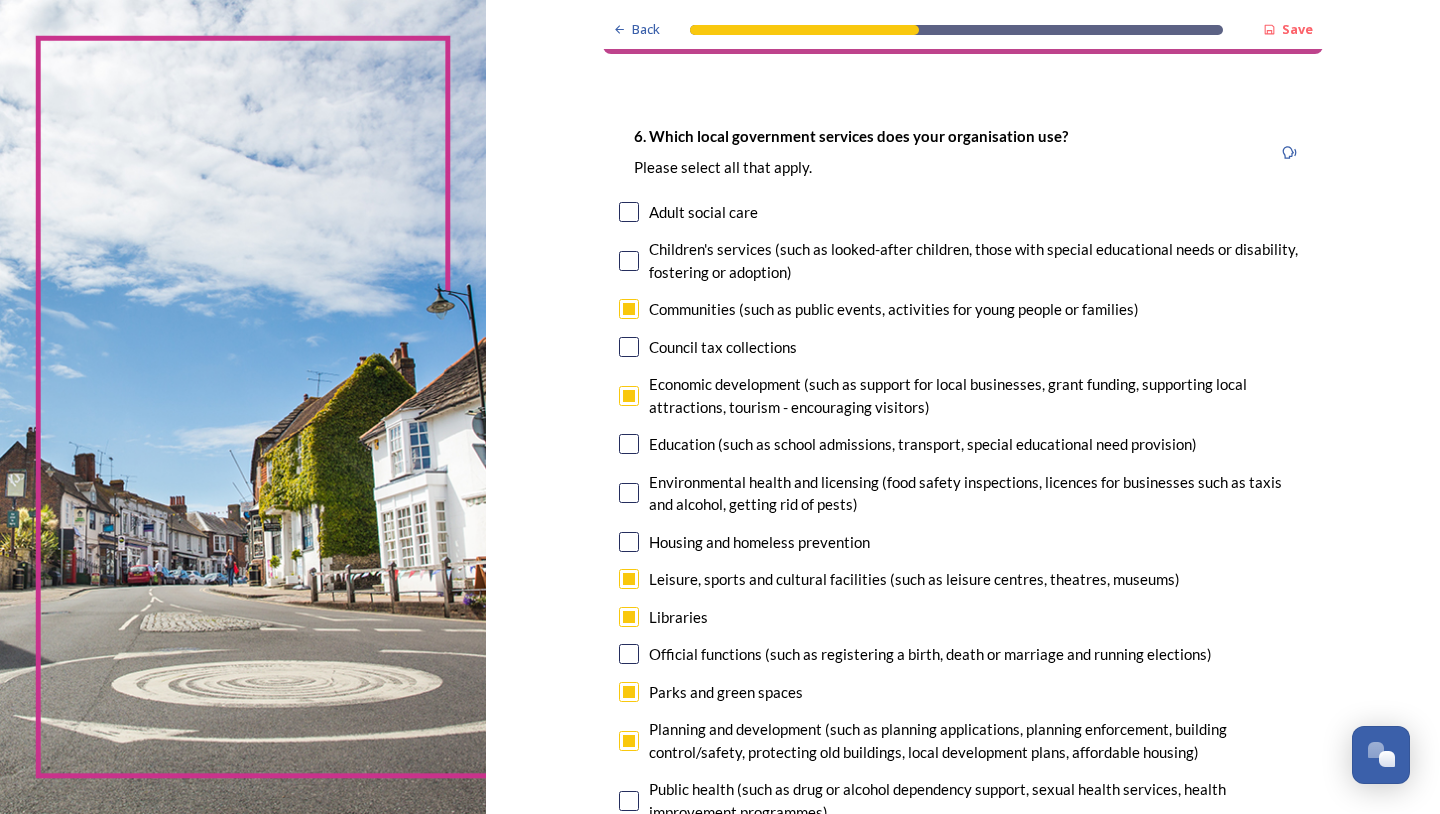 scroll, scrollTop: 0, scrollLeft: 0, axis: both 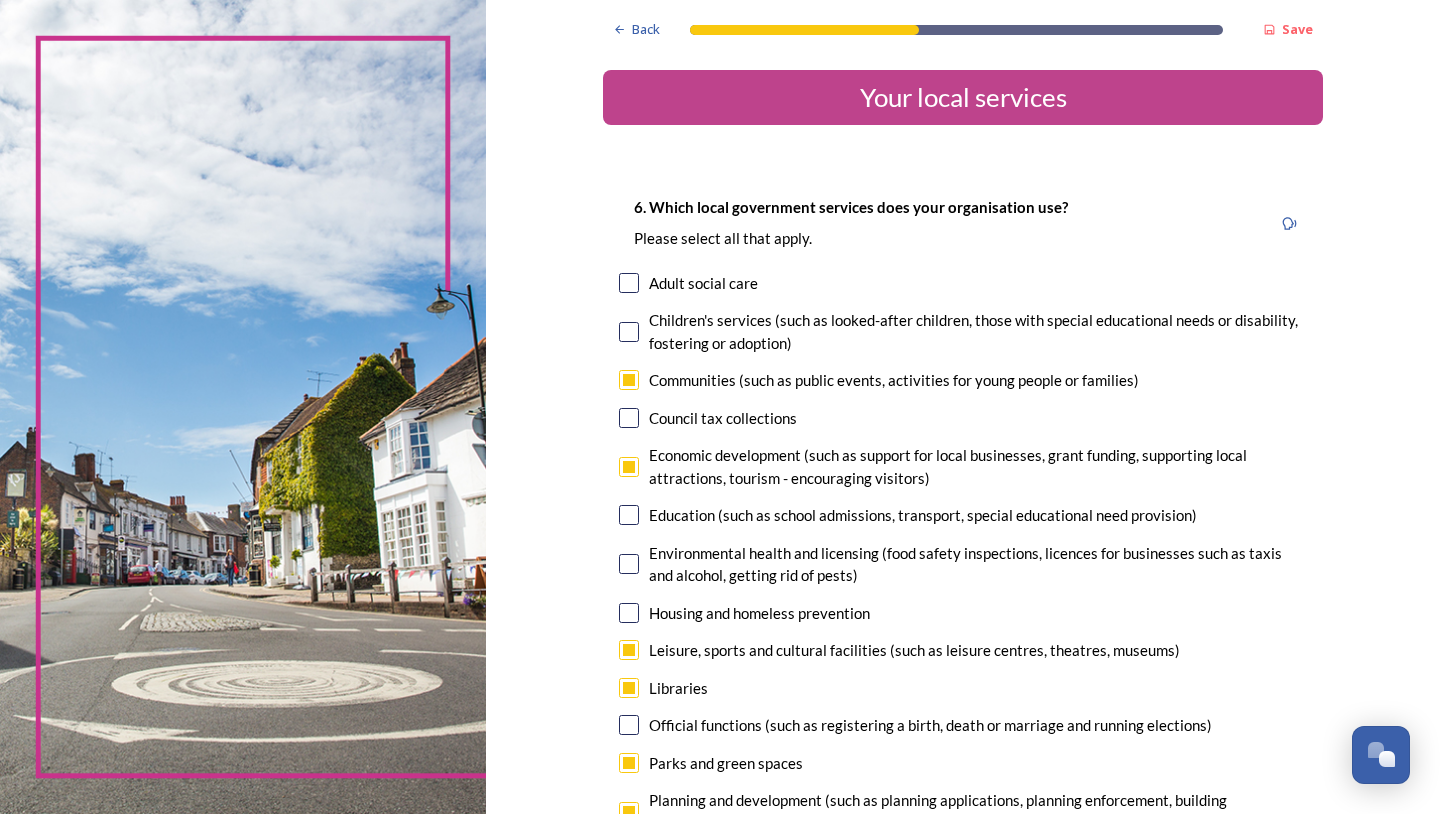click at bounding box center (629, 332) 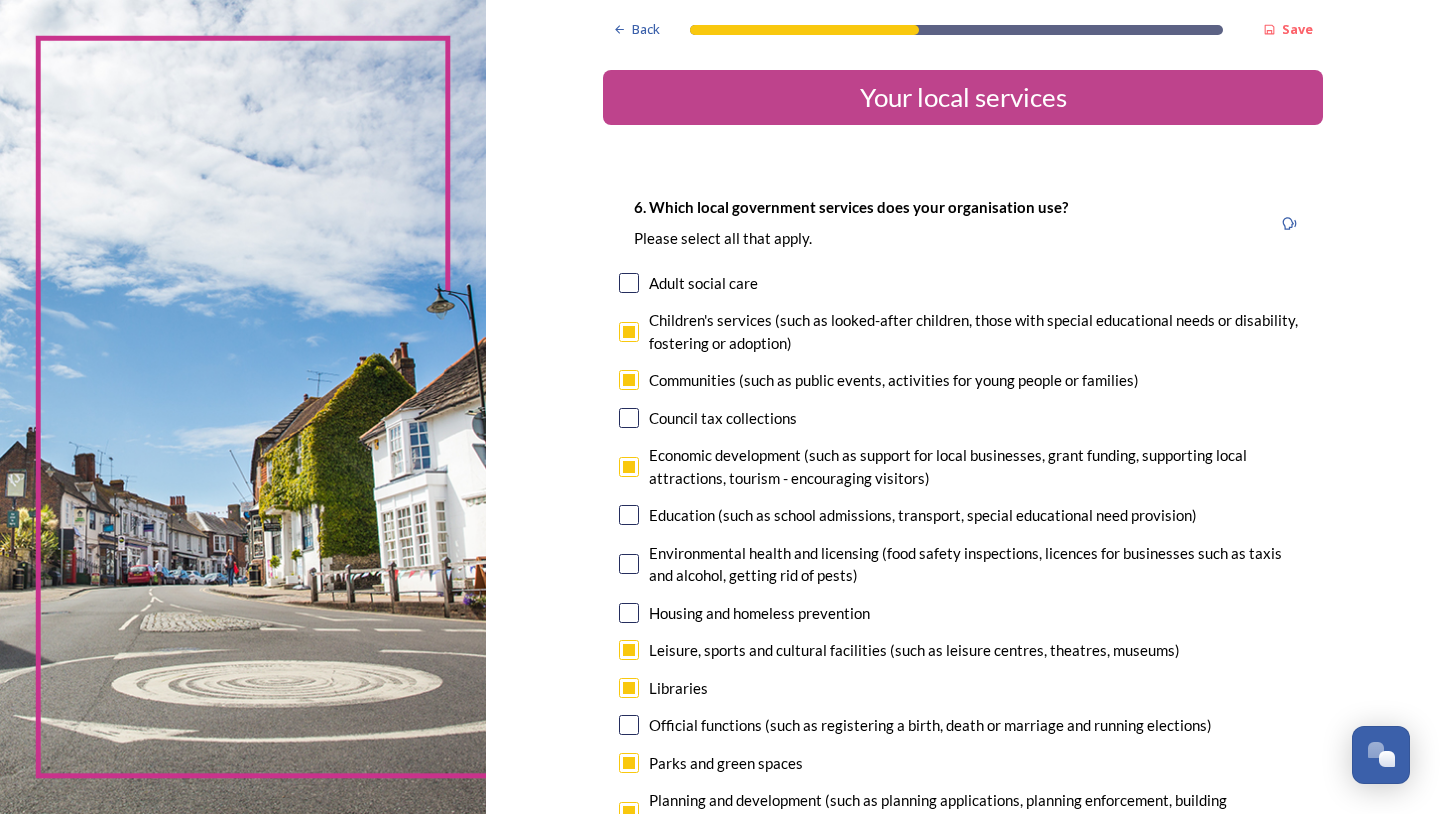scroll, scrollTop: 100, scrollLeft: 0, axis: vertical 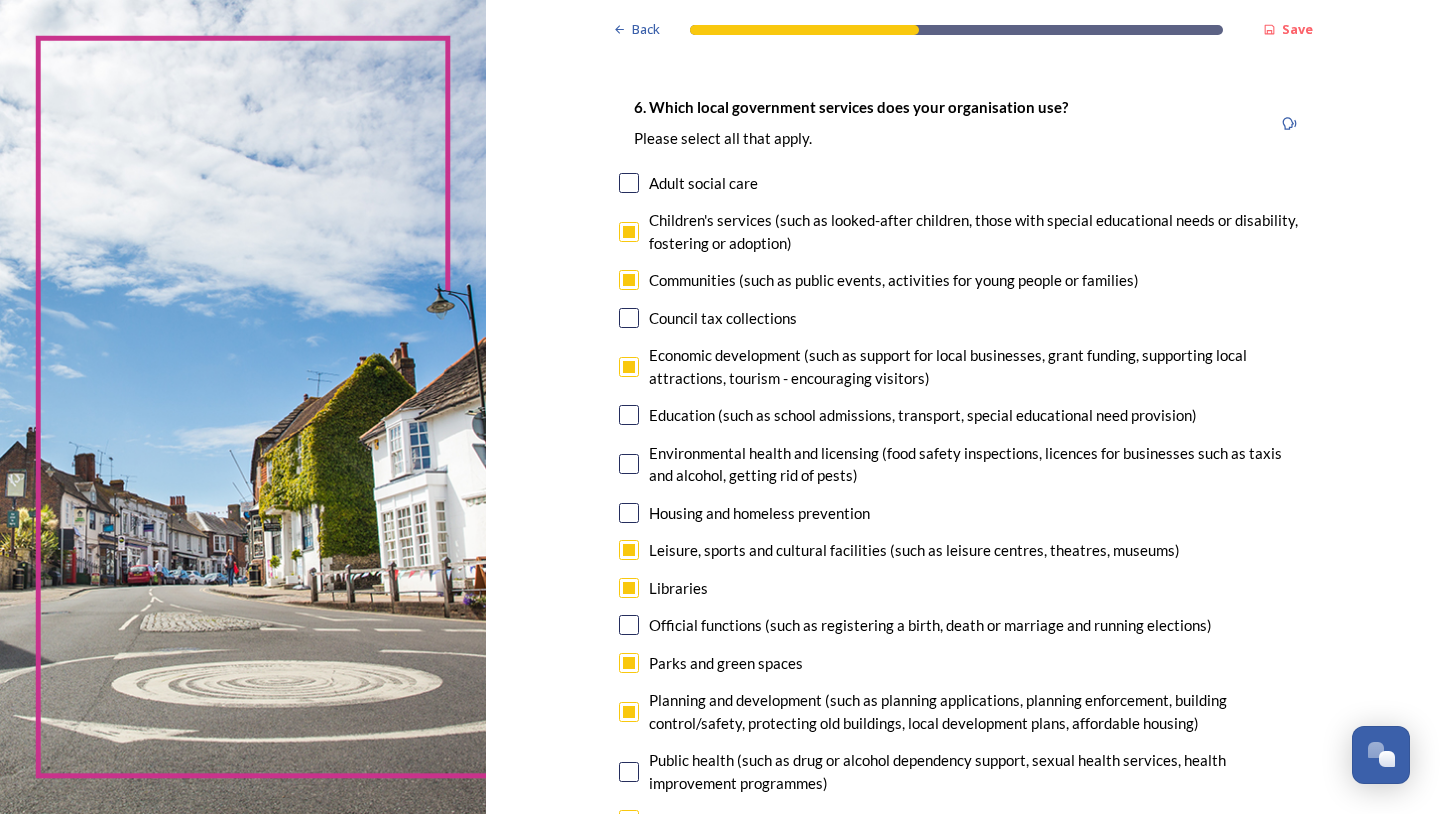 click at bounding box center (629, 415) 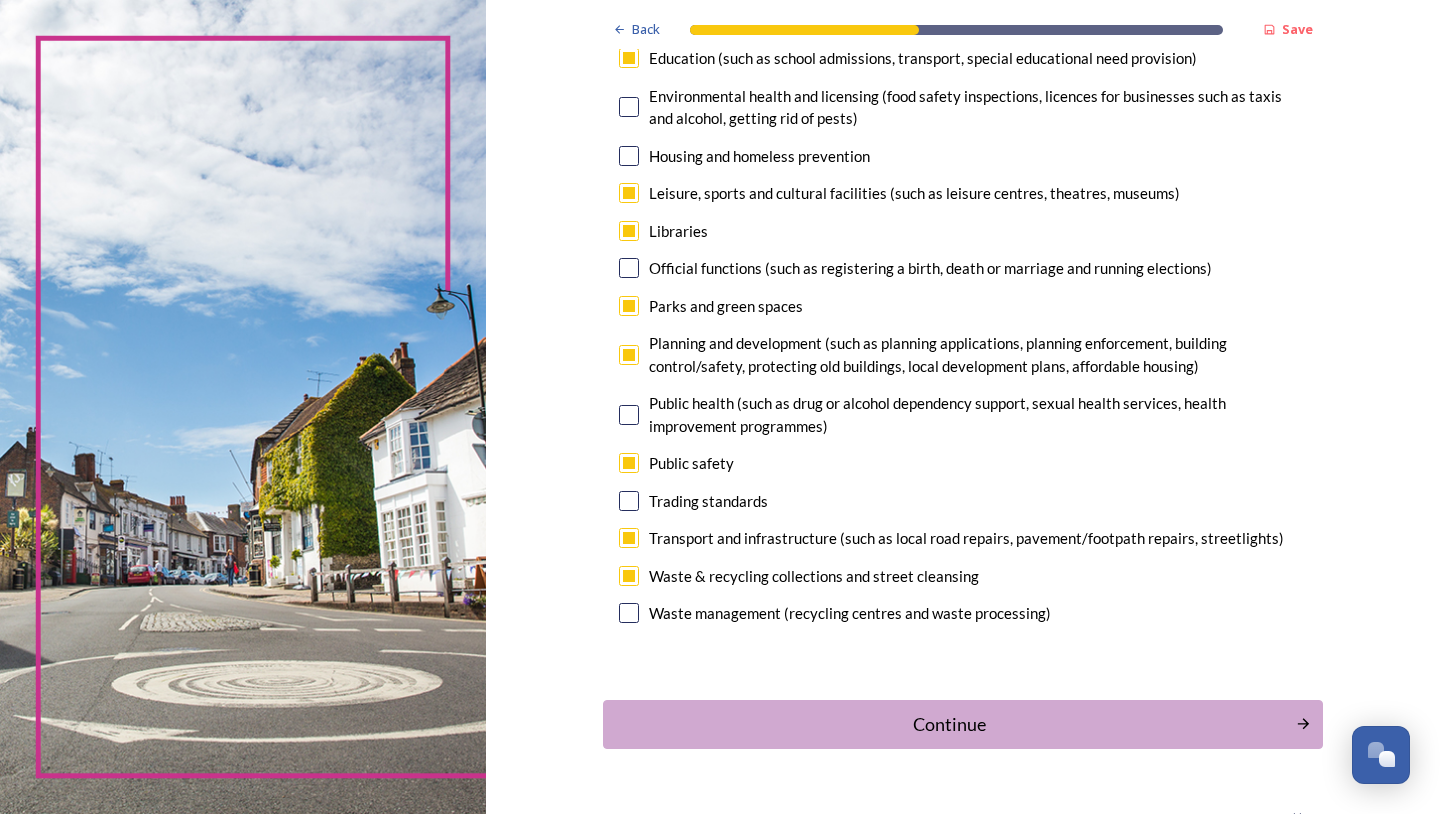 scroll, scrollTop: 500, scrollLeft: 0, axis: vertical 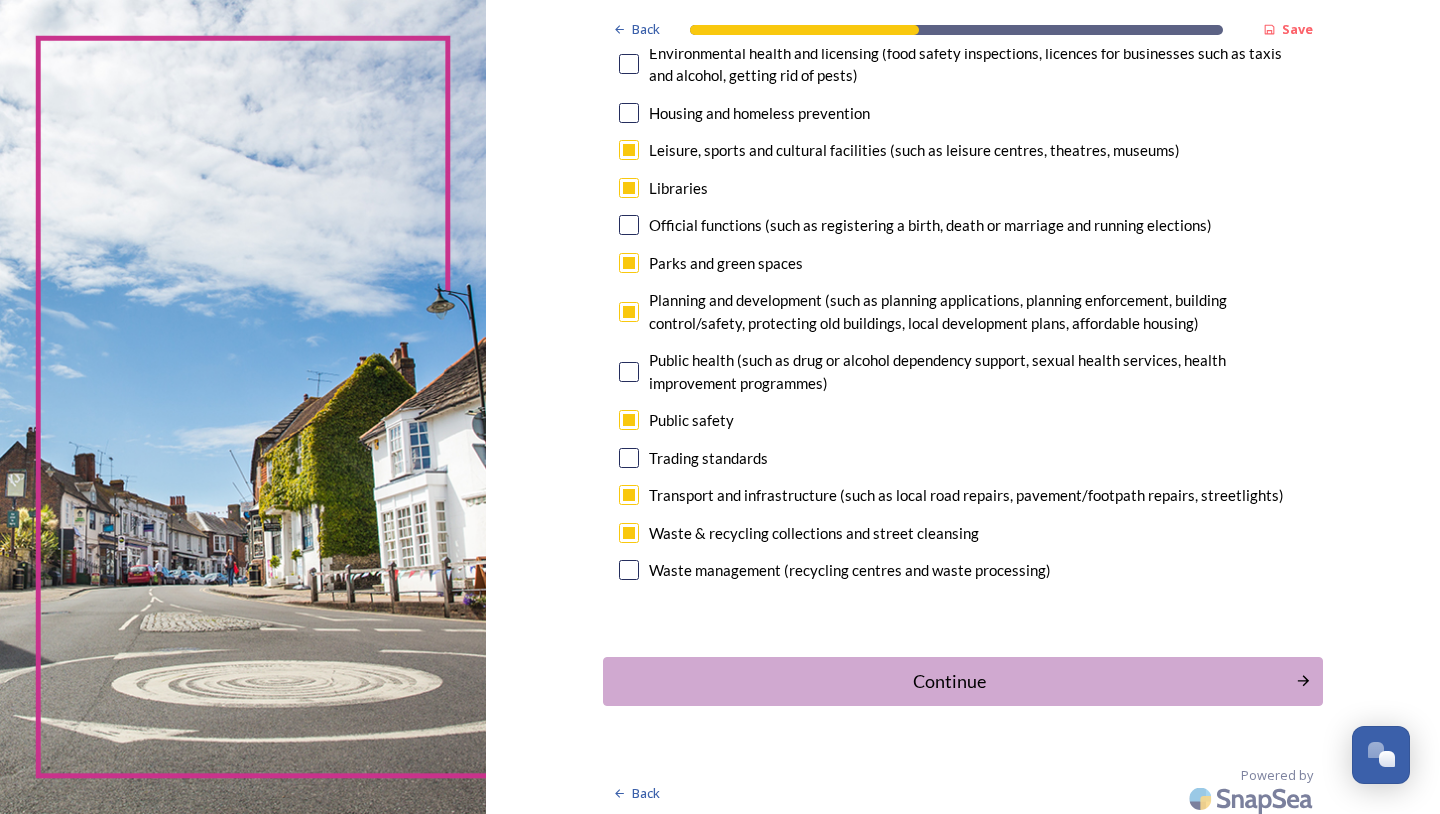 click at bounding box center [629, 372] 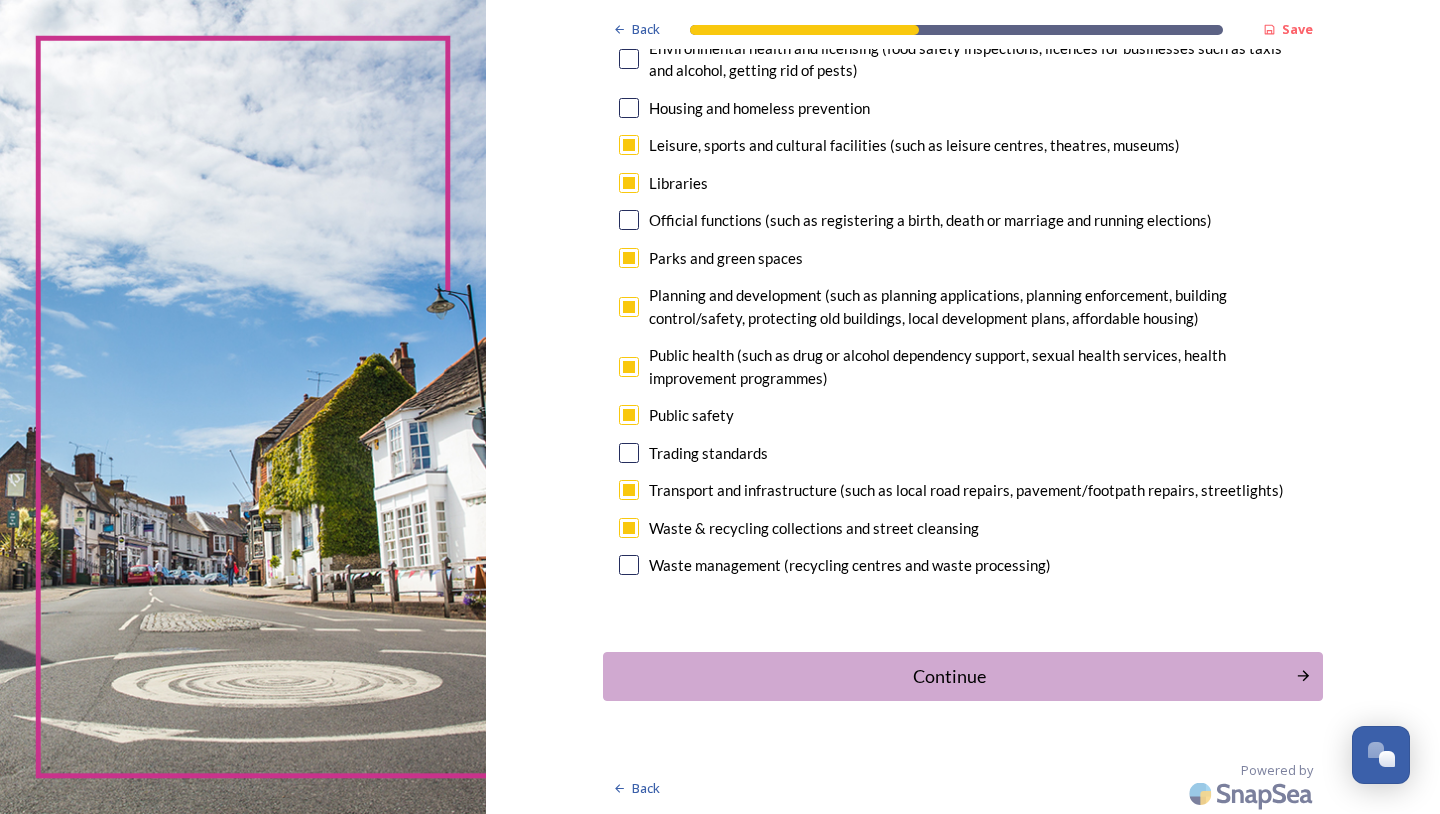 scroll, scrollTop: 506, scrollLeft: 0, axis: vertical 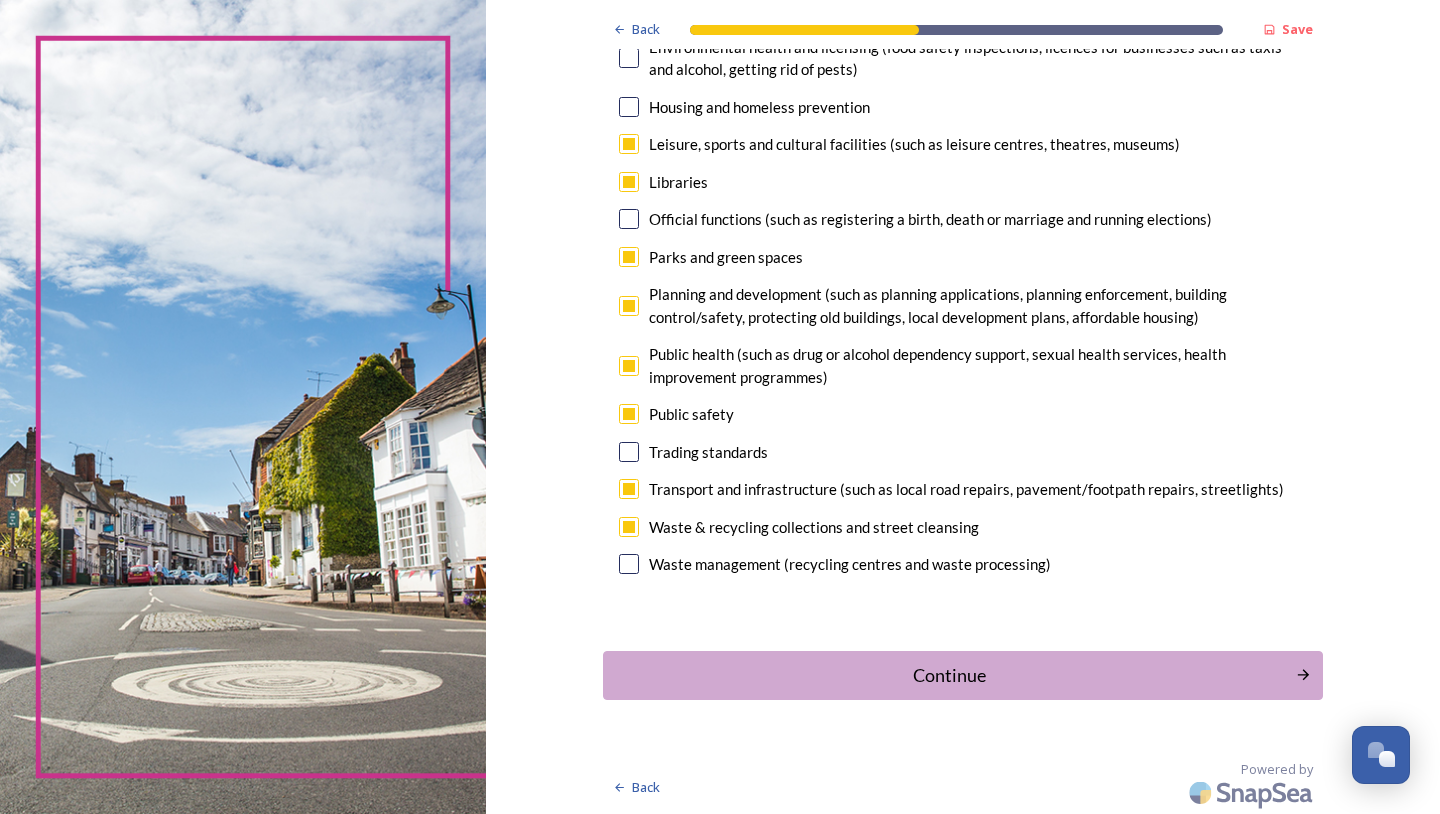 click on "Continue" at bounding box center [949, 675] 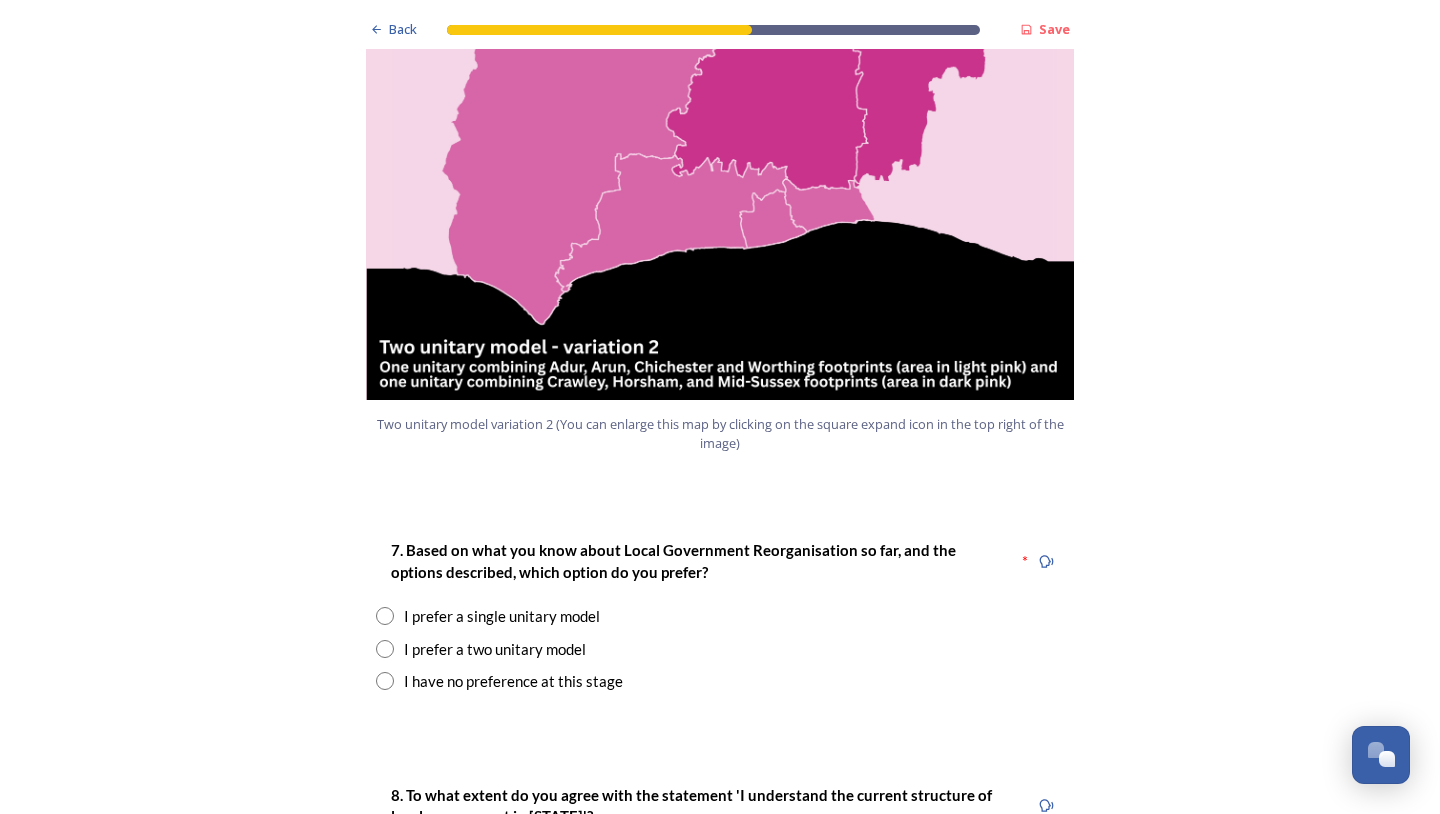 scroll, scrollTop: 2400, scrollLeft: 0, axis: vertical 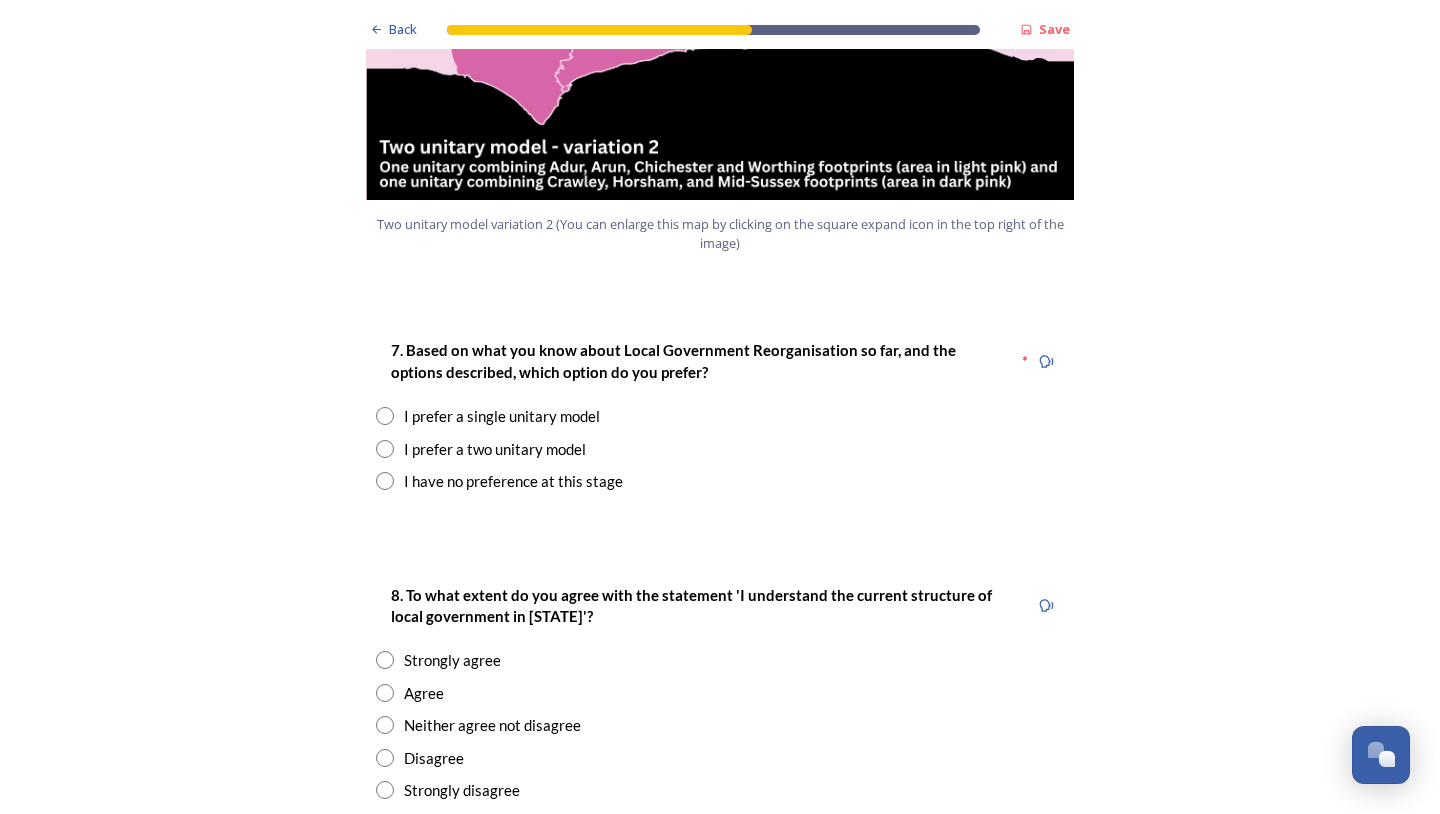 click at bounding box center (385, 449) 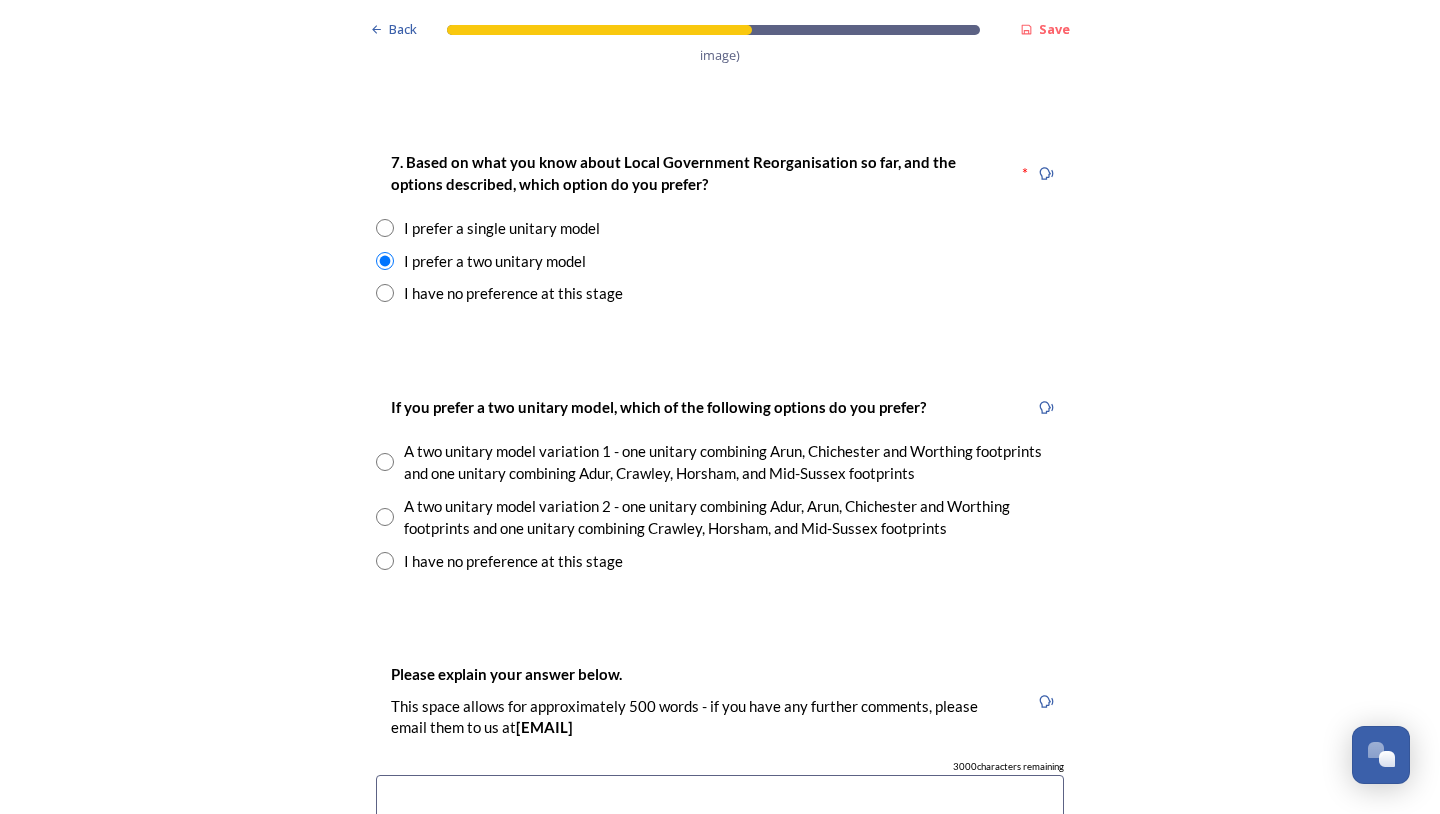 scroll, scrollTop: 2600, scrollLeft: 0, axis: vertical 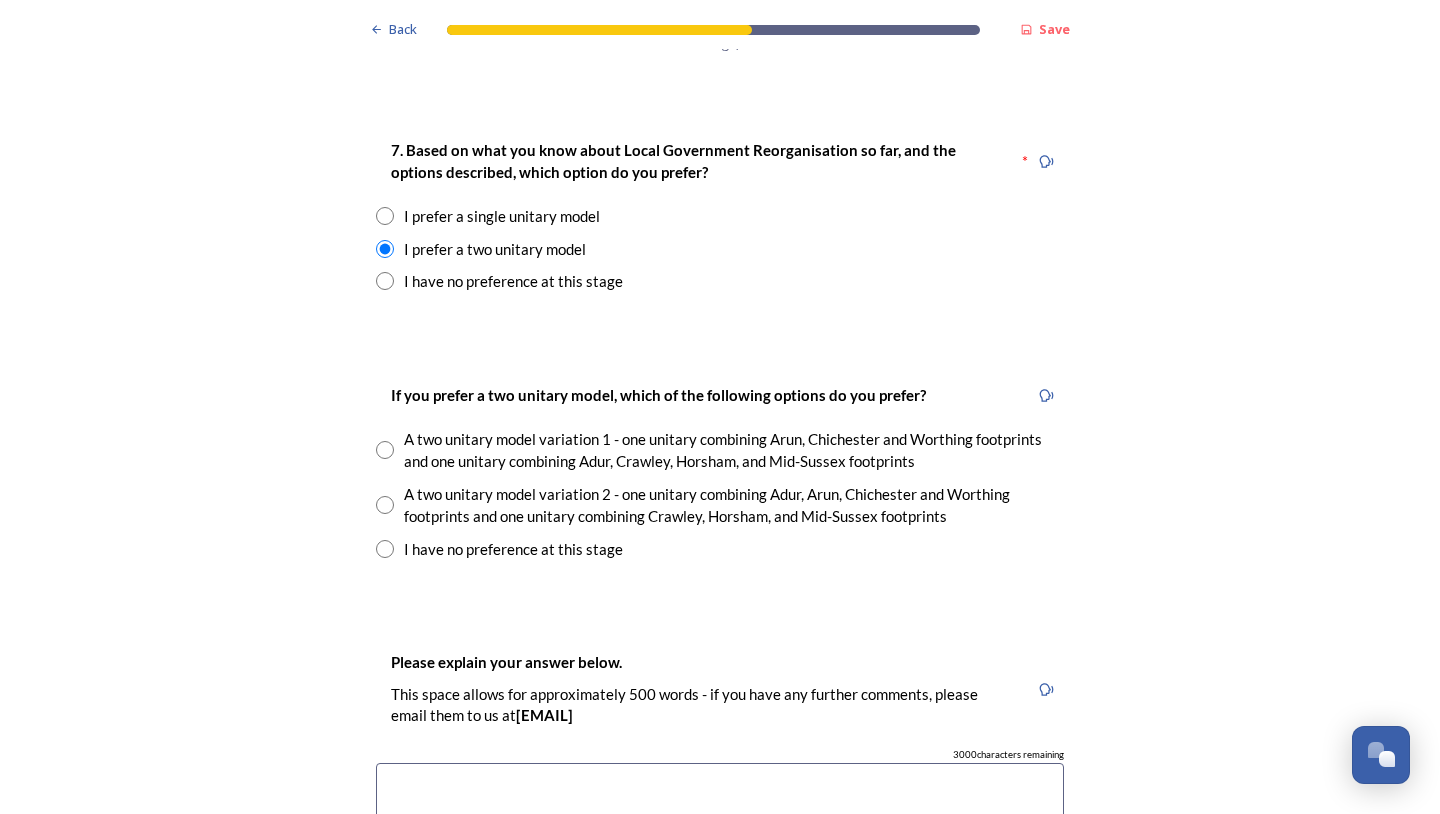 click at bounding box center (385, 549) 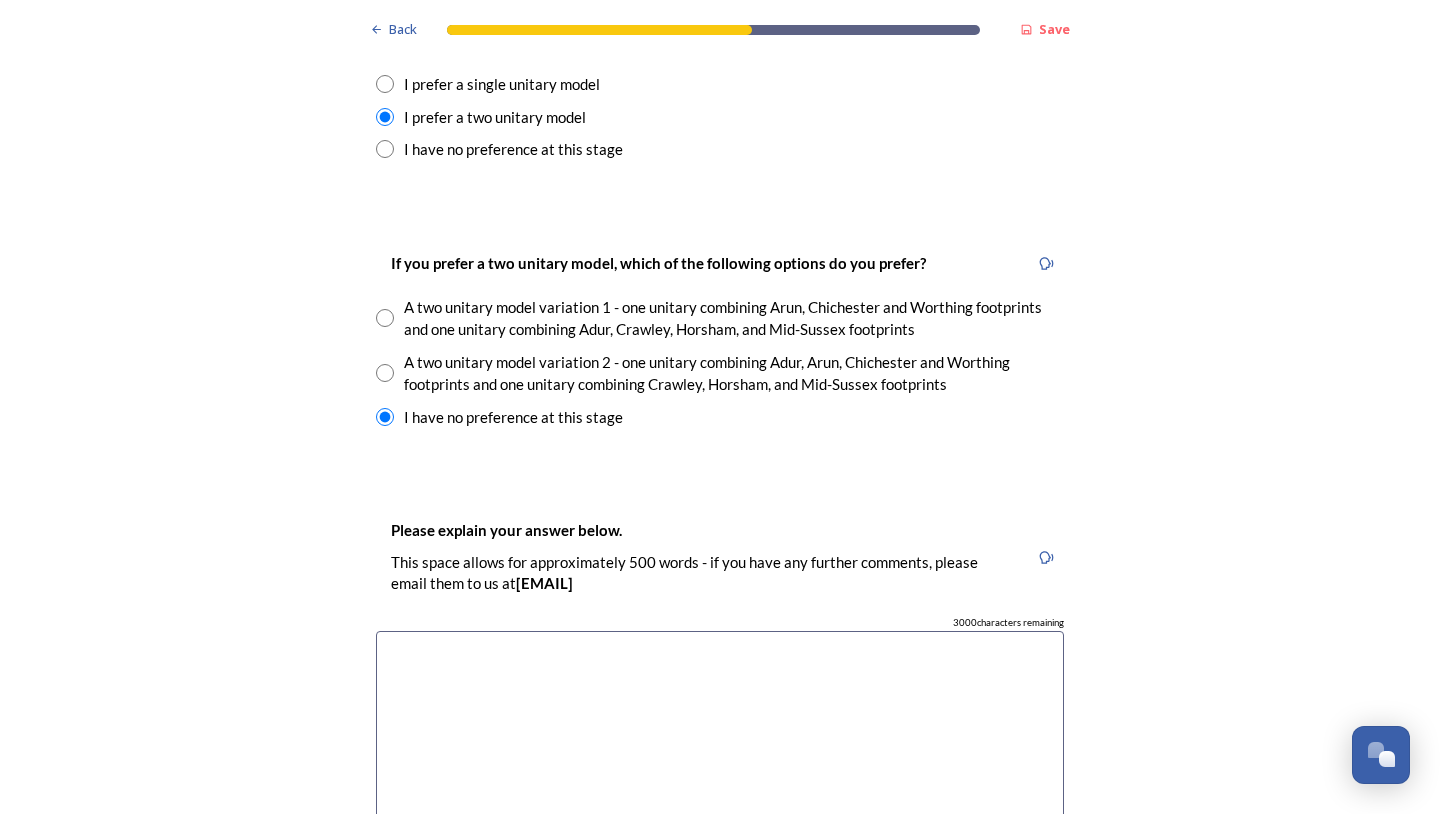 scroll, scrollTop: 2800, scrollLeft: 0, axis: vertical 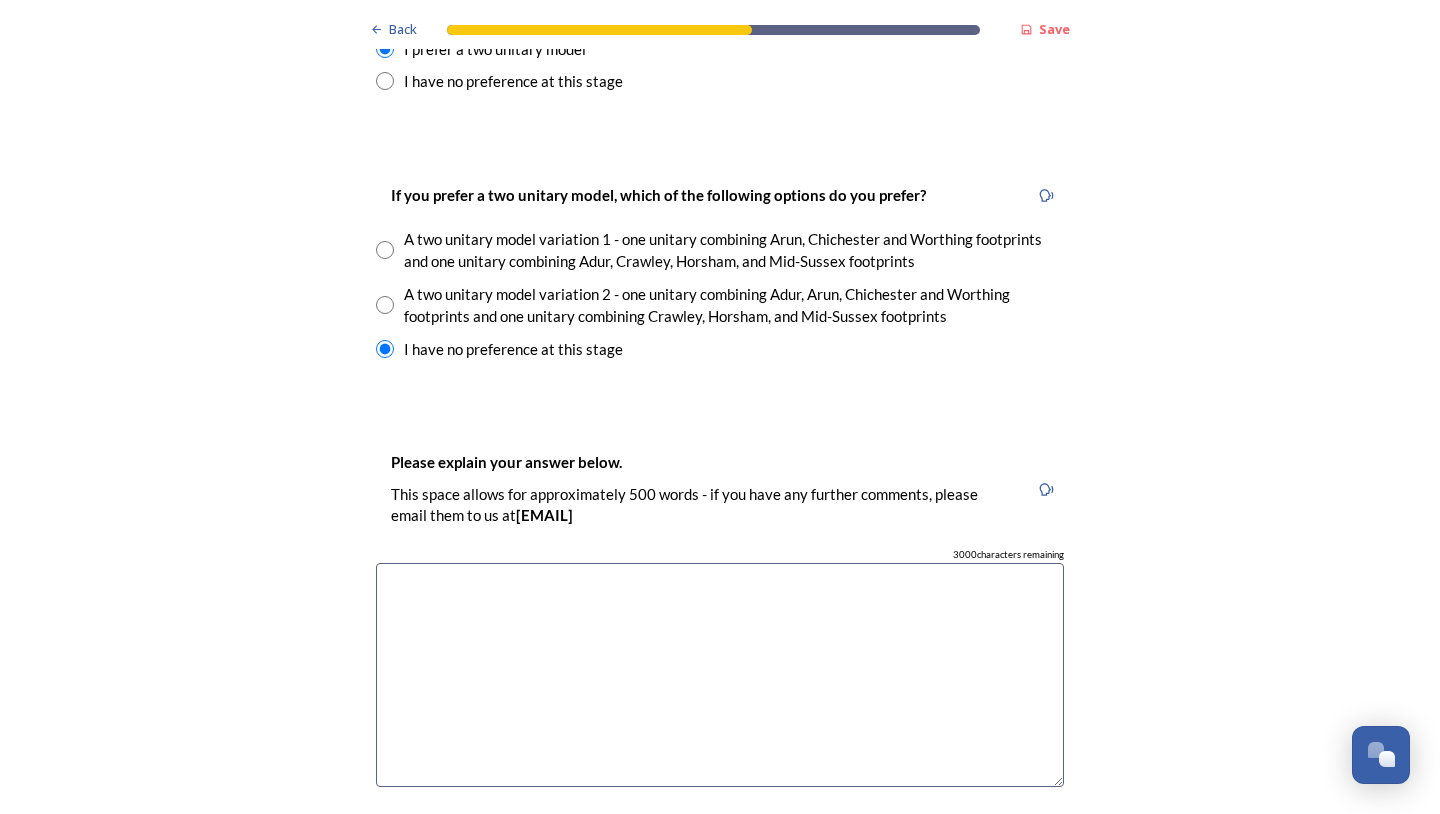 click at bounding box center [720, 675] 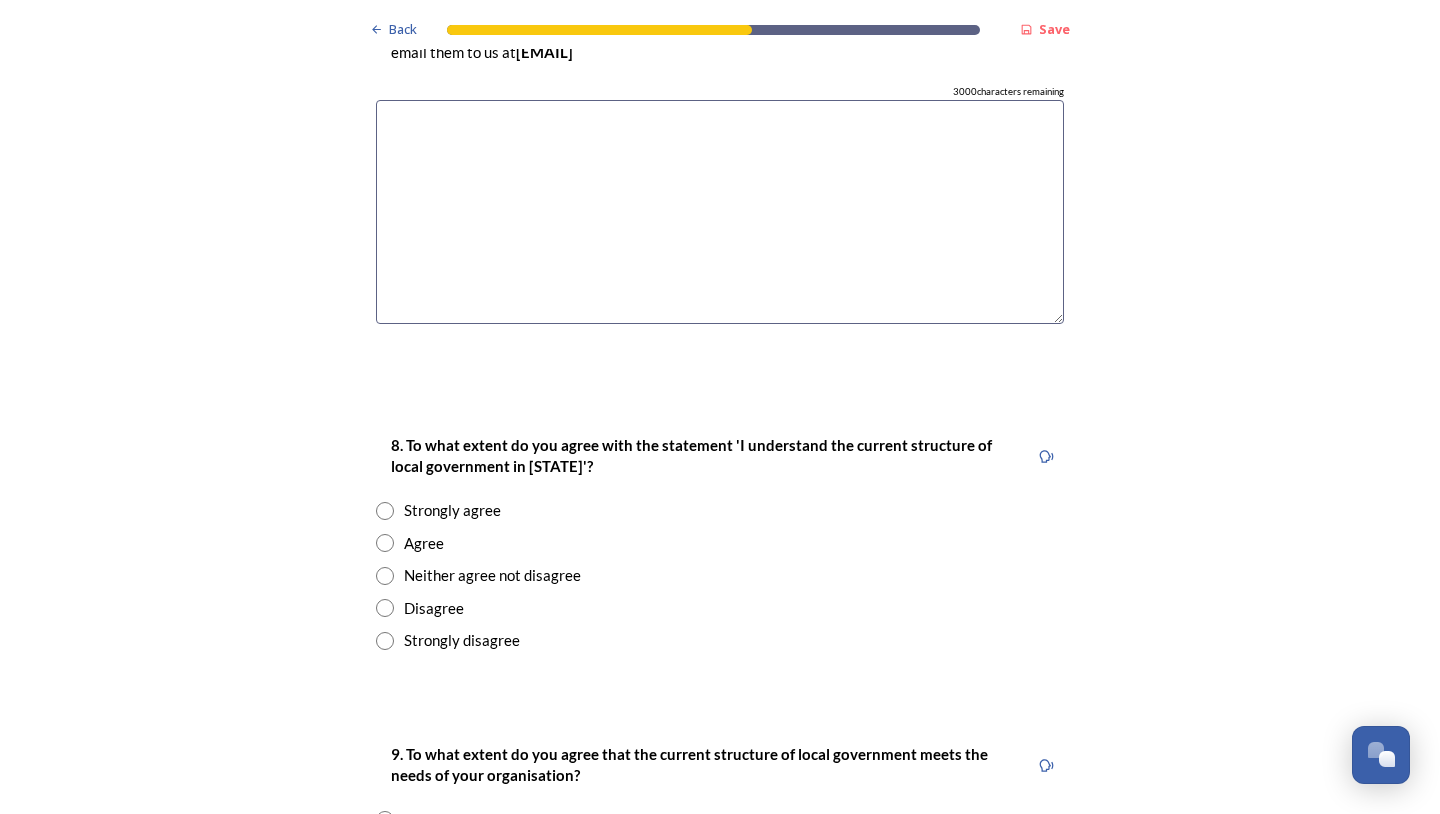 scroll, scrollTop: 3300, scrollLeft: 0, axis: vertical 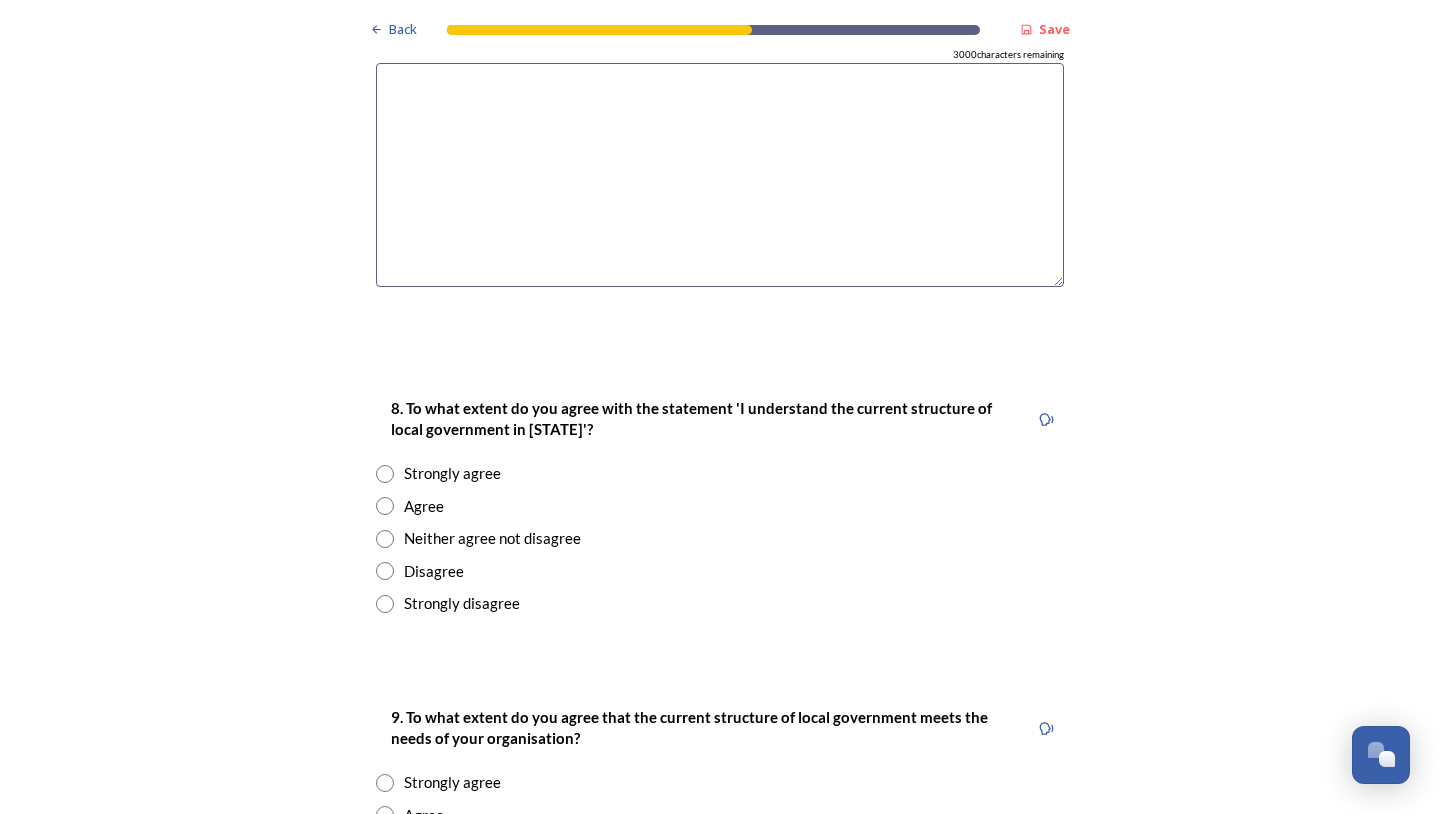 click at bounding box center [385, 506] 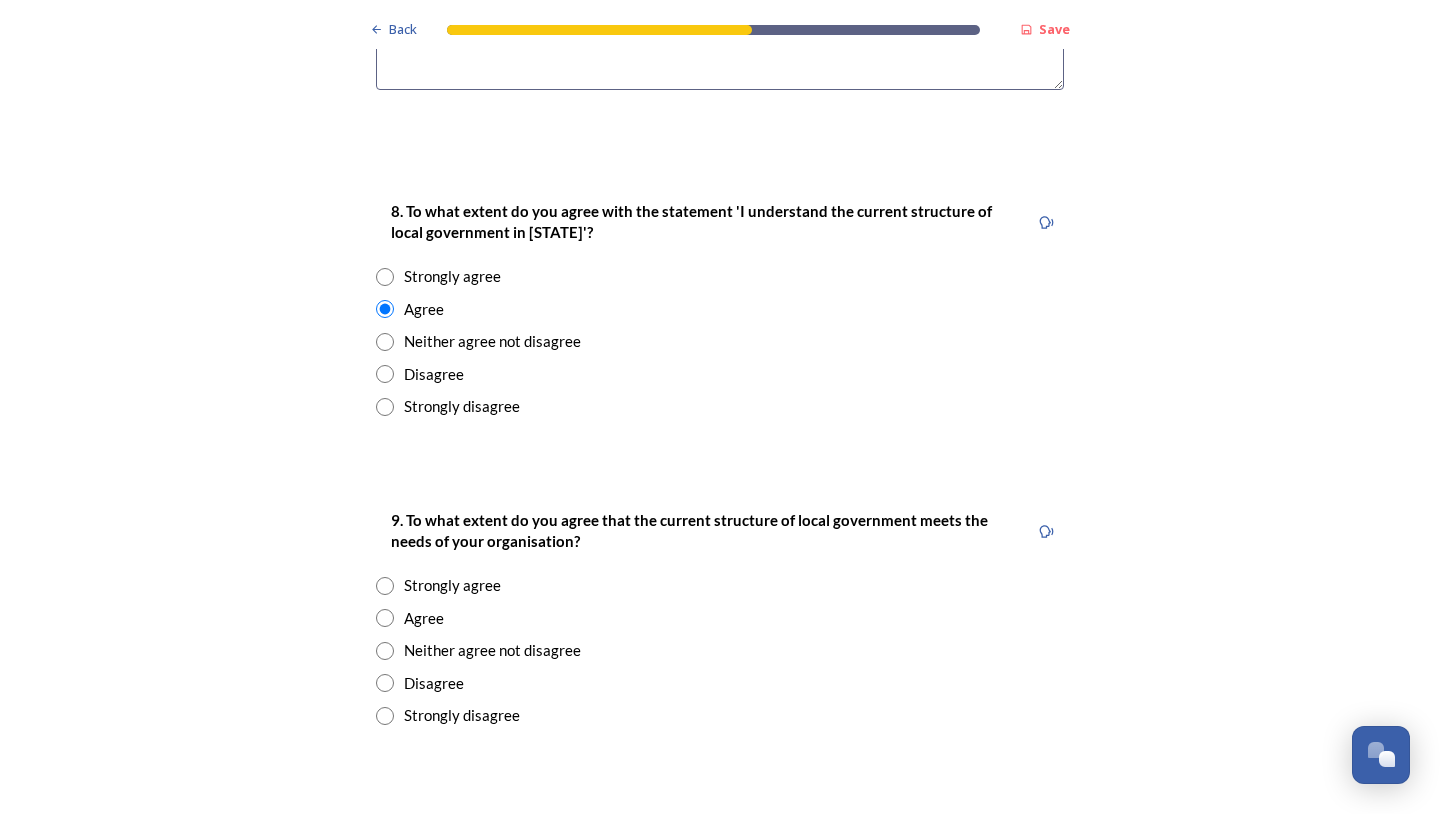scroll, scrollTop: 3500, scrollLeft: 0, axis: vertical 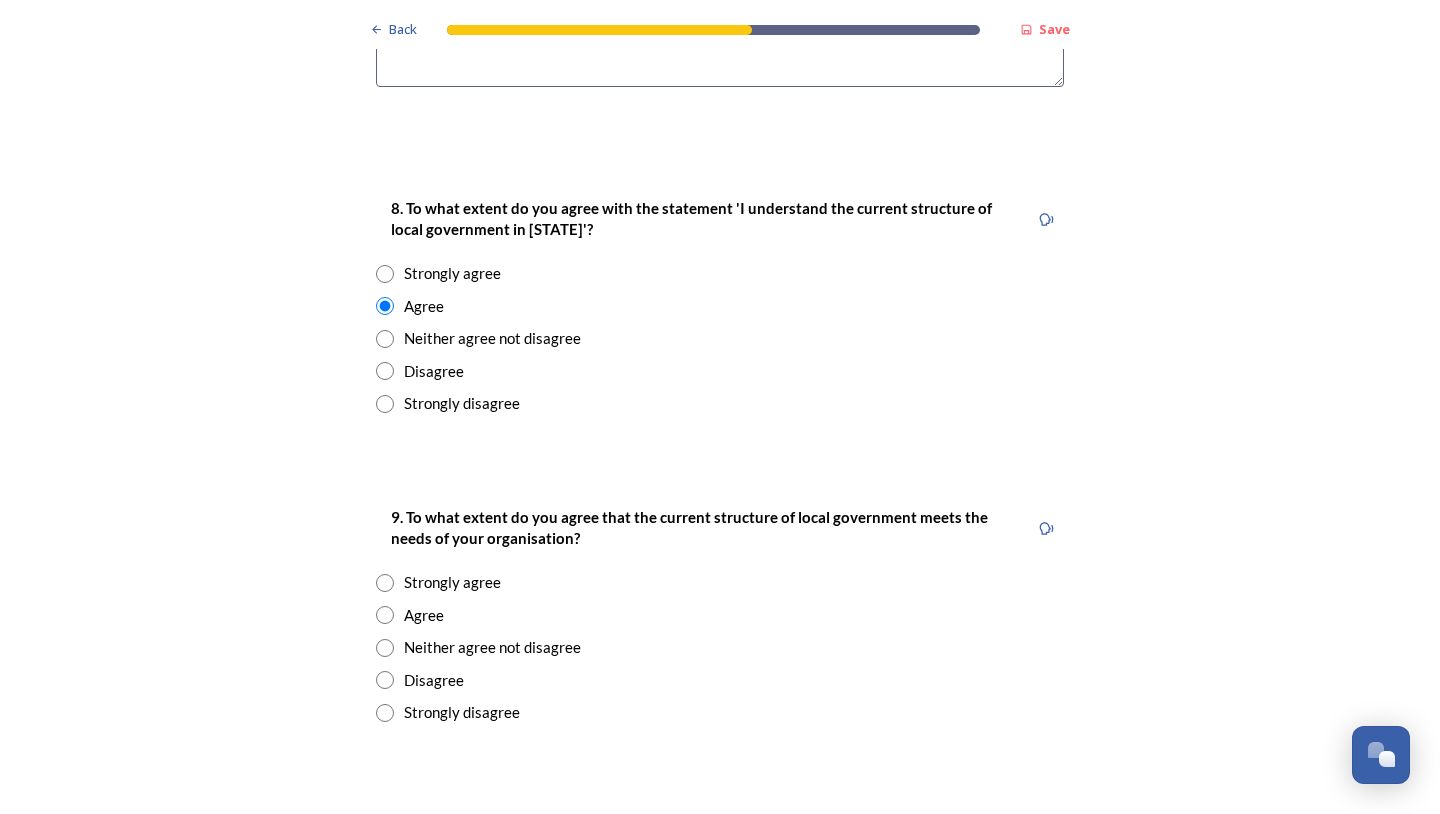 click at bounding box center [385, 680] 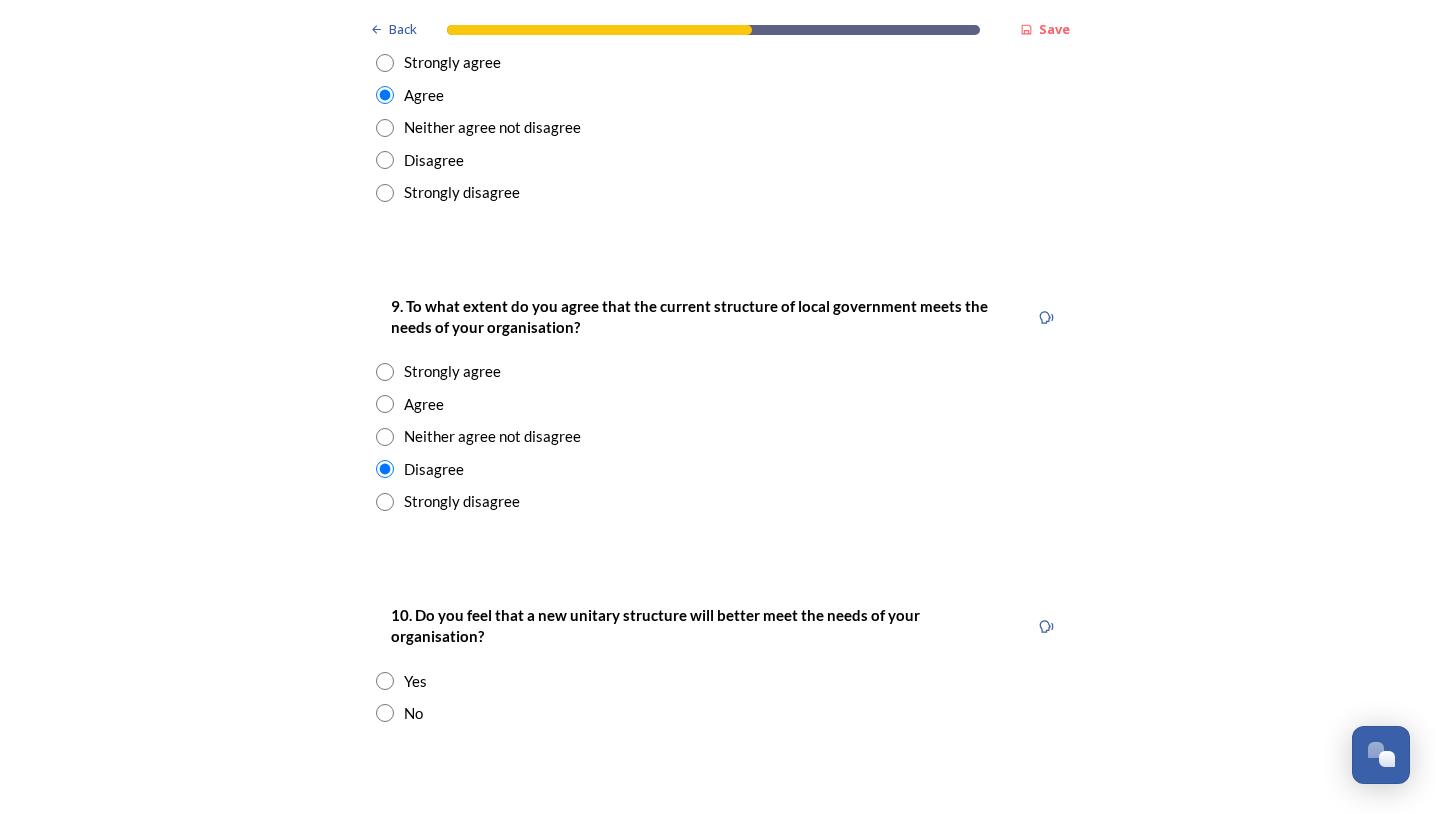 scroll, scrollTop: 3800, scrollLeft: 0, axis: vertical 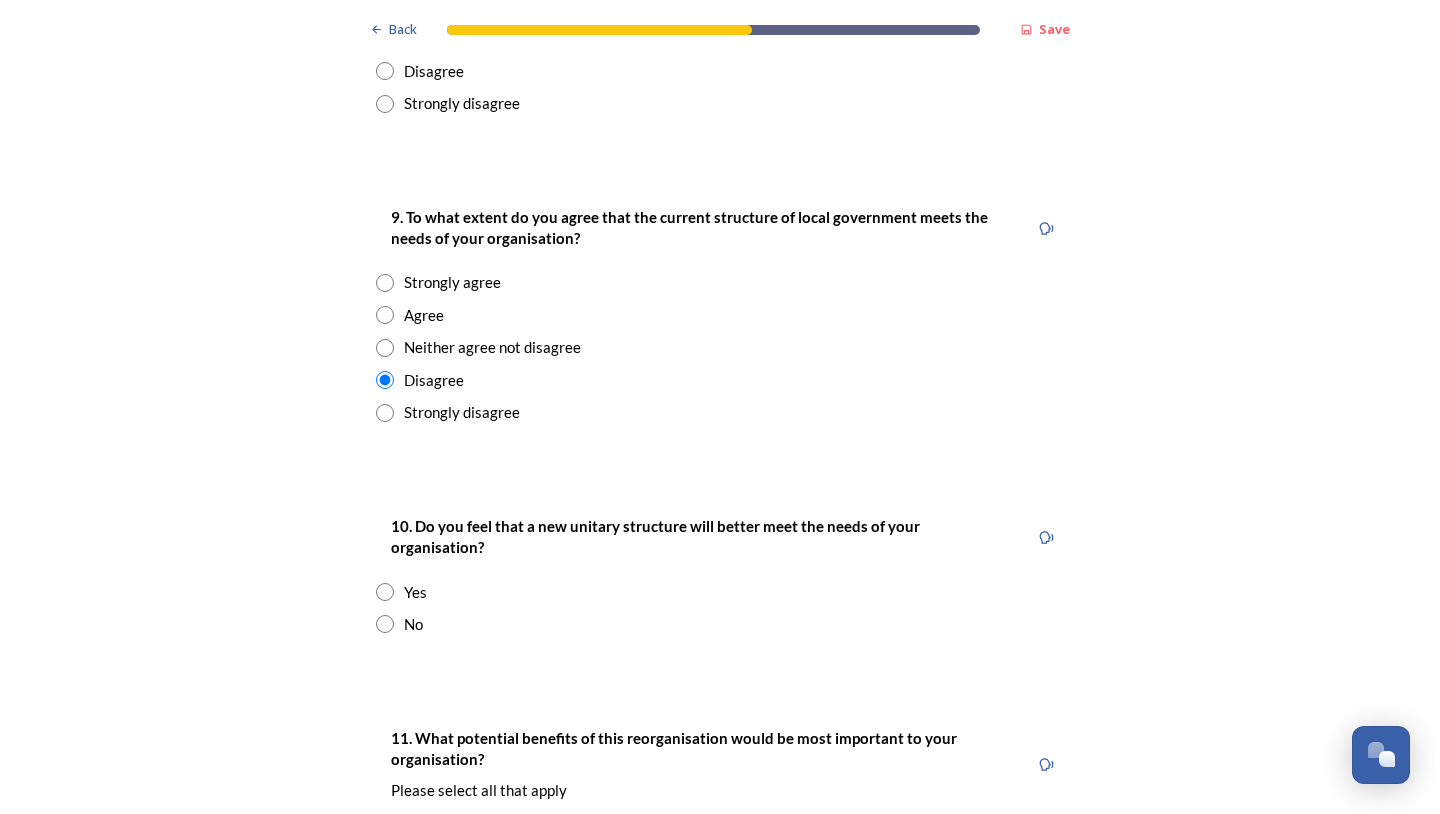 drag, startPoint x: 379, startPoint y: 574, endPoint x: 423, endPoint y: 581, distance: 44.553337 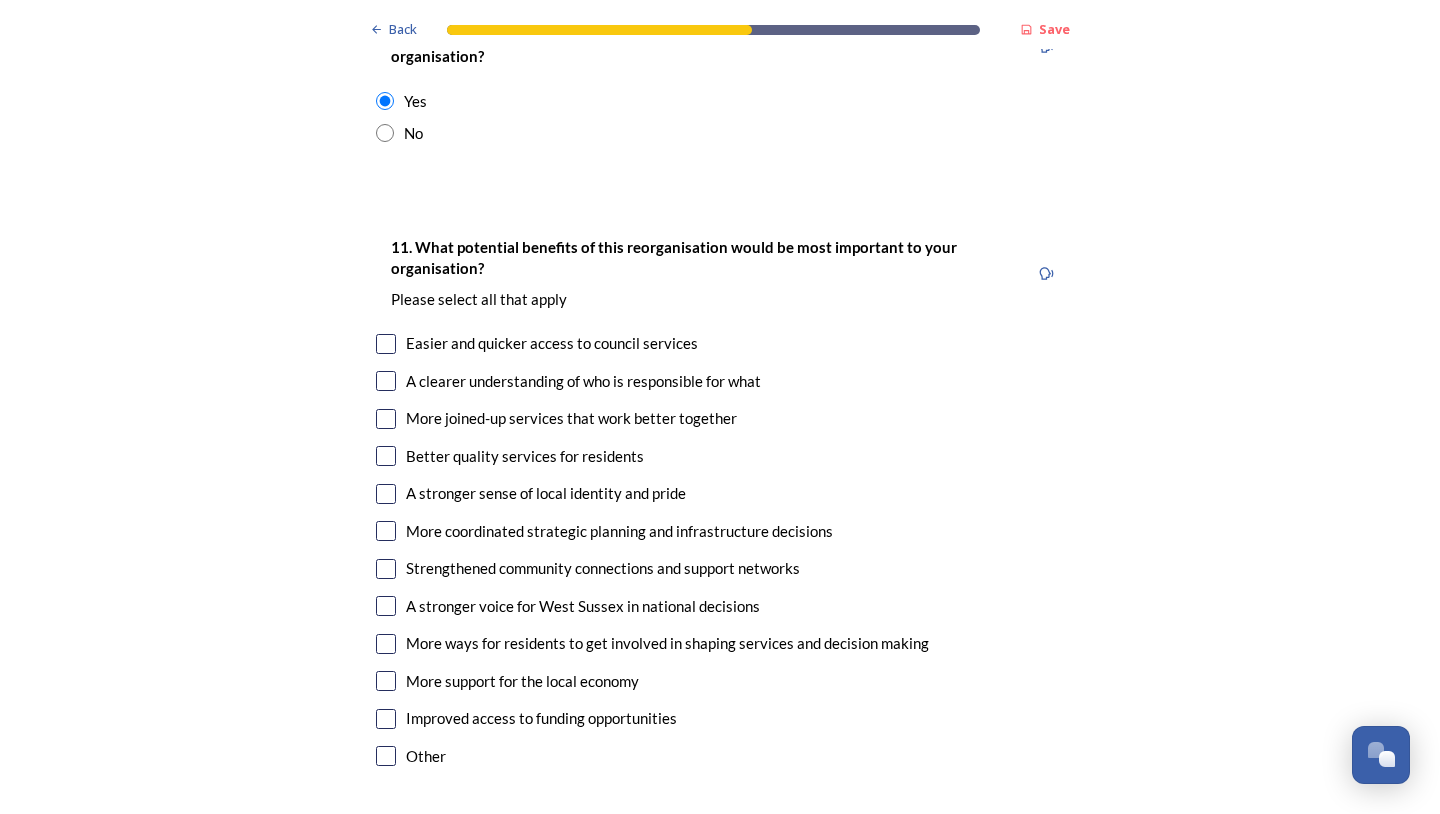 scroll, scrollTop: 4300, scrollLeft: 0, axis: vertical 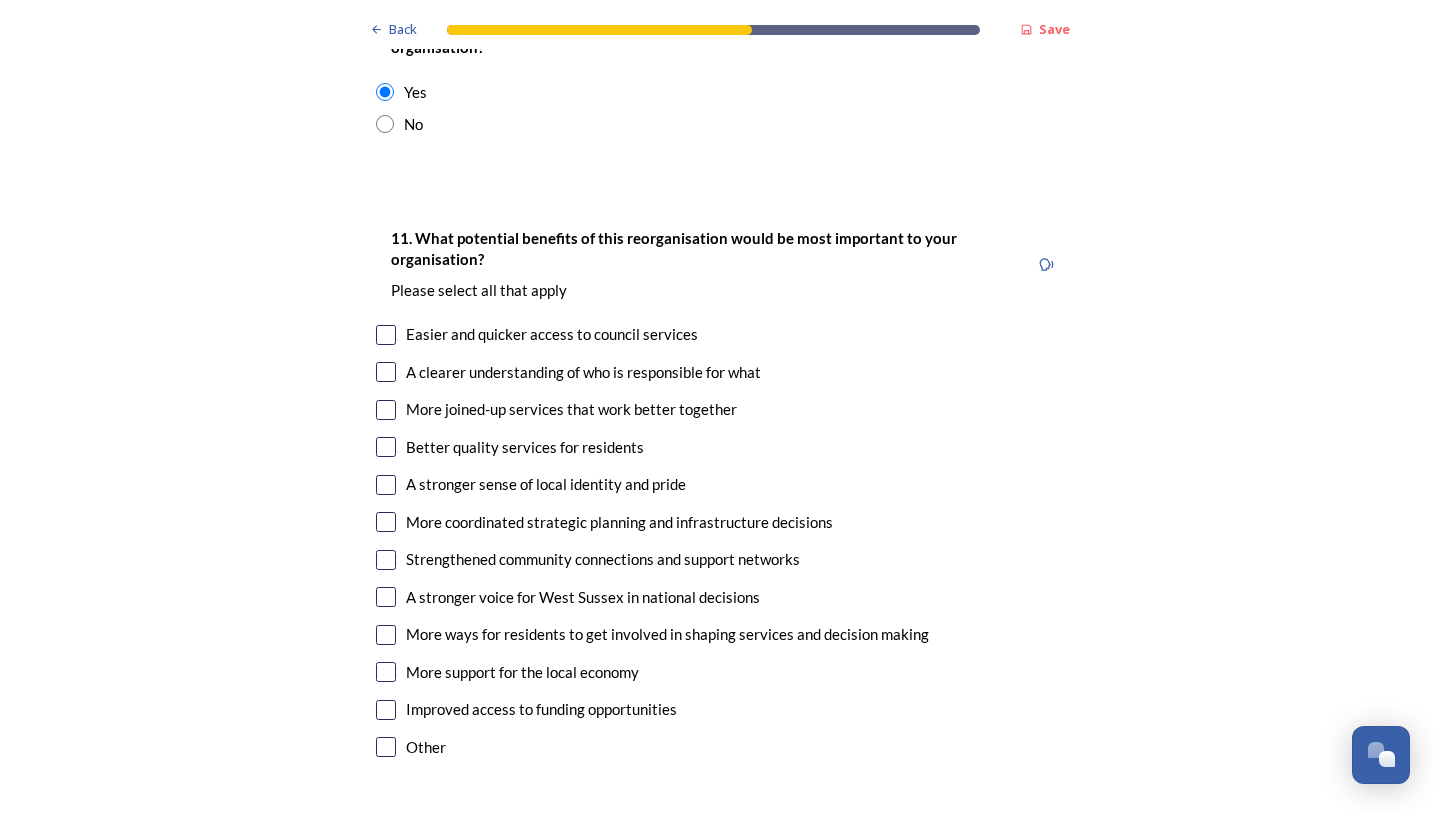click at bounding box center [386, 410] 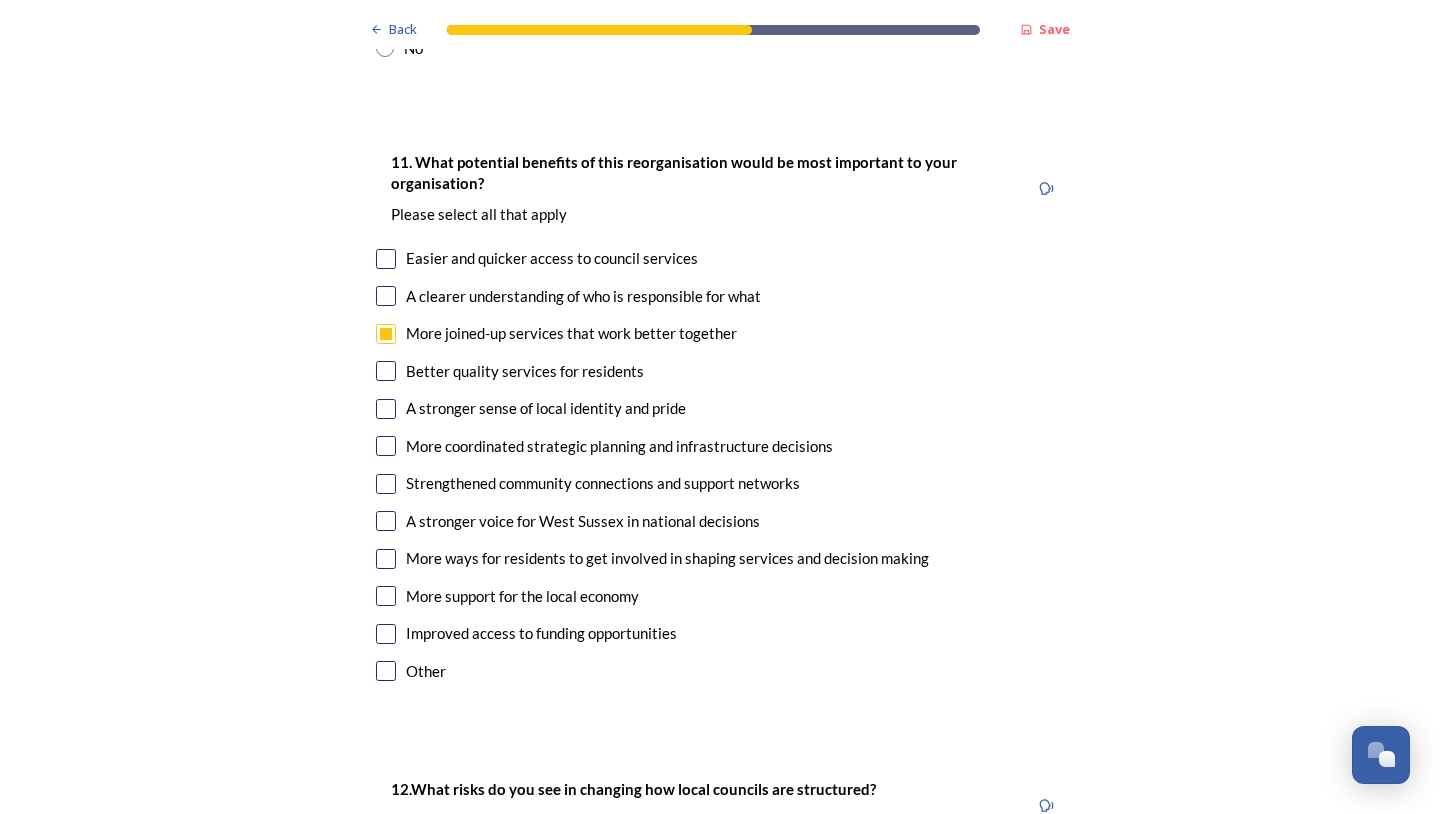 scroll, scrollTop: 4400, scrollLeft: 0, axis: vertical 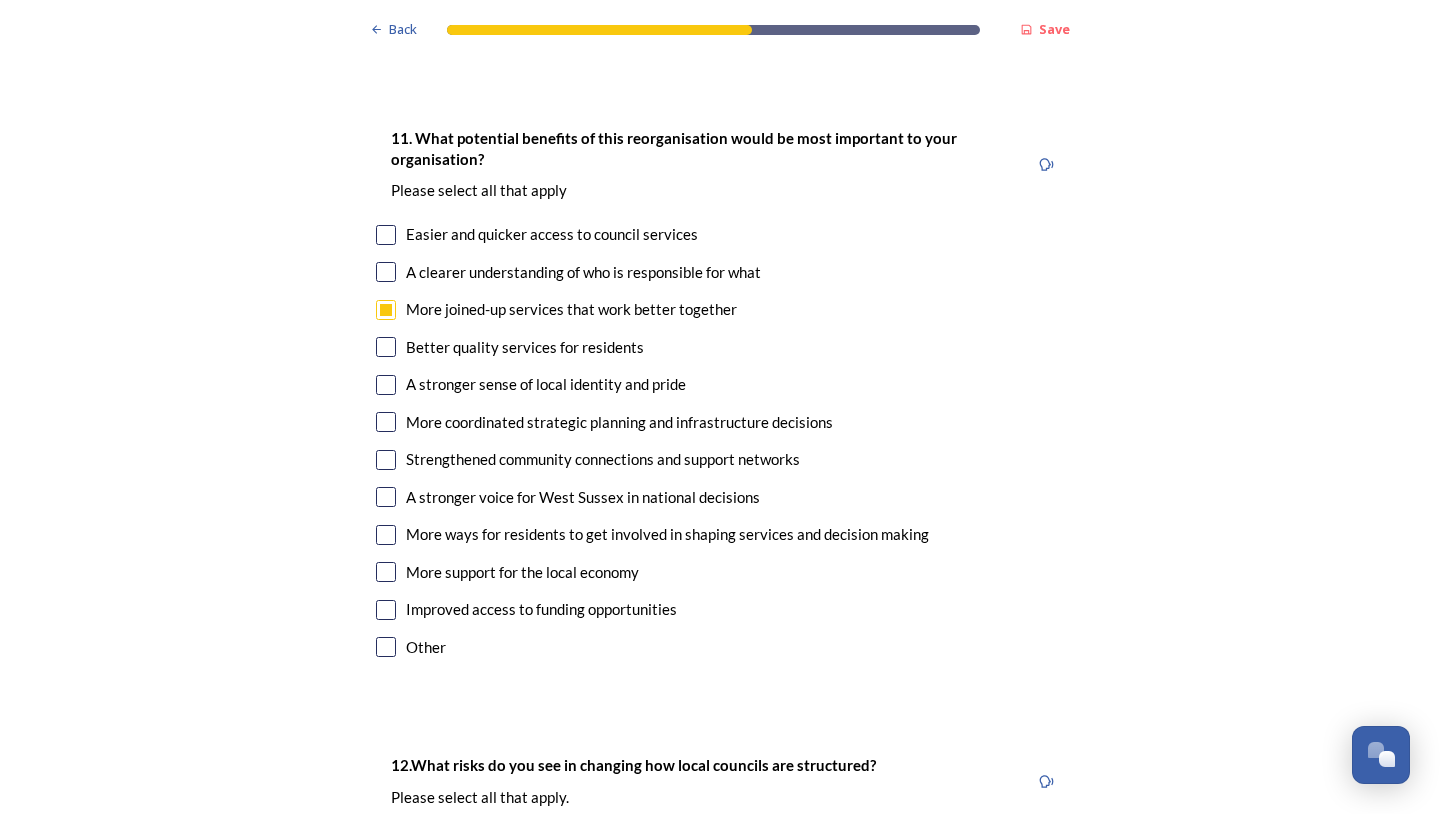 click at bounding box center (386, 385) 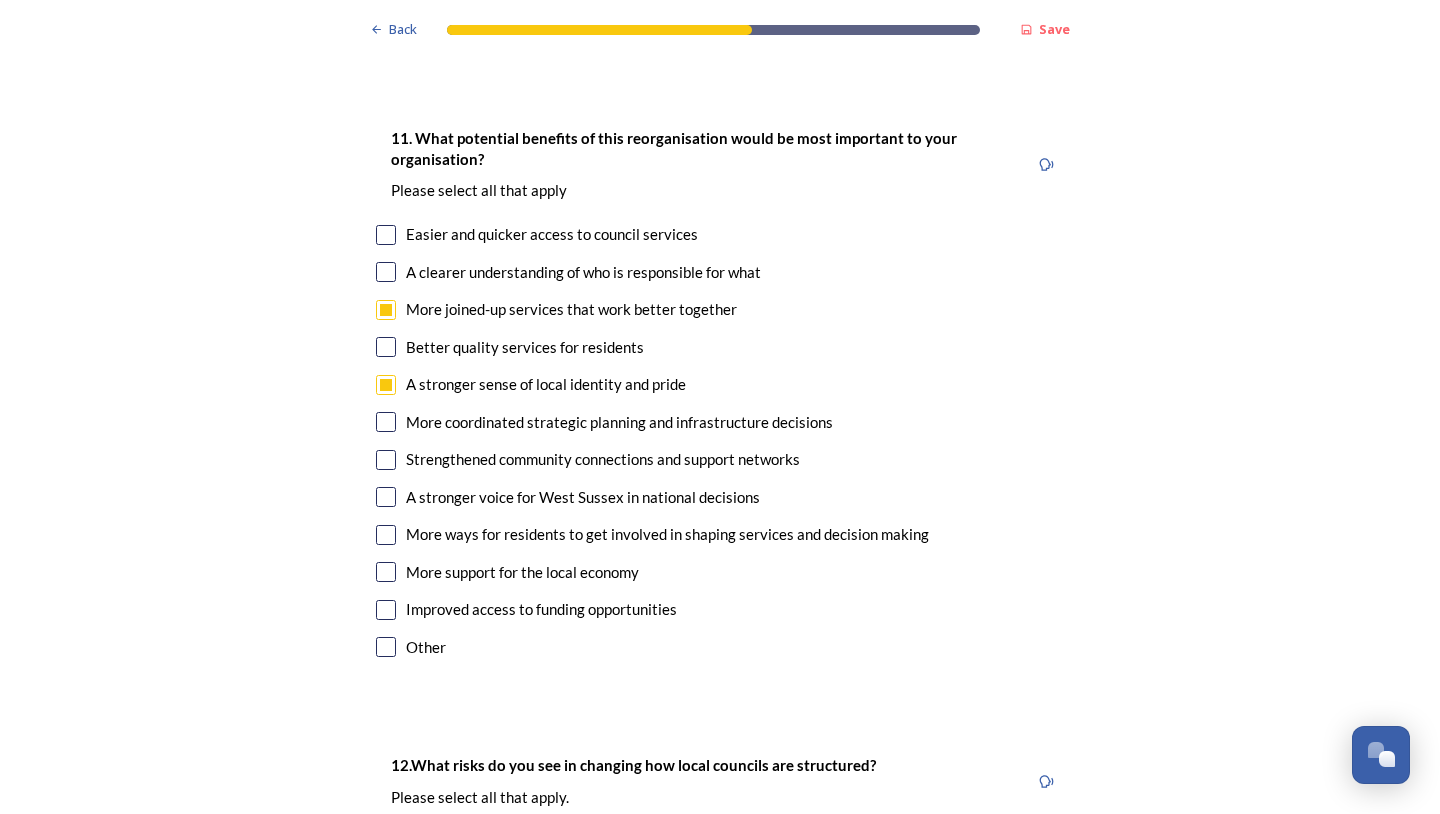 click at bounding box center (386, 422) 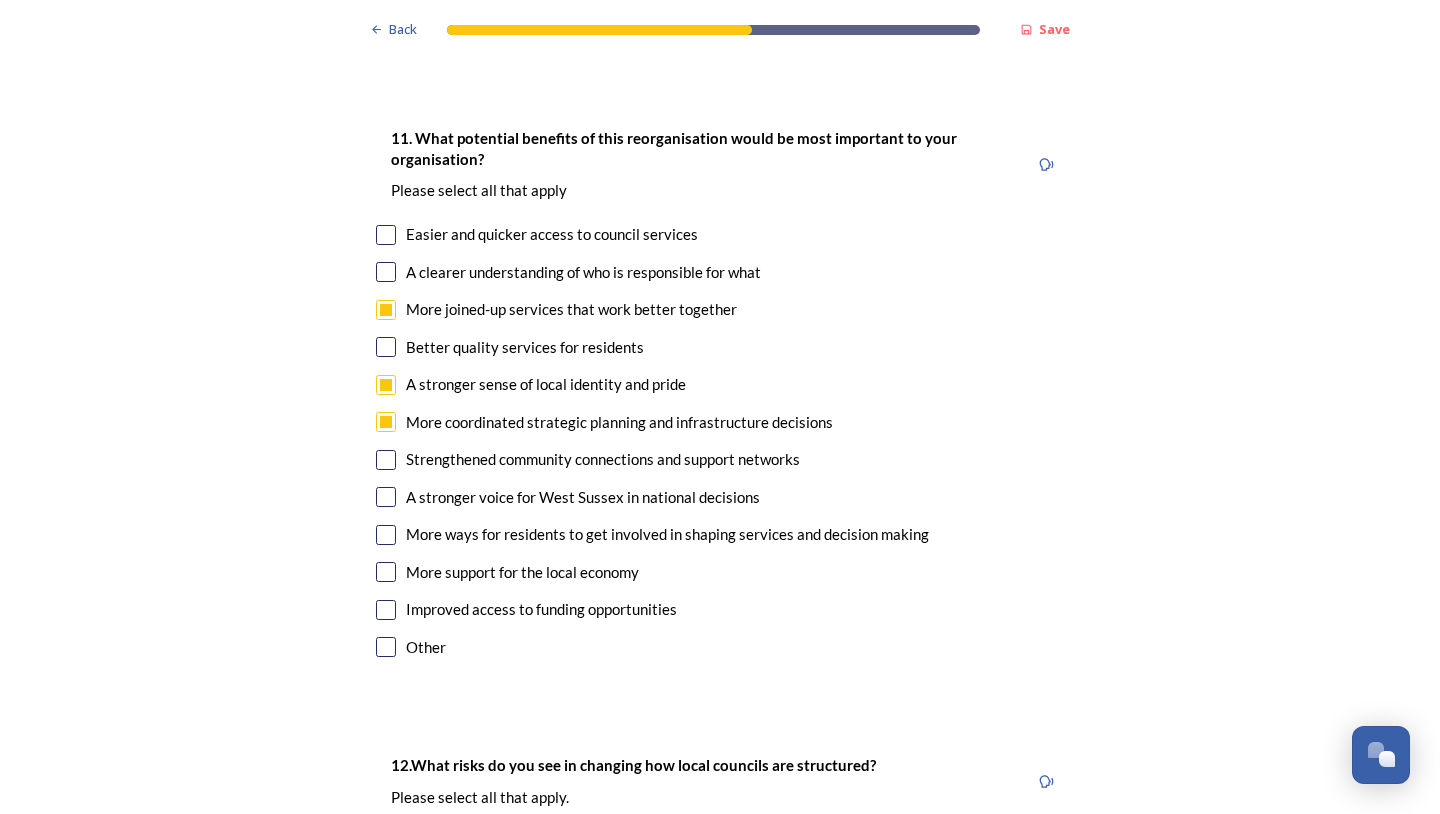 click at bounding box center (386, 460) 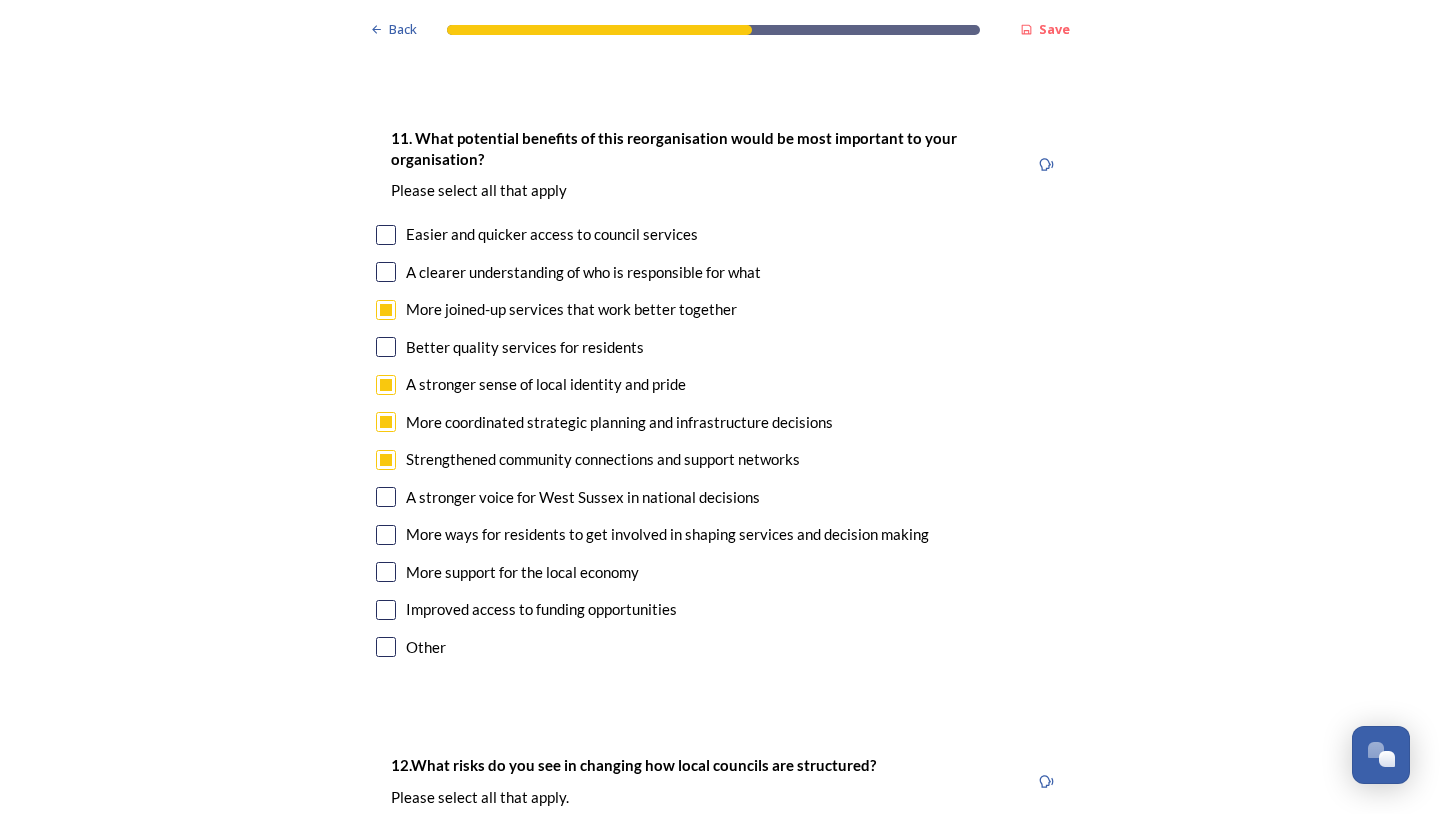 drag, startPoint x: 378, startPoint y: 480, endPoint x: 406, endPoint y: 483, distance: 28.160255 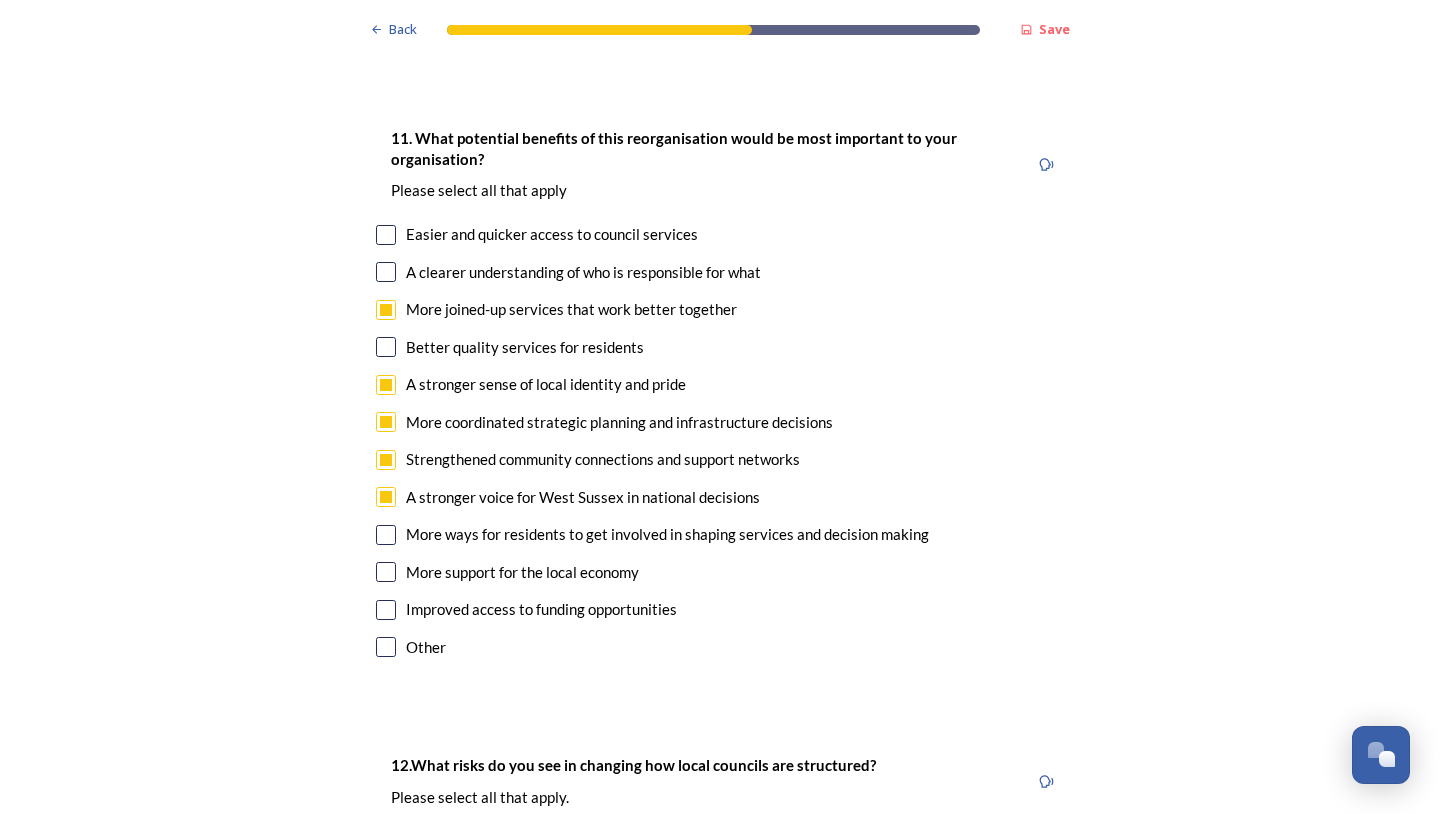 click at bounding box center [386, 535] 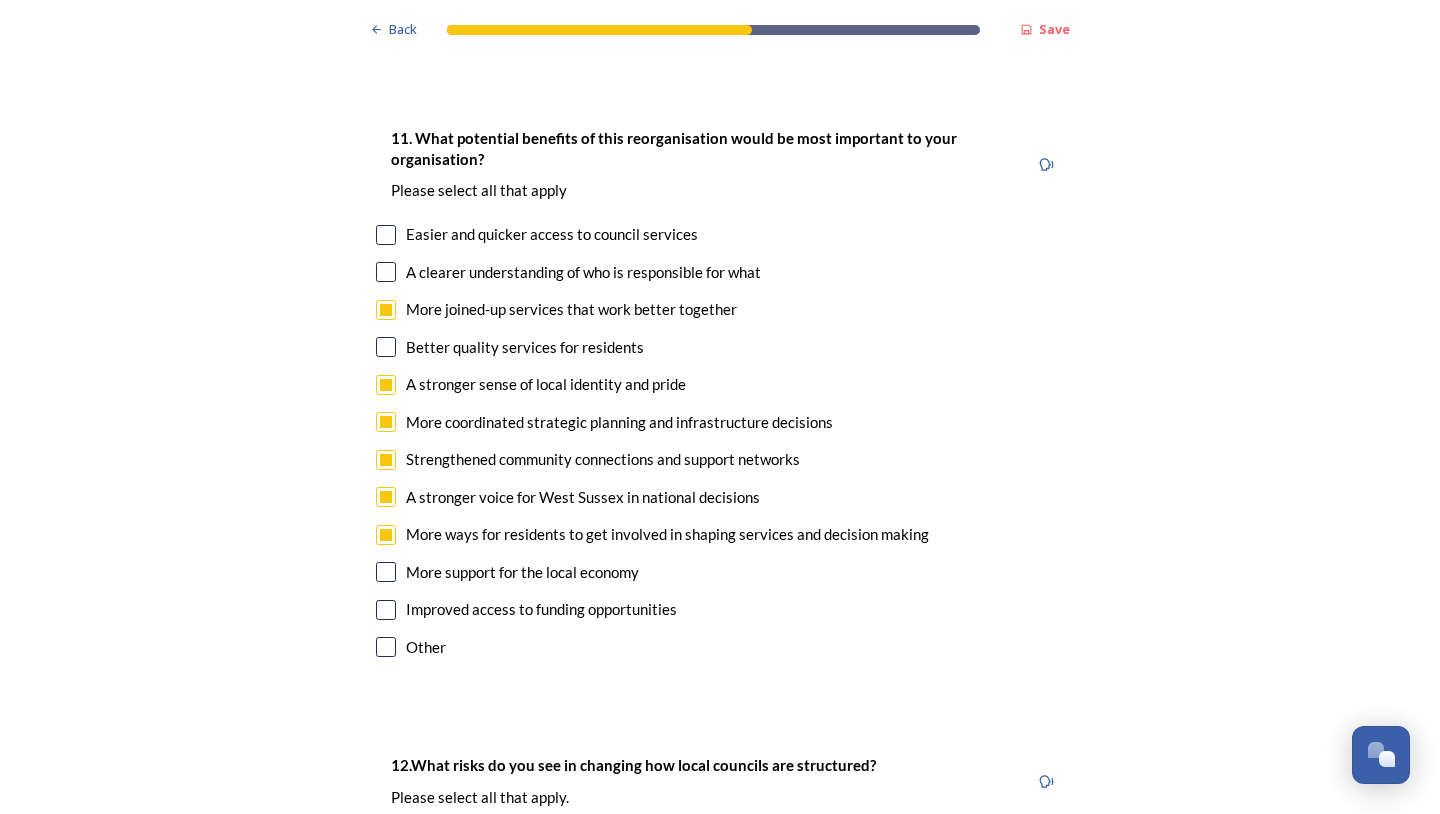 click at bounding box center [386, 572] 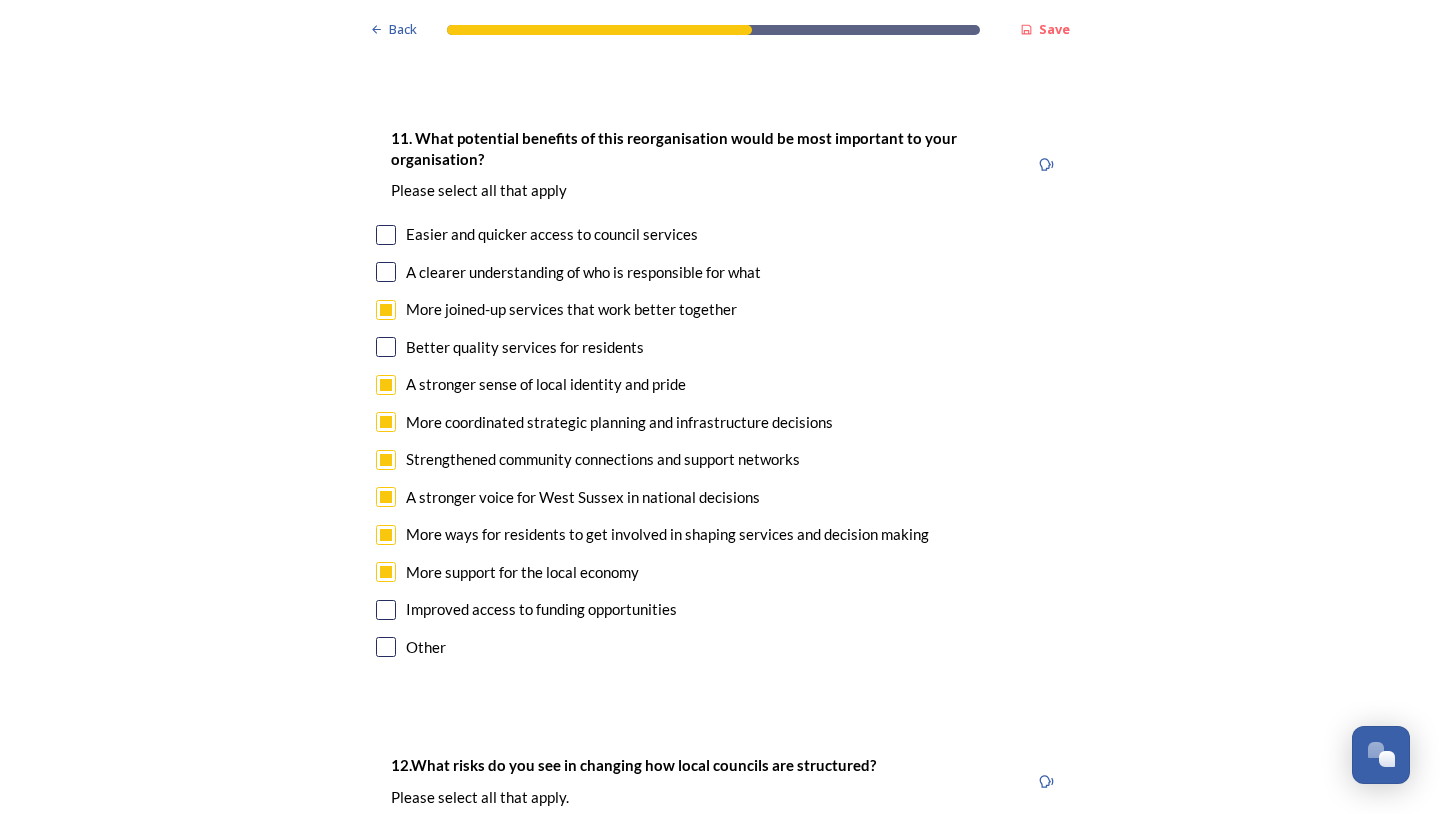 click at bounding box center [386, 610] 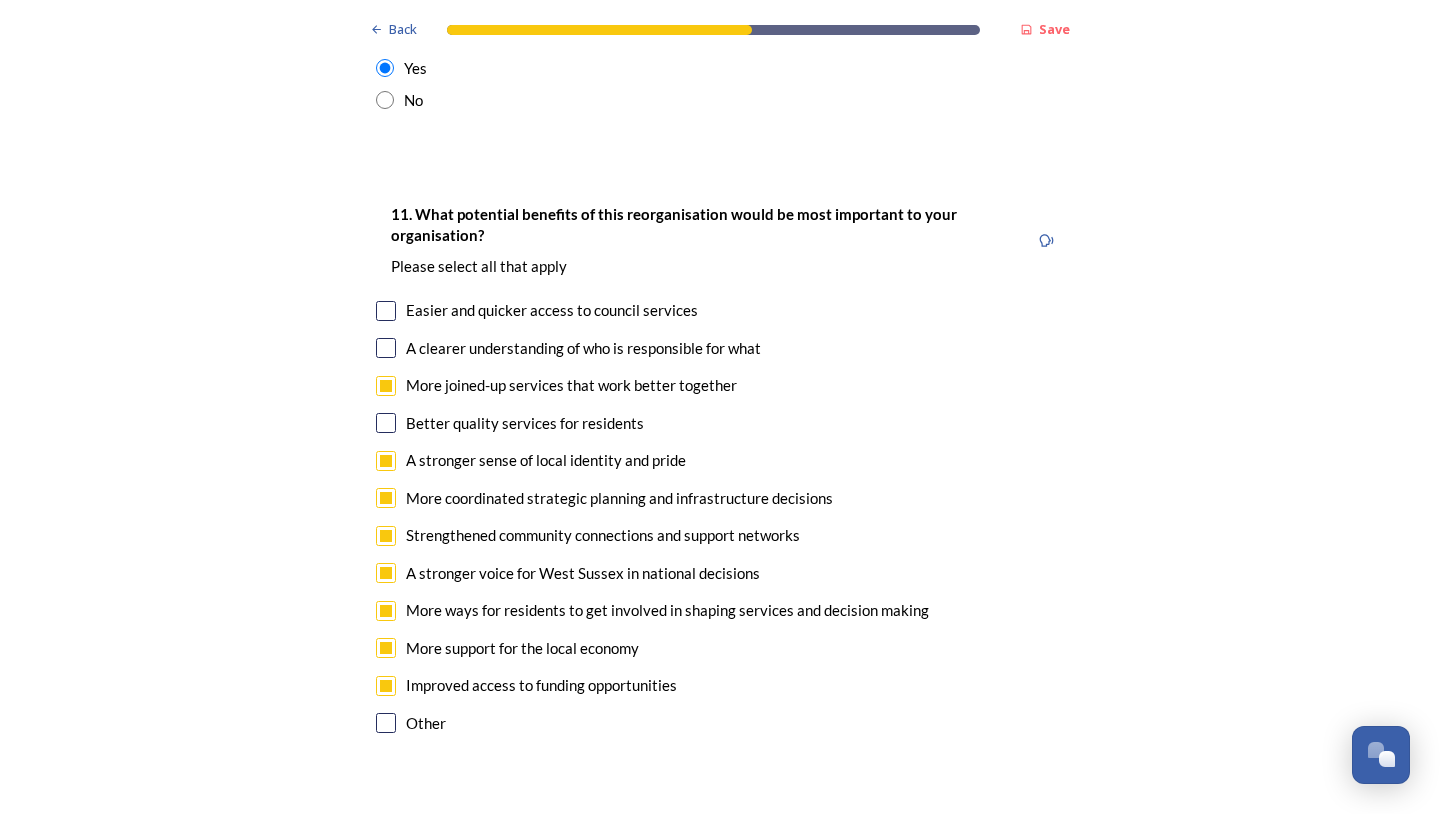 scroll, scrollTop: 4300, scrollLeft: 0, axis: vertical 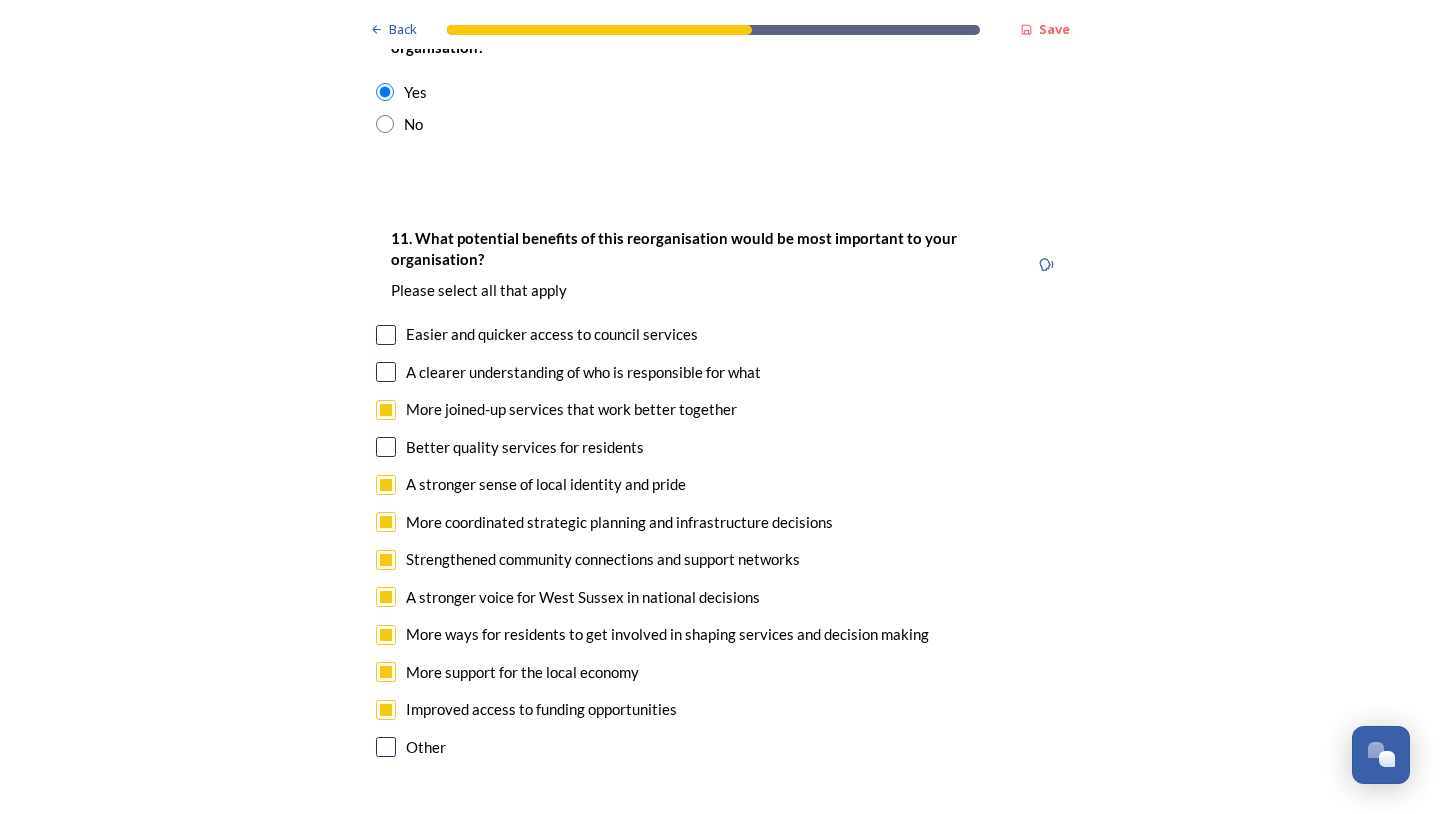 click at bounding box center [386, 447] 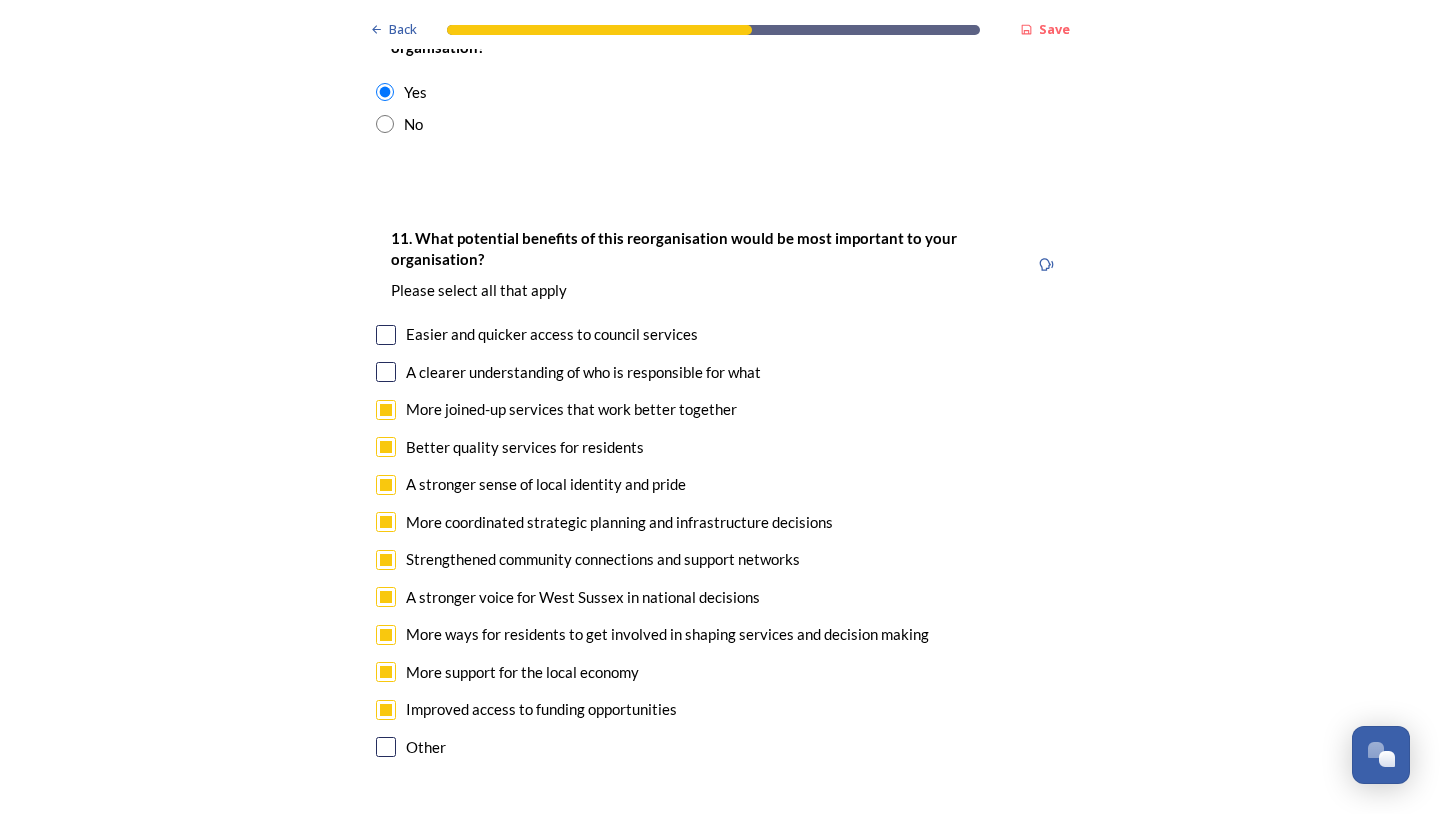 click at bounding box center (386, 372) 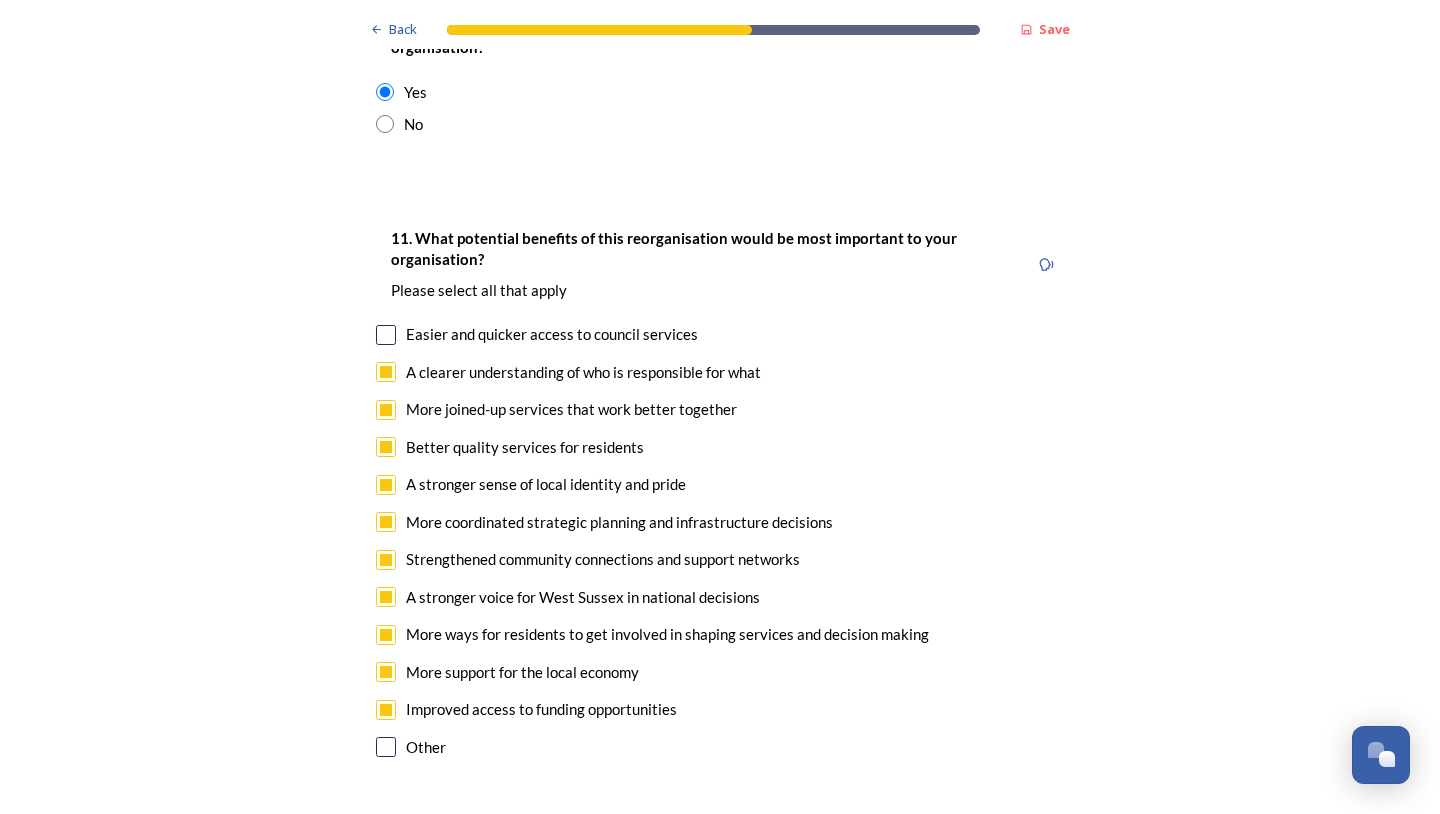 click on "Easier and quicker access to council services" at bounding box center (720, 334) 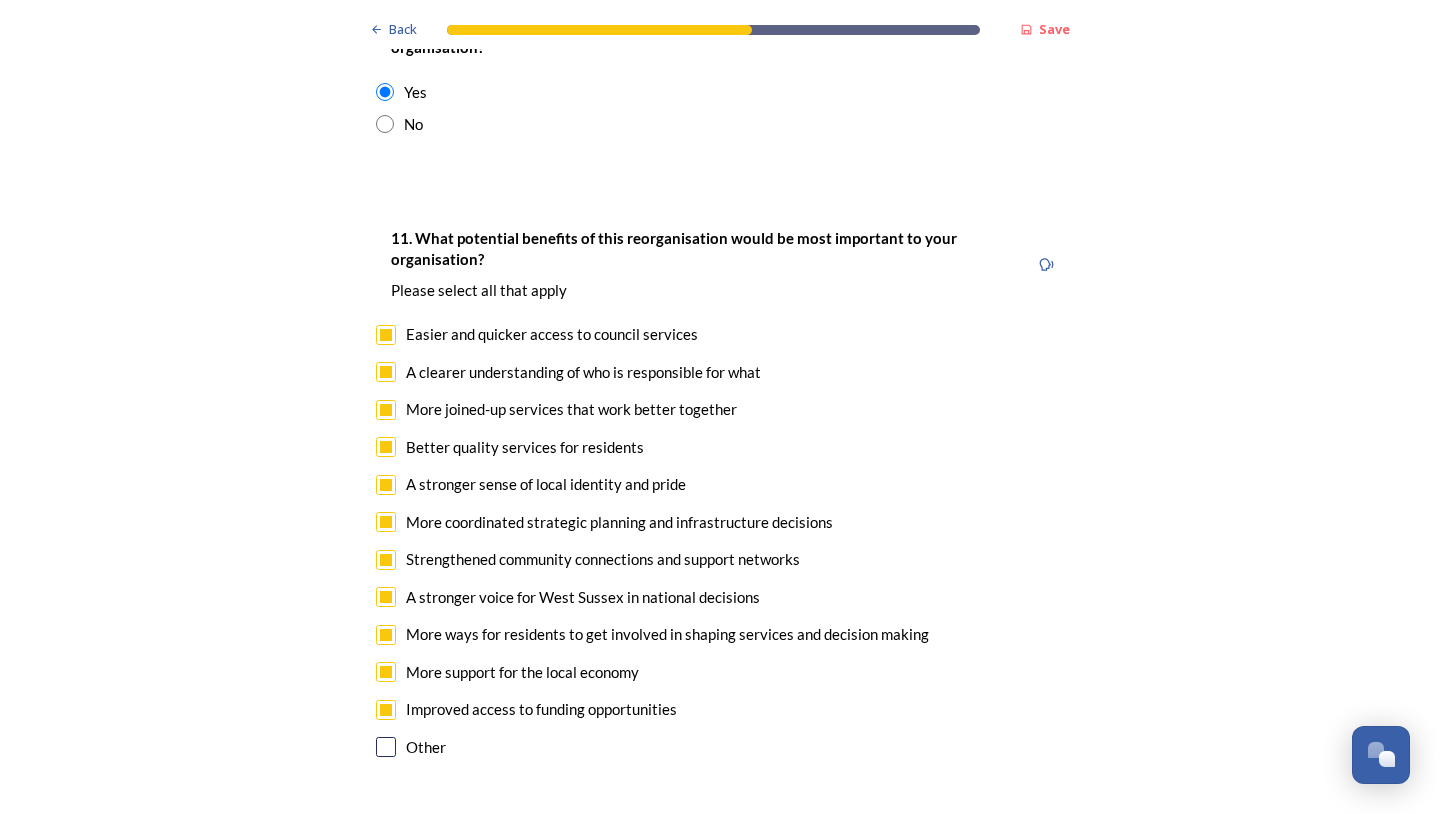 checkbox on "true" 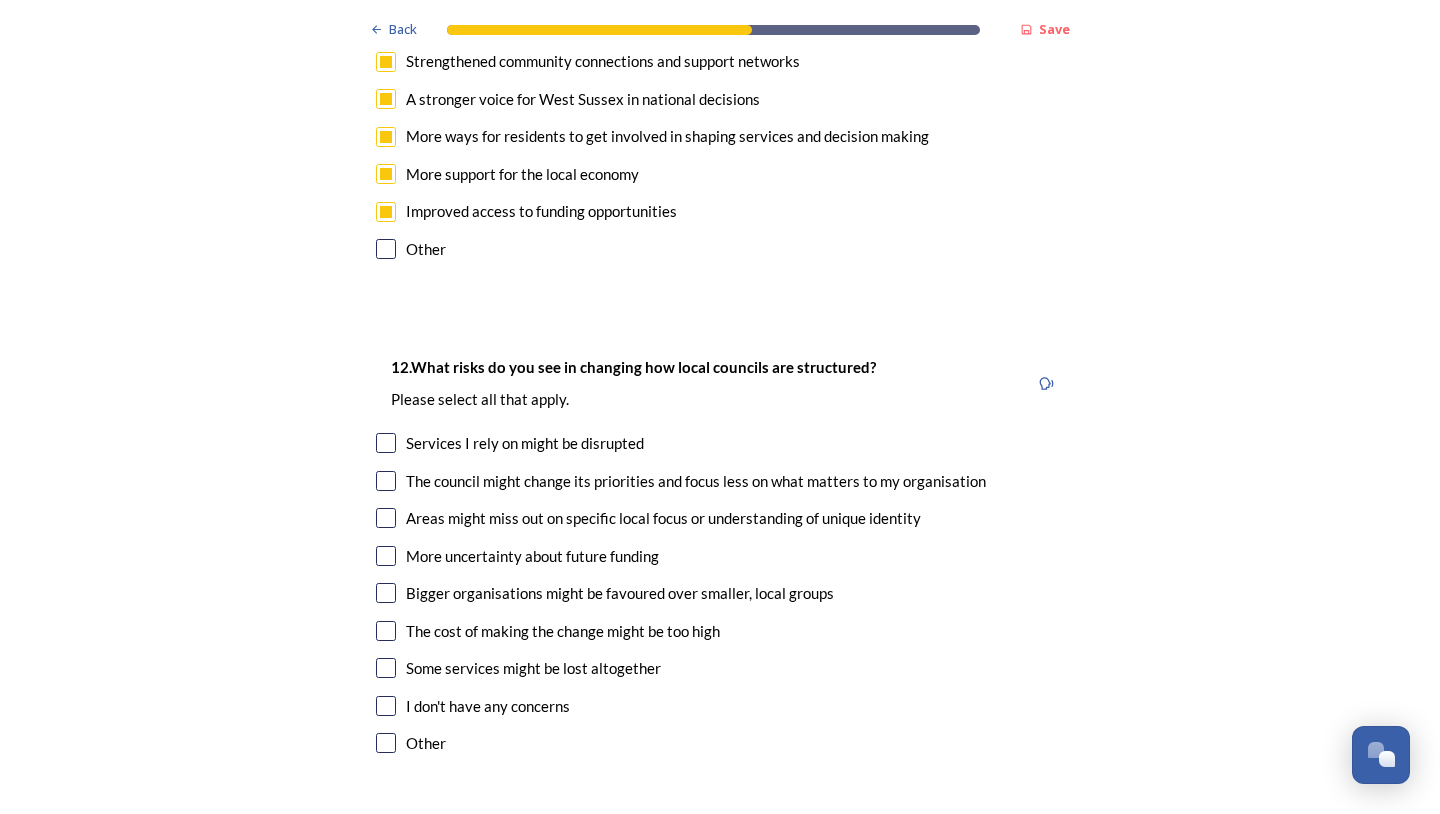 scroll, scrollTop: 4800, scrollLeft: 0, axis: vertical 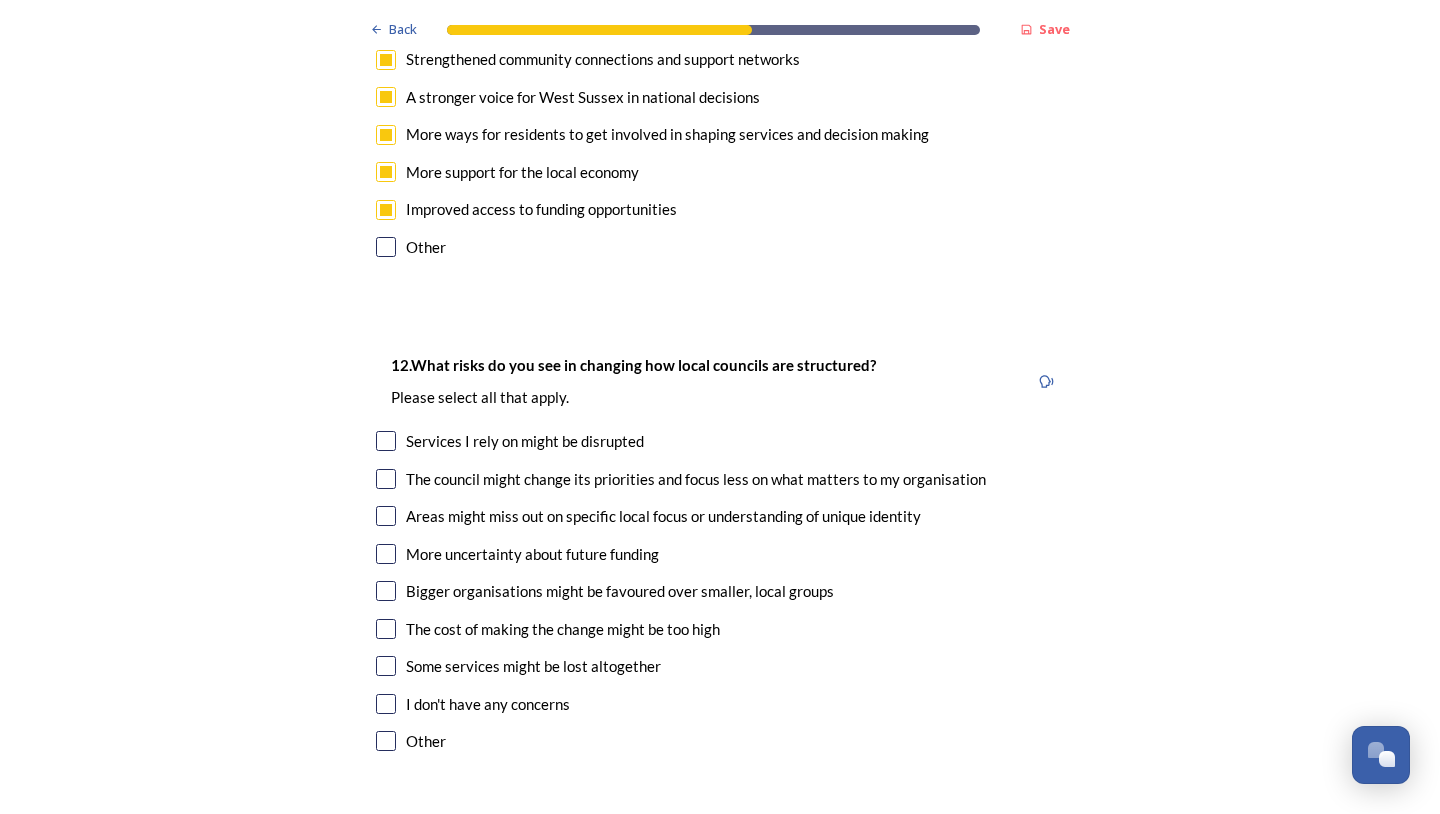 click at bounding box center [386, 479] 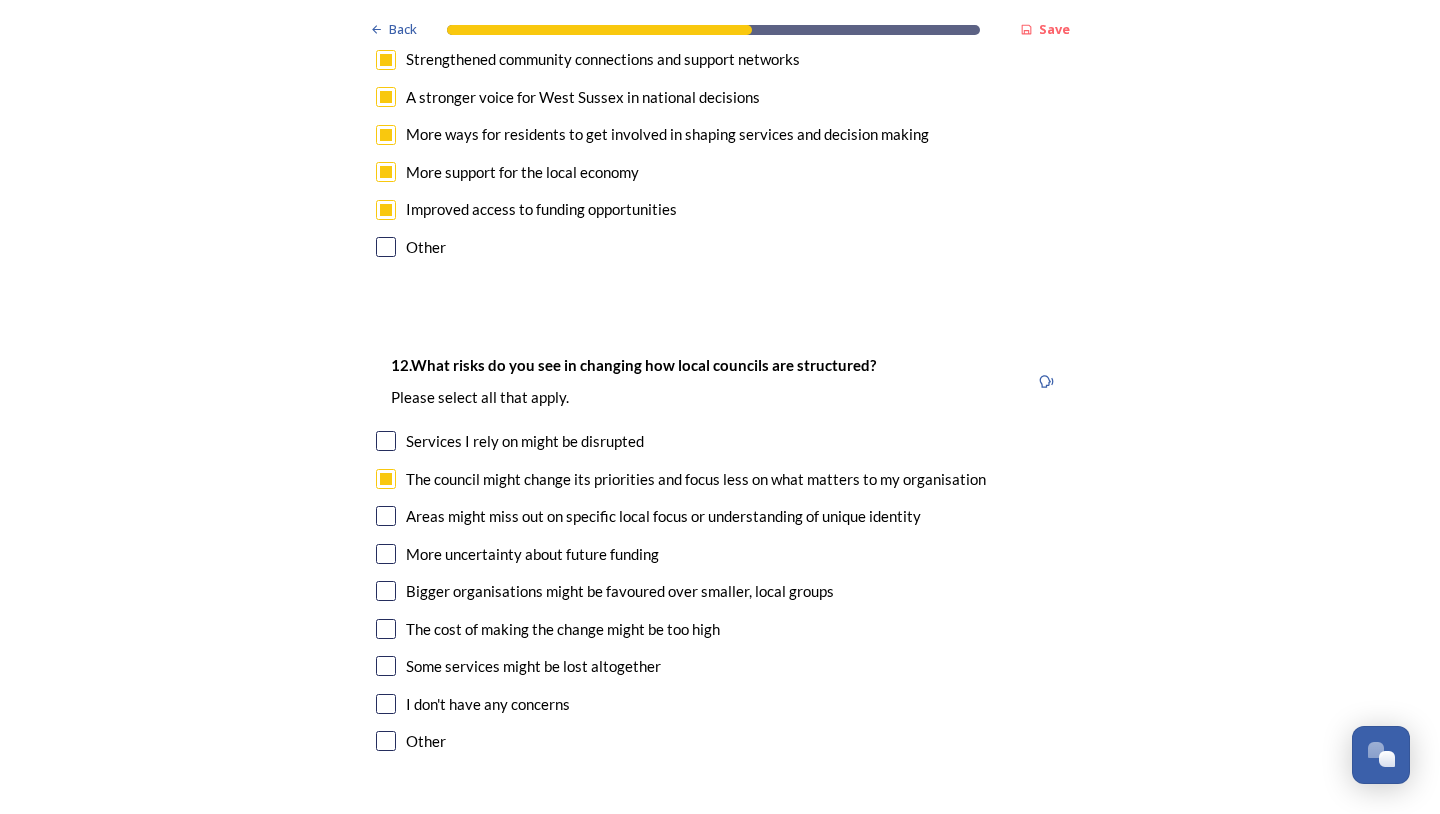 click at bounding box center (386, 516) 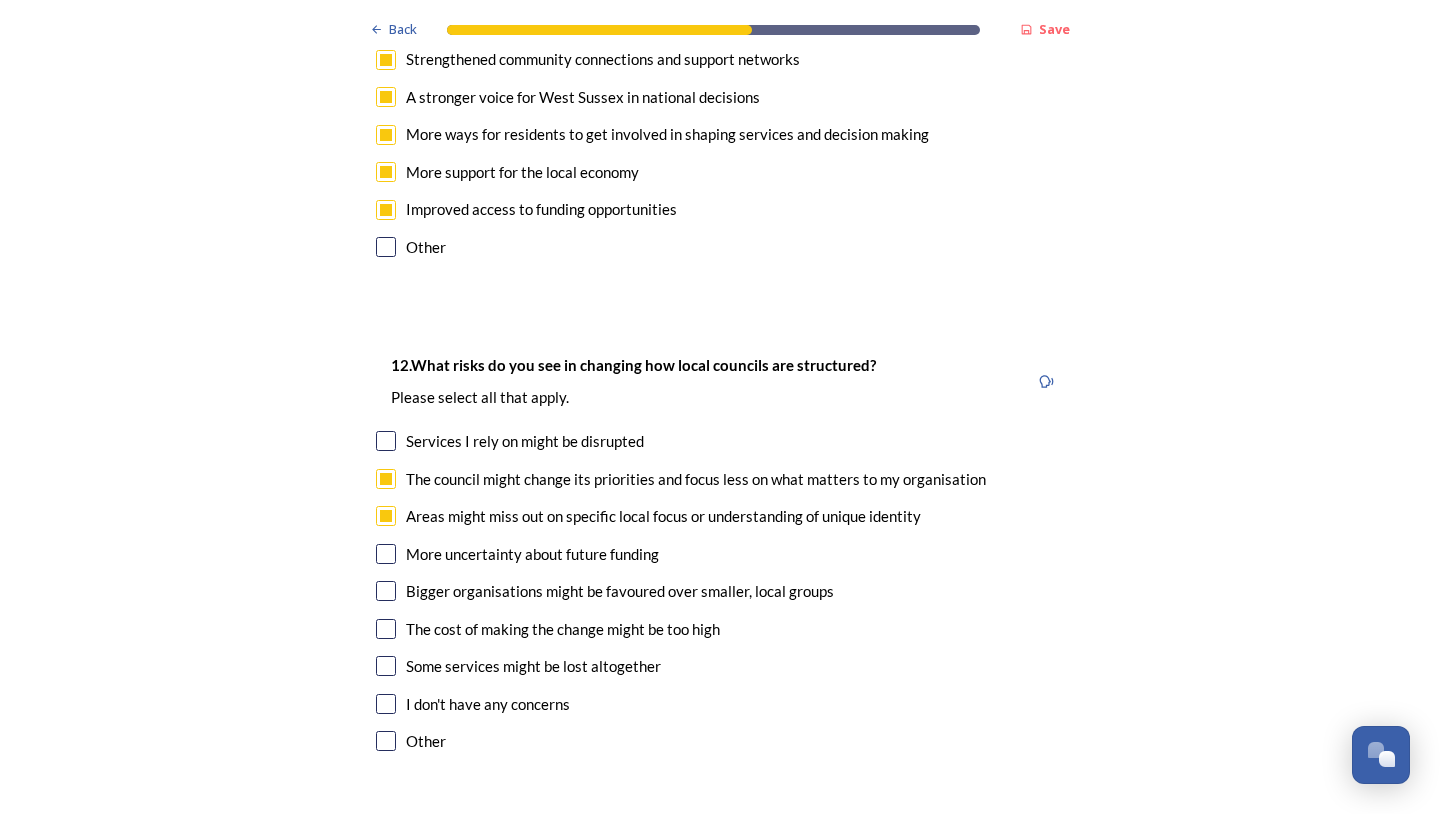 click at bounding box center (386, 591) 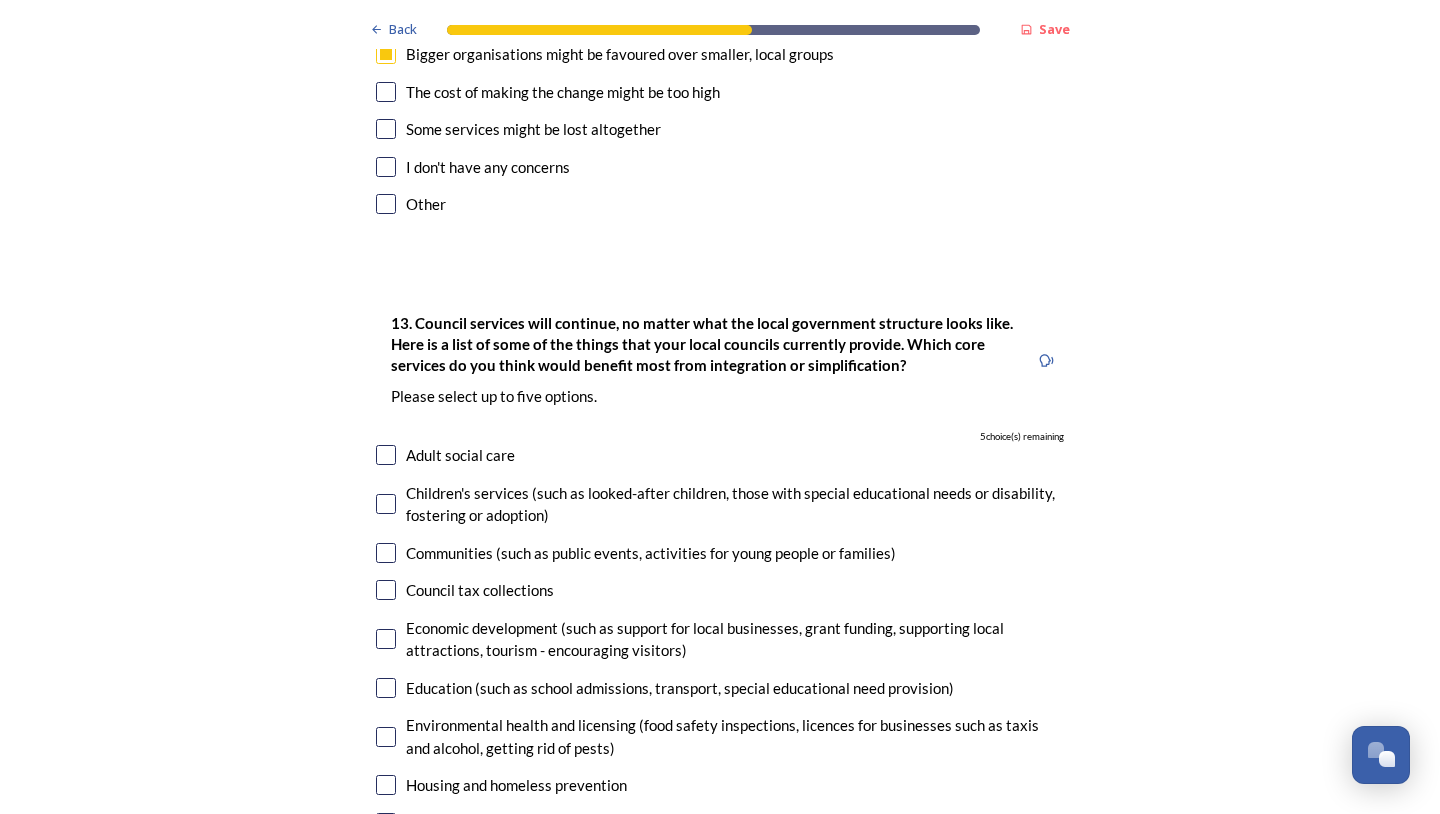 scroll, scrollTop: 5400, scrollLeft: 0, axis: vertical 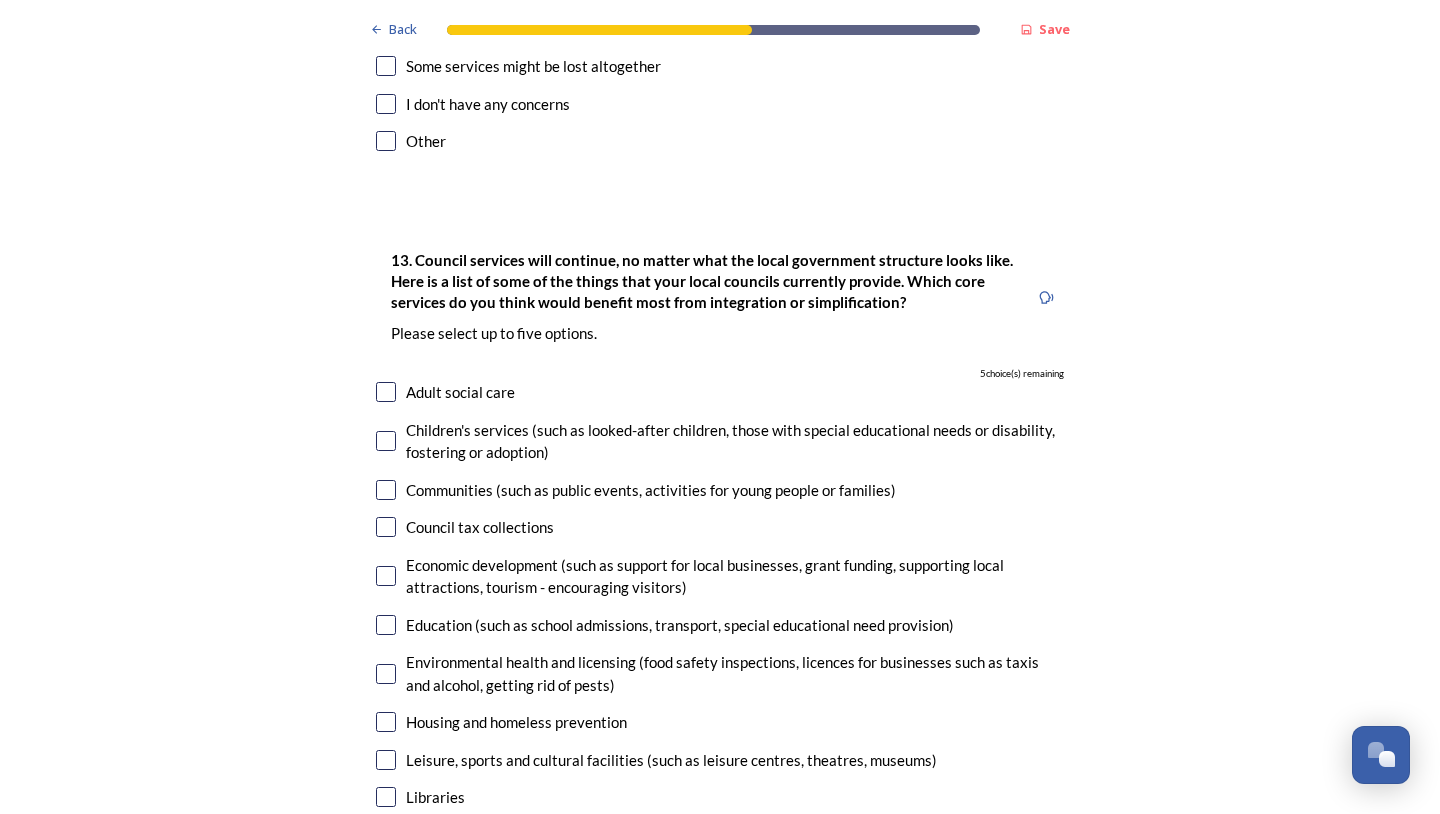 click at bounding box center [386, 392] 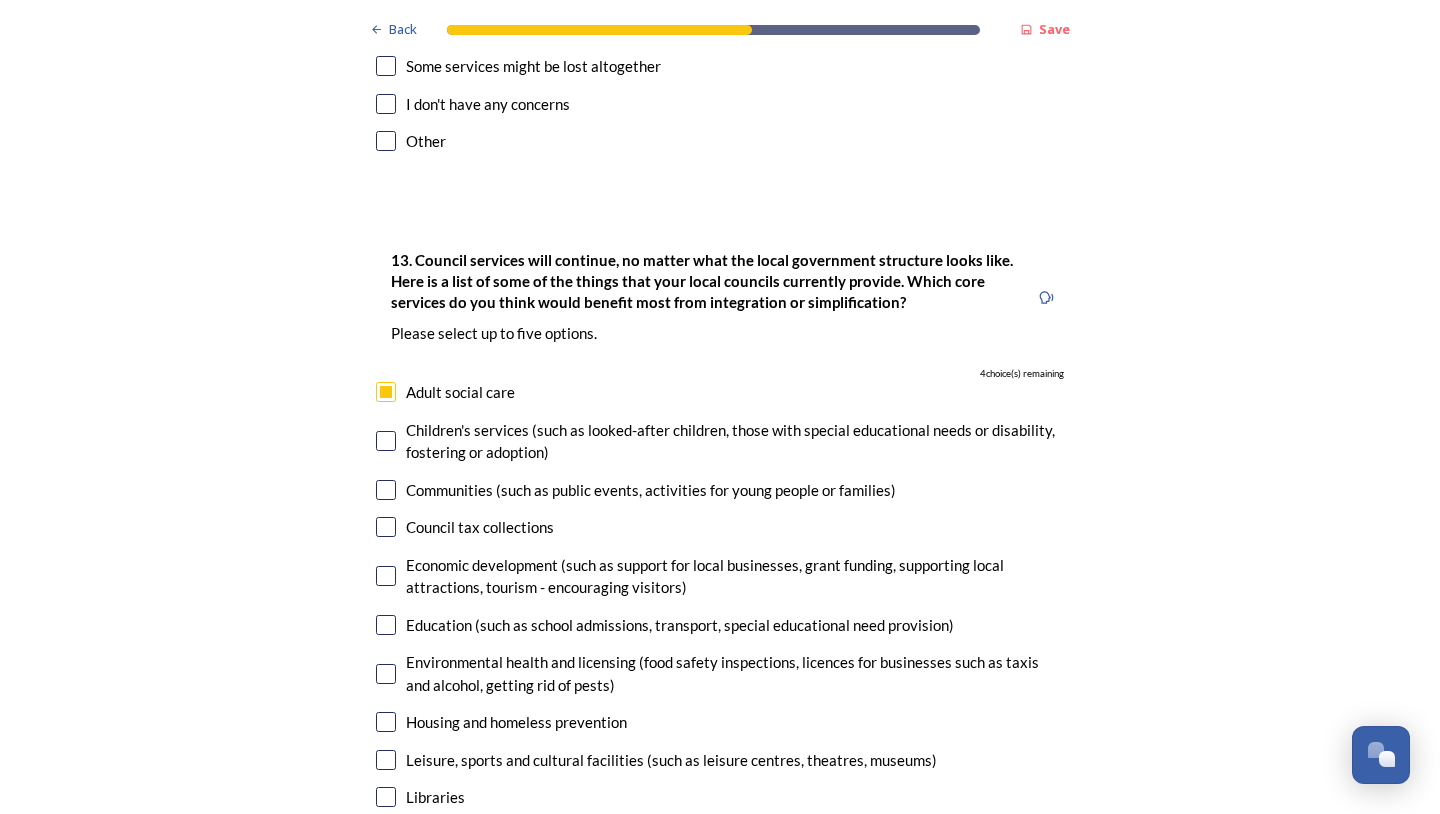 click at bounding box center [386, 441] 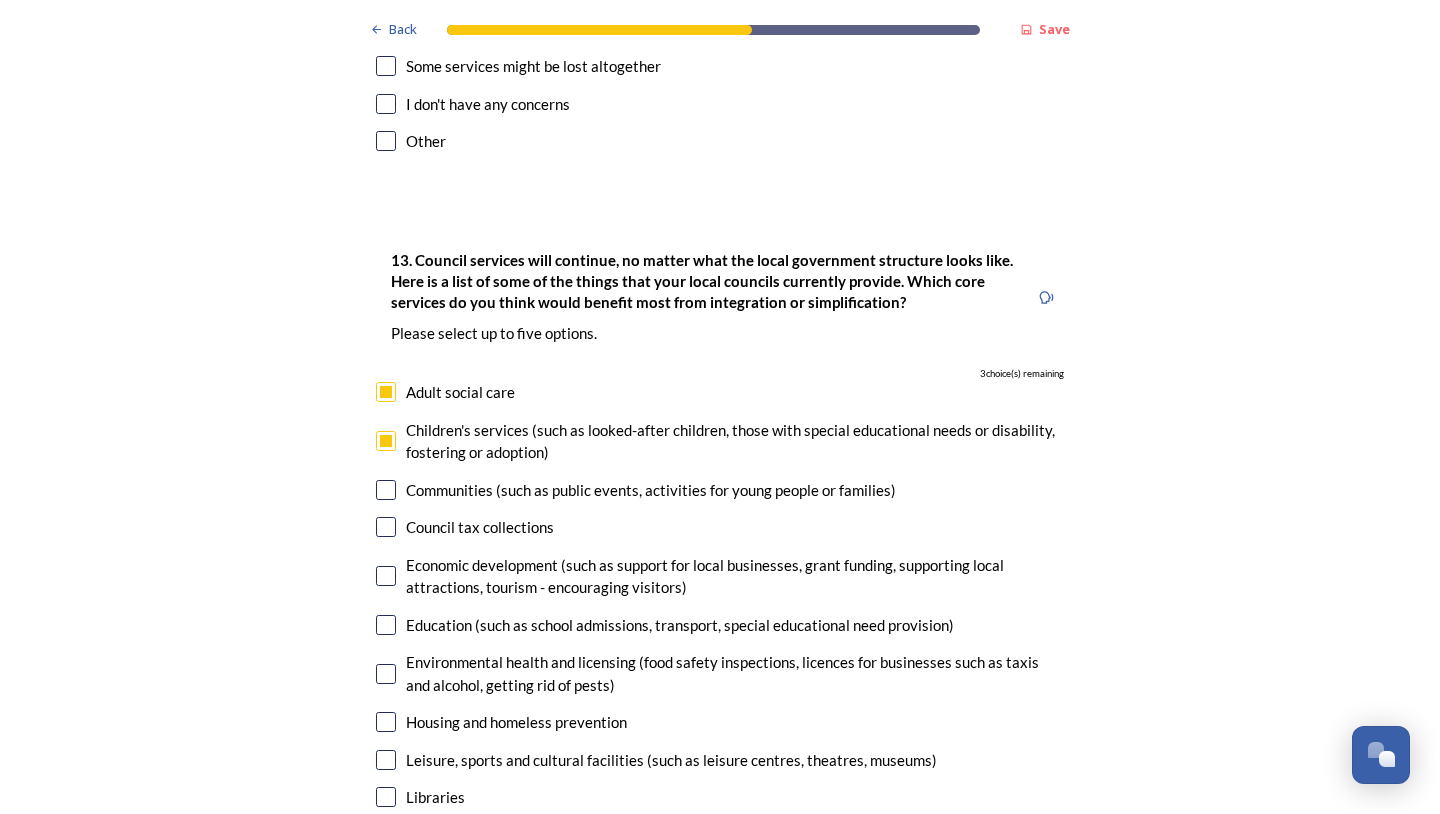click at bounding box center [386, 490] 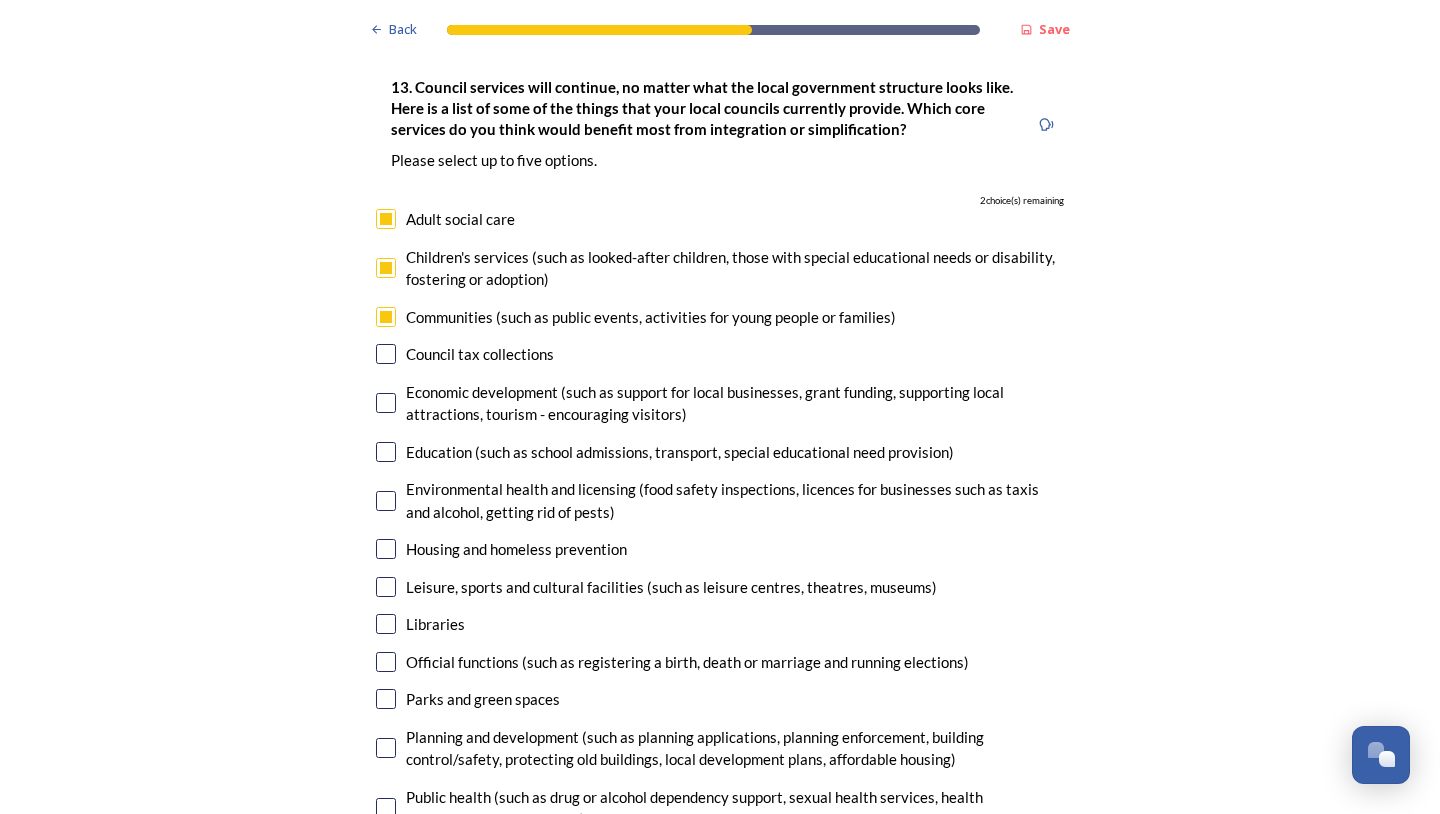 scroll, scrollTop: 5600, scrollLeft: 0, axis: vertical 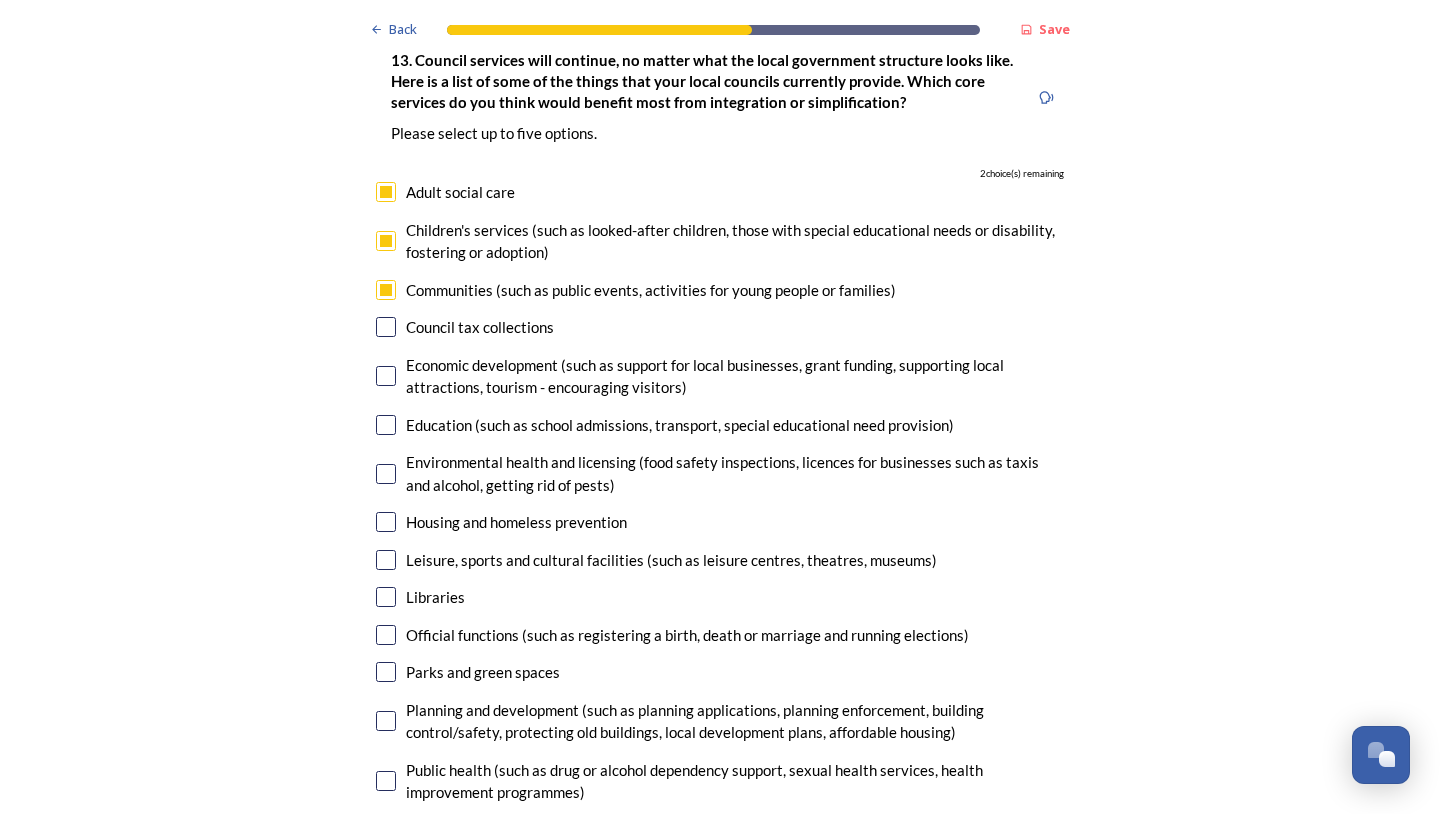 click at bounding box center (386, 376) 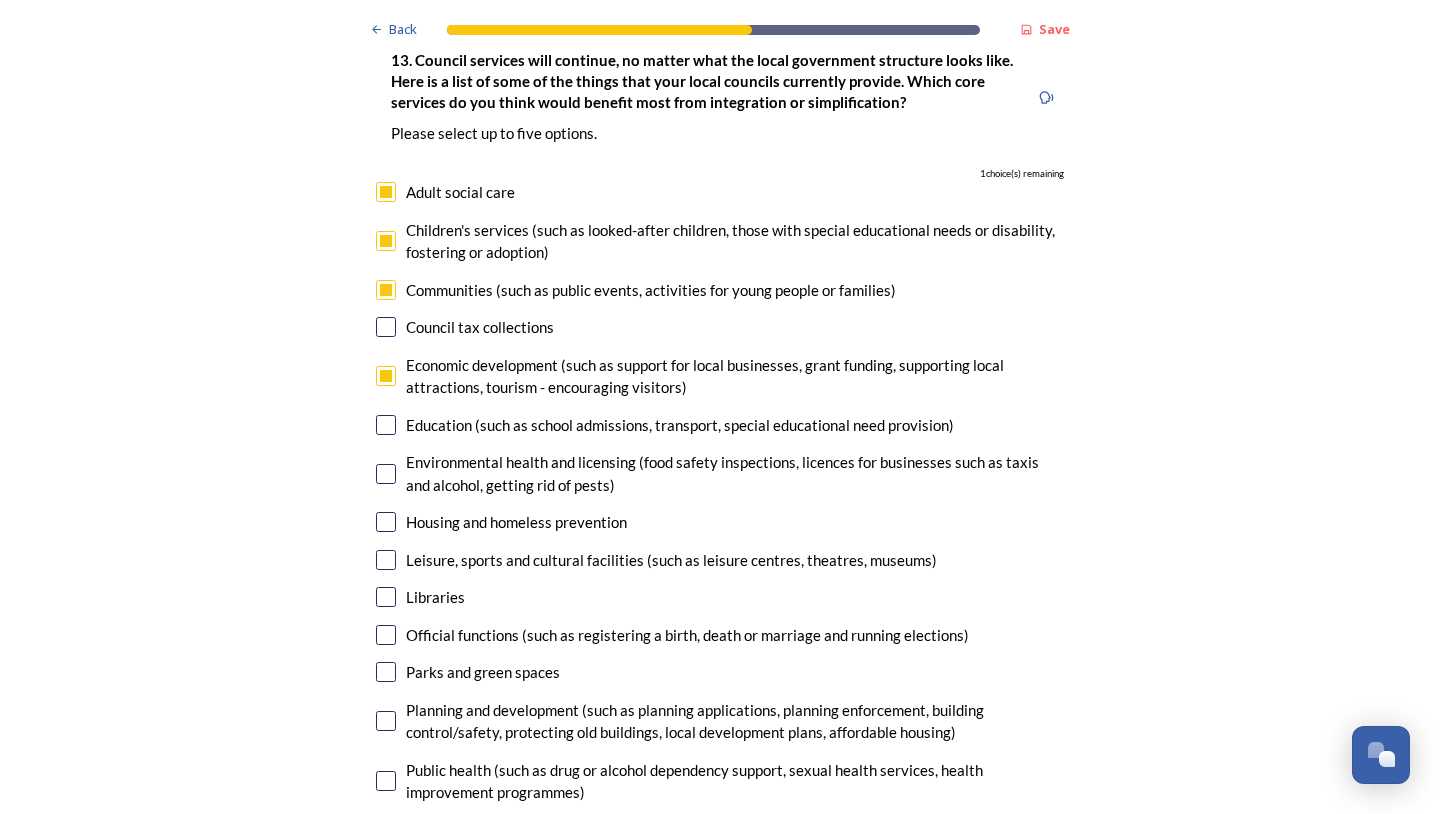click at bounding box center [386, 425] 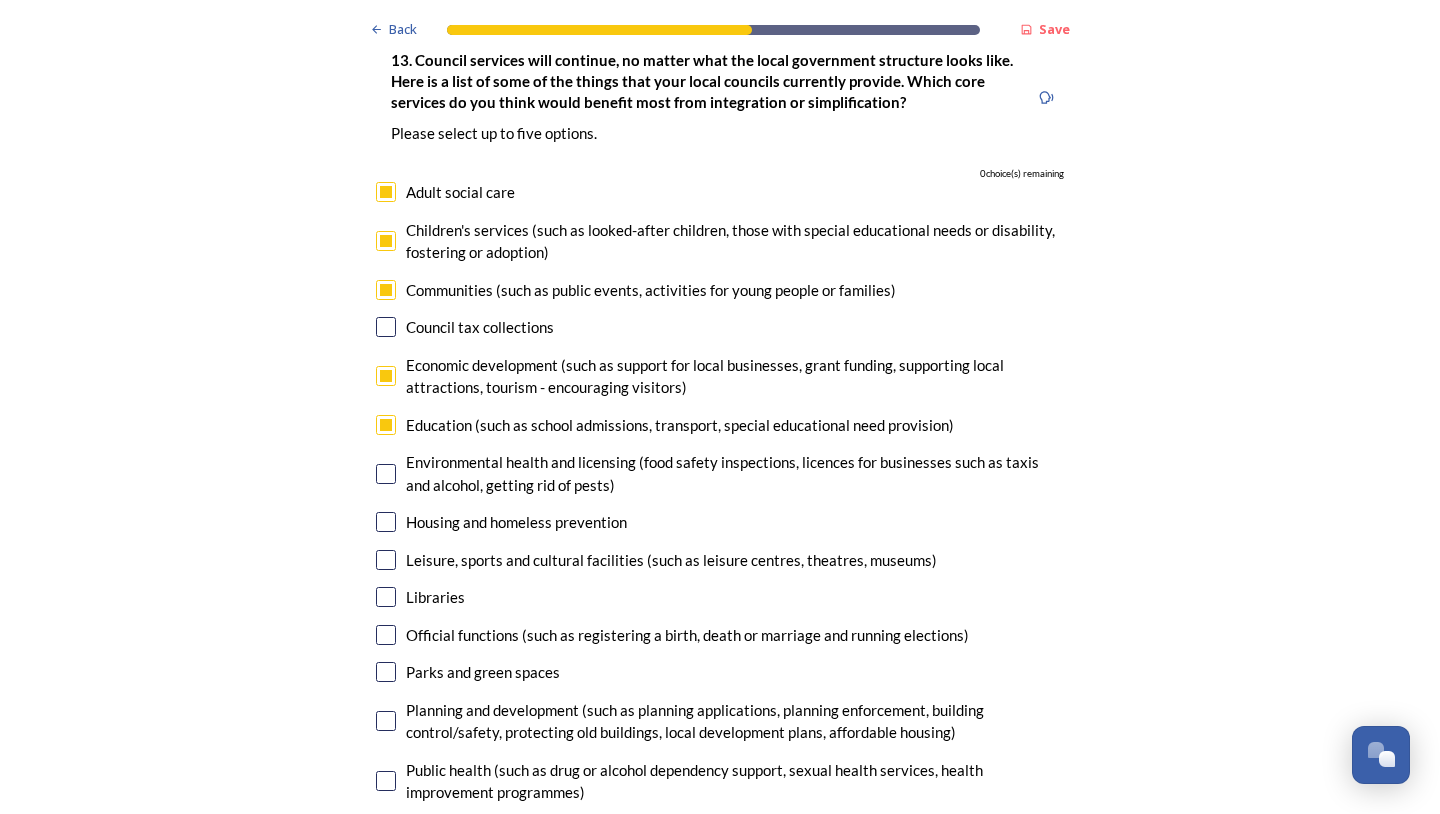 click at bounding box center [386, 474] 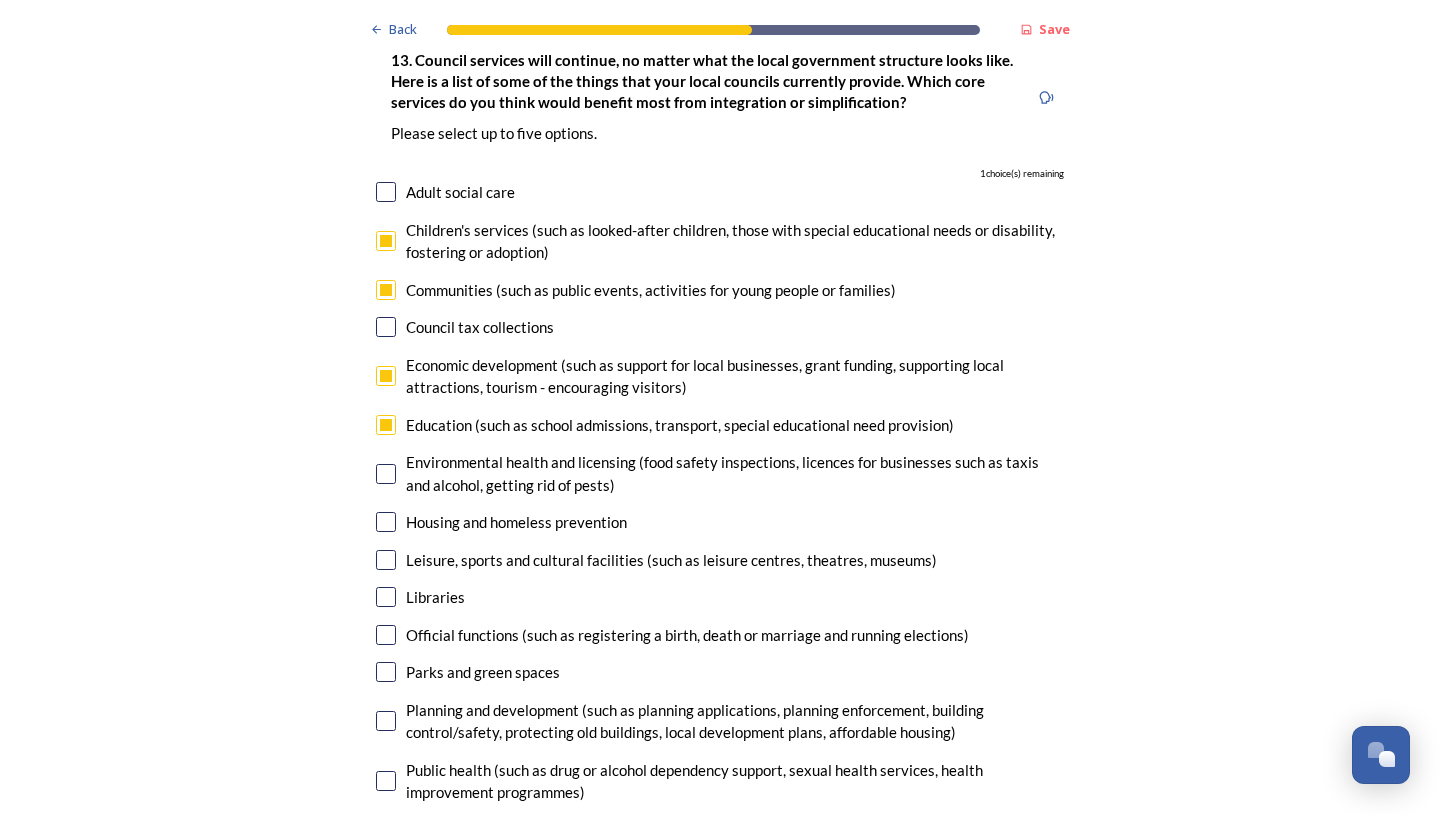 click at bounding box center (386, 241) 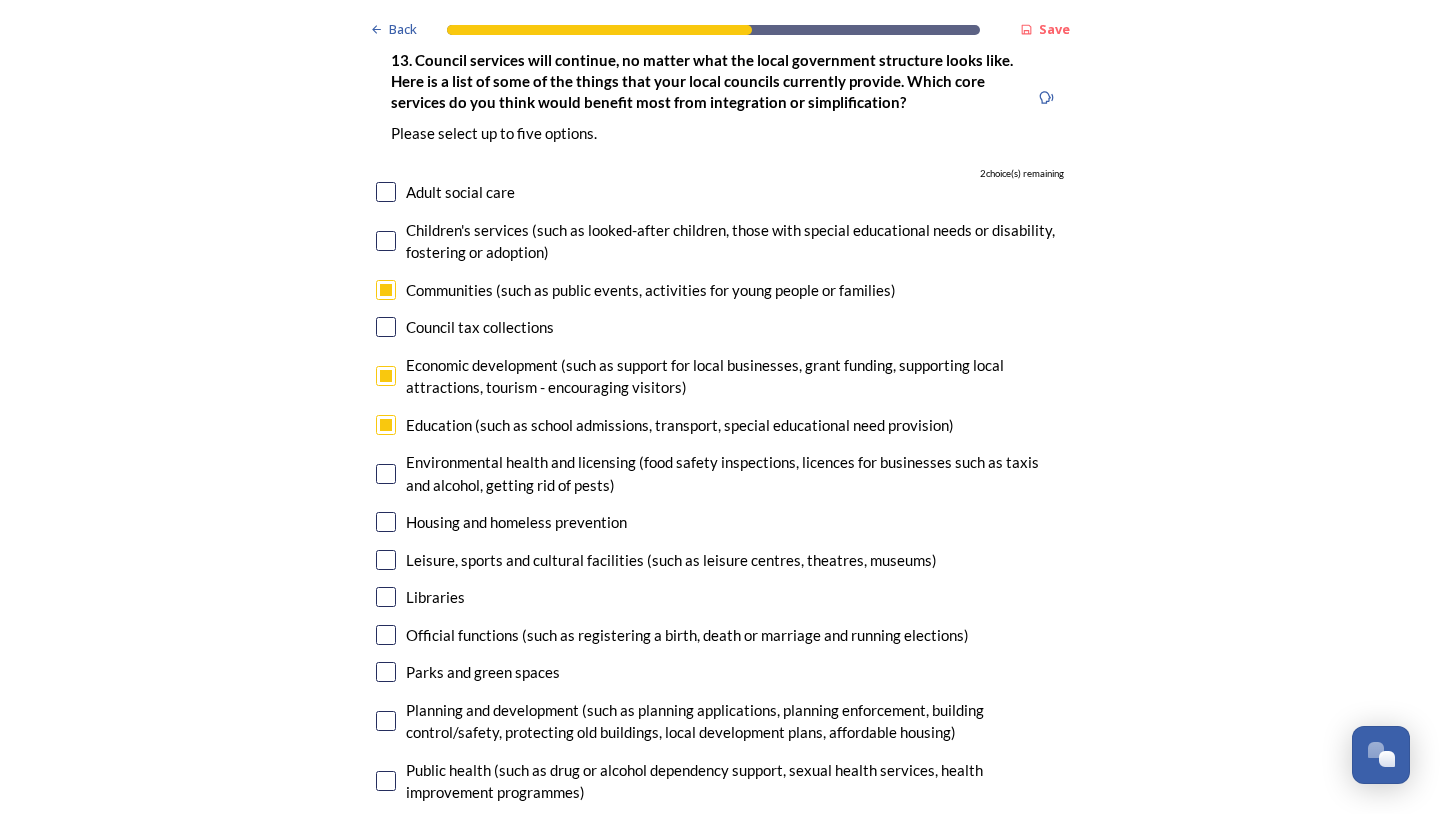 drag, startPoint x: 379, startPoint y: 406, endPoint x: 386, endPoint y: 428, distance: 23.086792 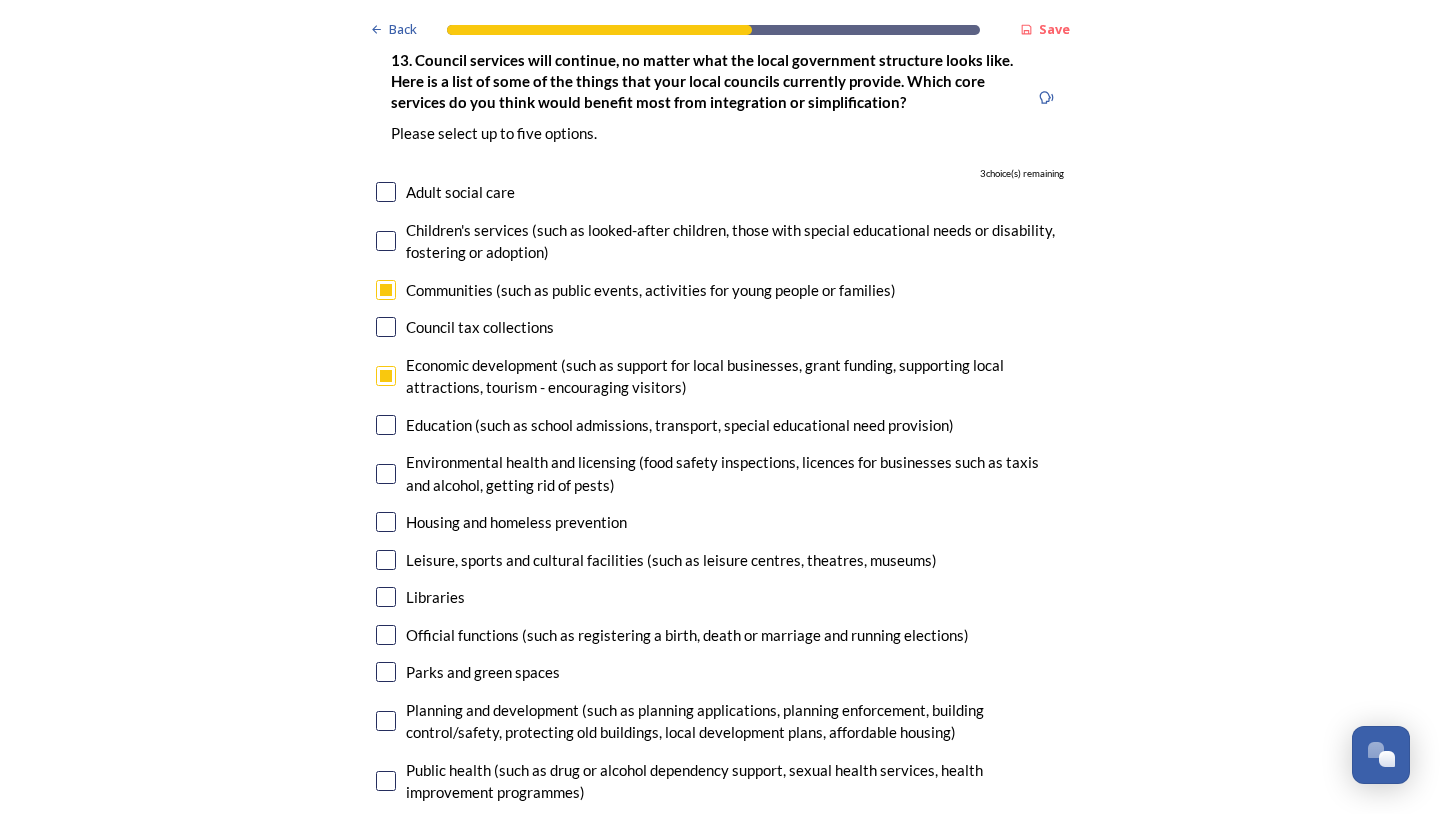 click at bounding box center (386, 560) 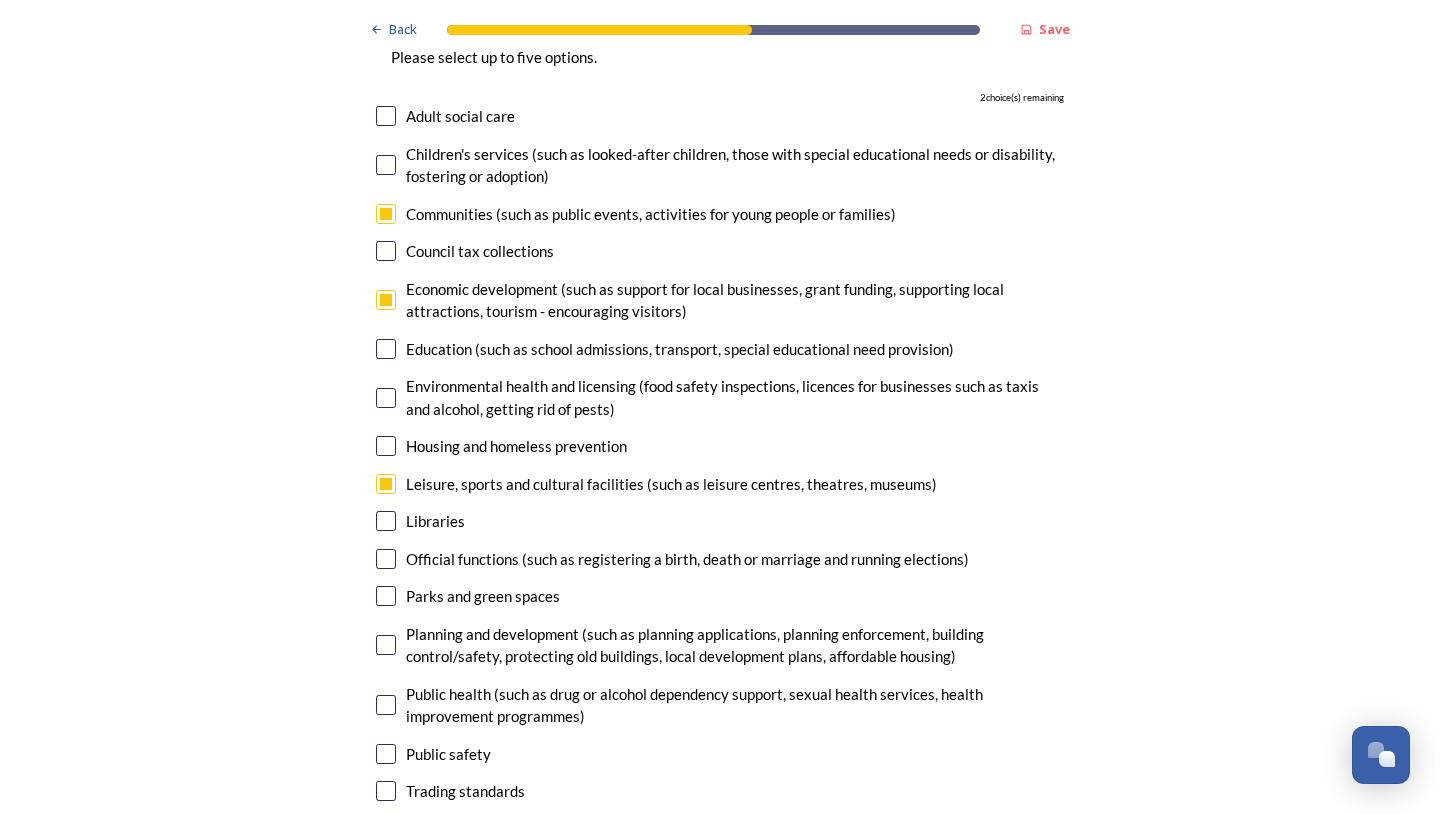 scroll, scrollTop: 5700, scrollLeft: 0, axis: vertical 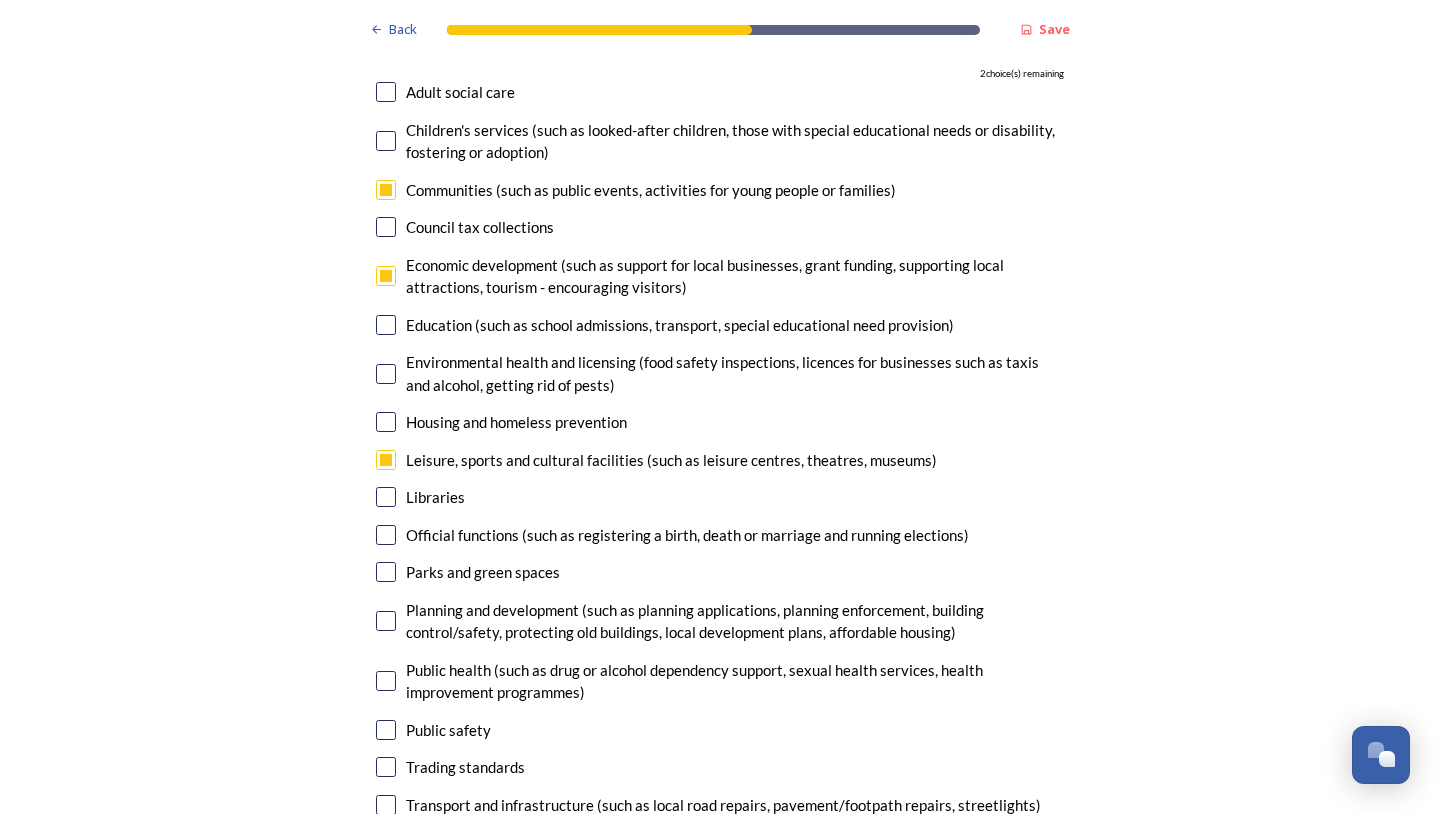 drag, startPoint x: 378, startPoint y: 603, endPoint x: 409, endPoint y: 612, distance: 32.280025 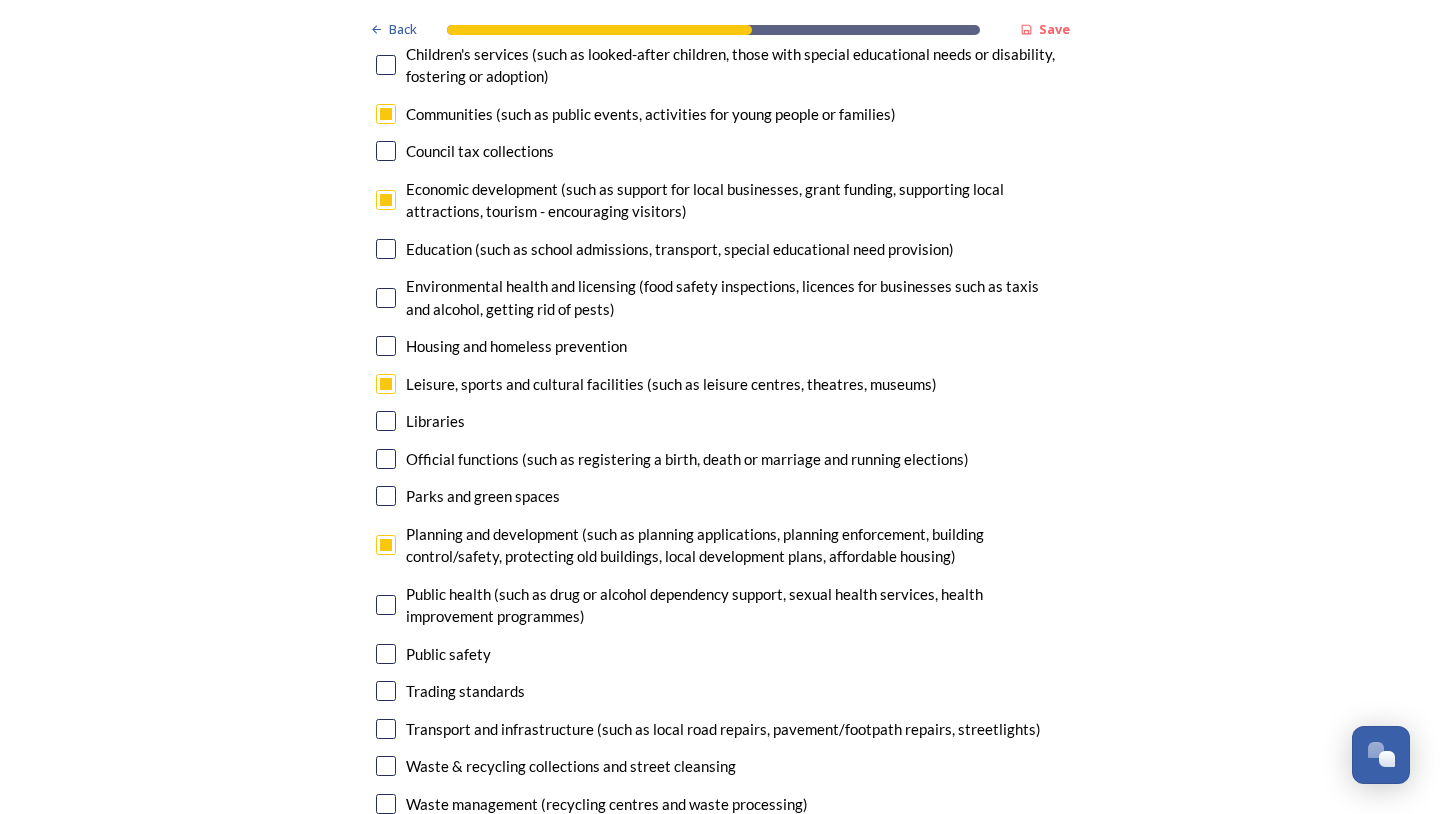 scroll, scrollTop: 5800, scrollLeft: 0, axis: vertical 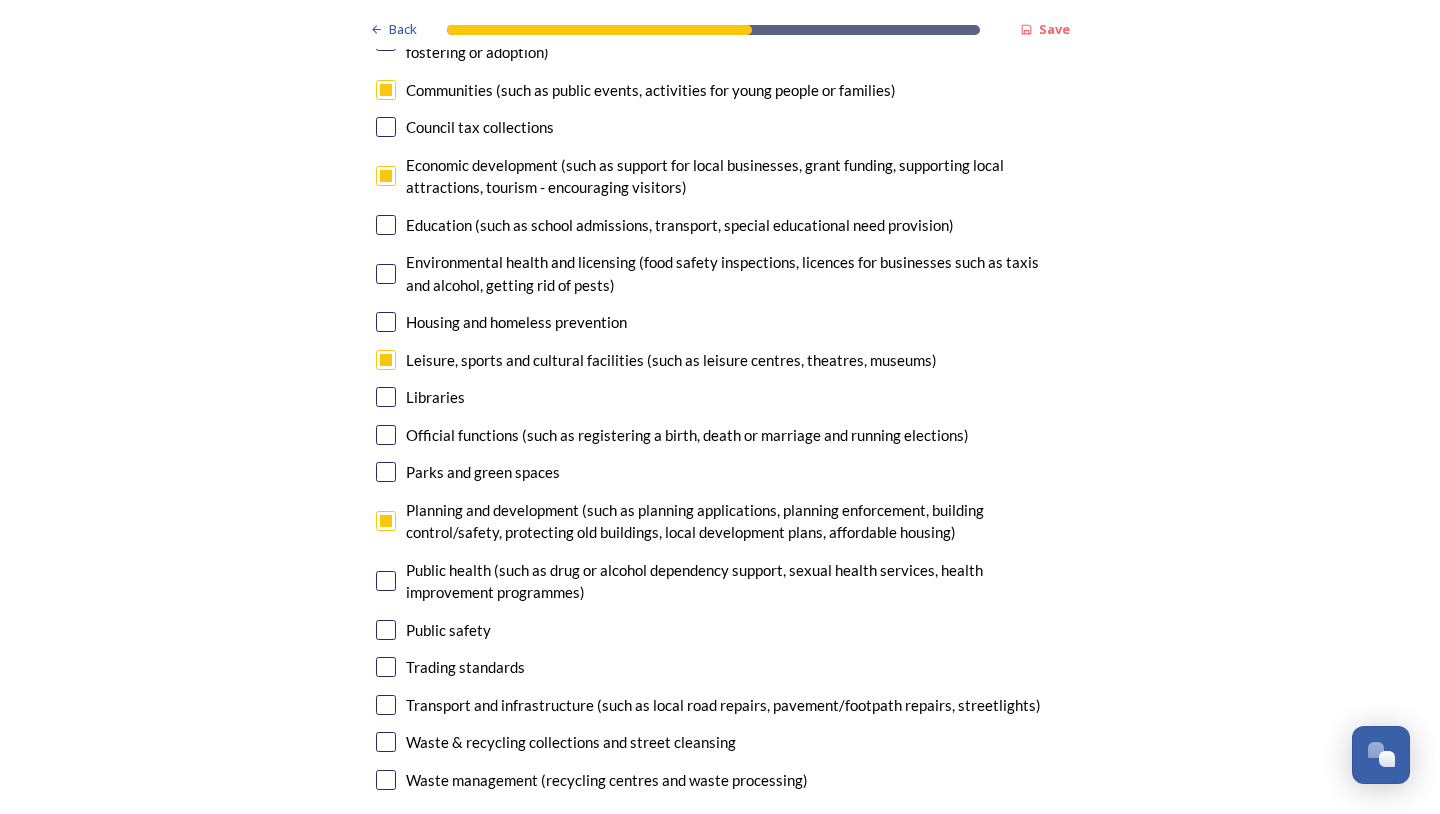 click at bounding box center (386, 581) 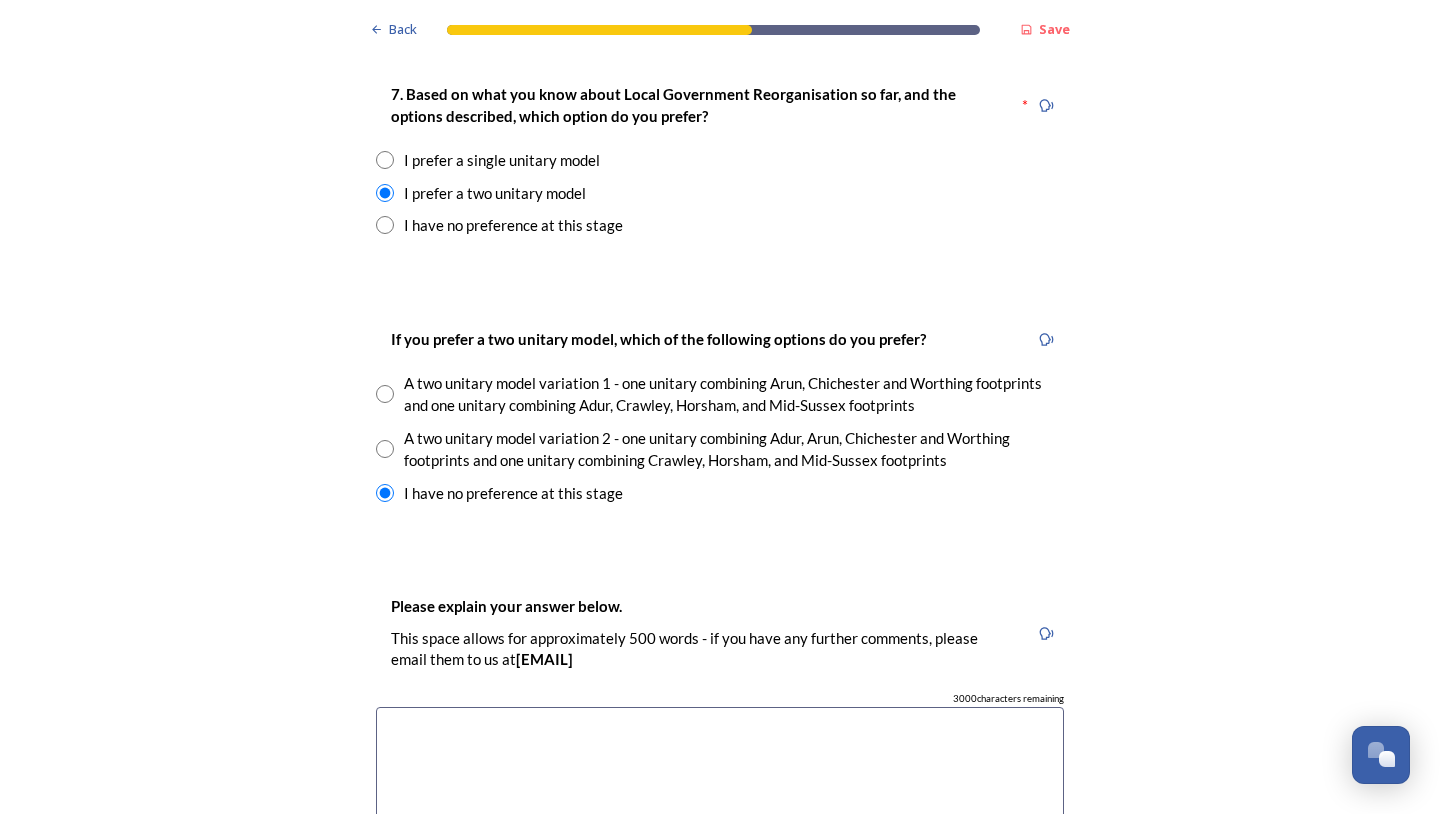 scroll, scrollTop: 2894, scrollLeft: 0, axis: vertical 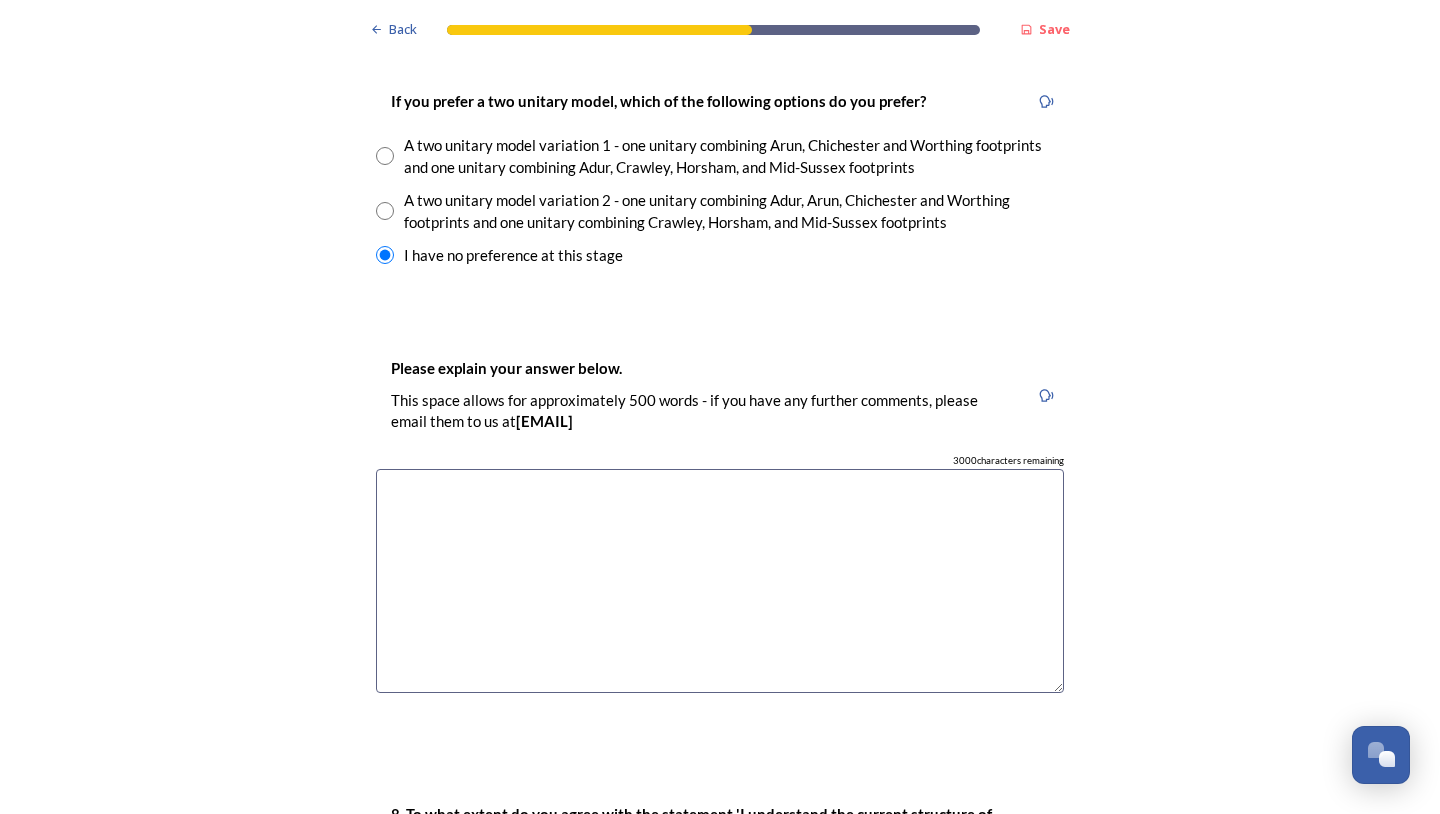 click at bounding box center [720, 581] 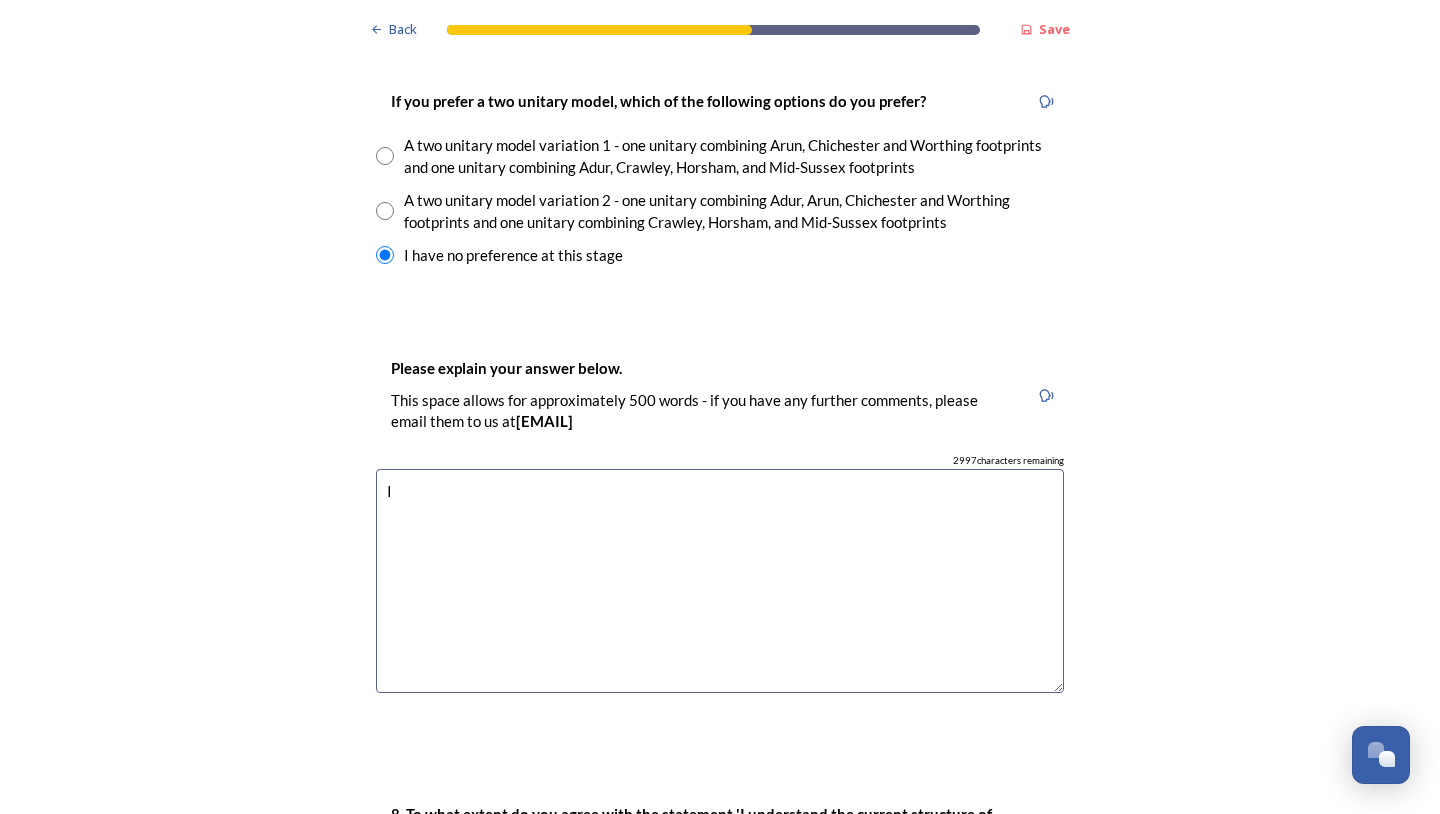 type on "I" 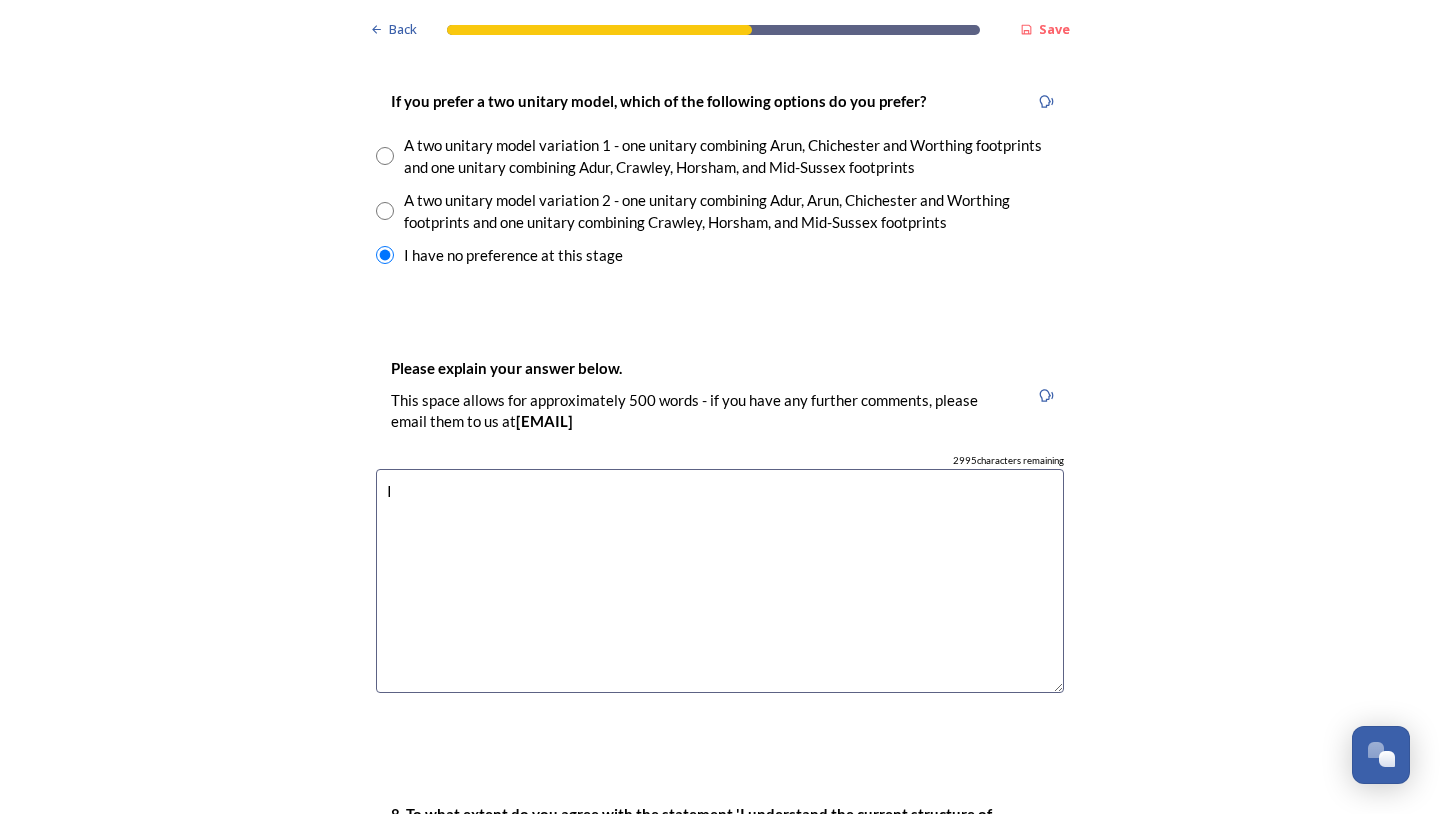 type on "I" 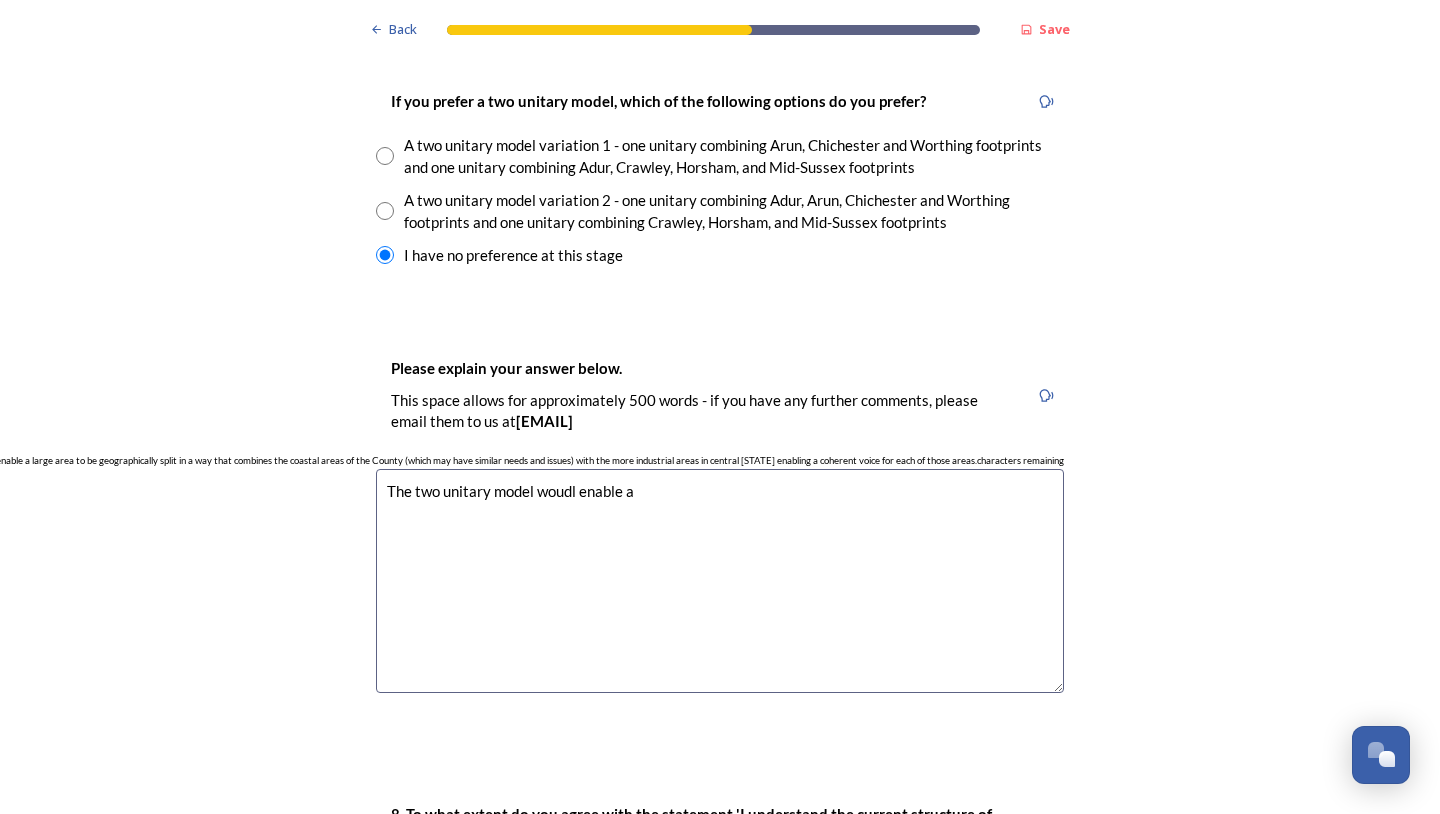 click on "The two unitary model woudl enable a" at bounding box center (720, 581) 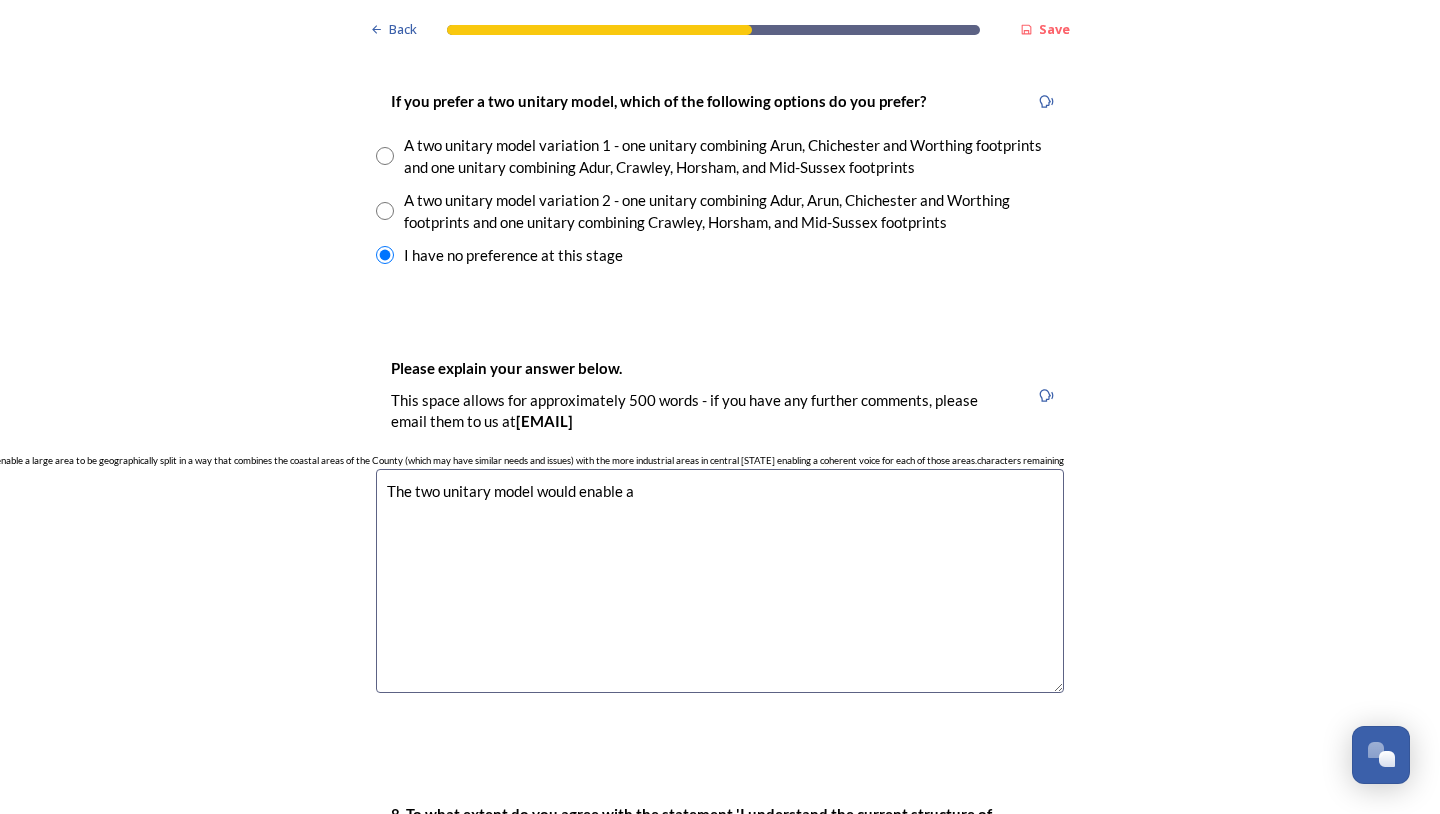 click on "The two unitary model would enable a" at bounding box center [720, 581] 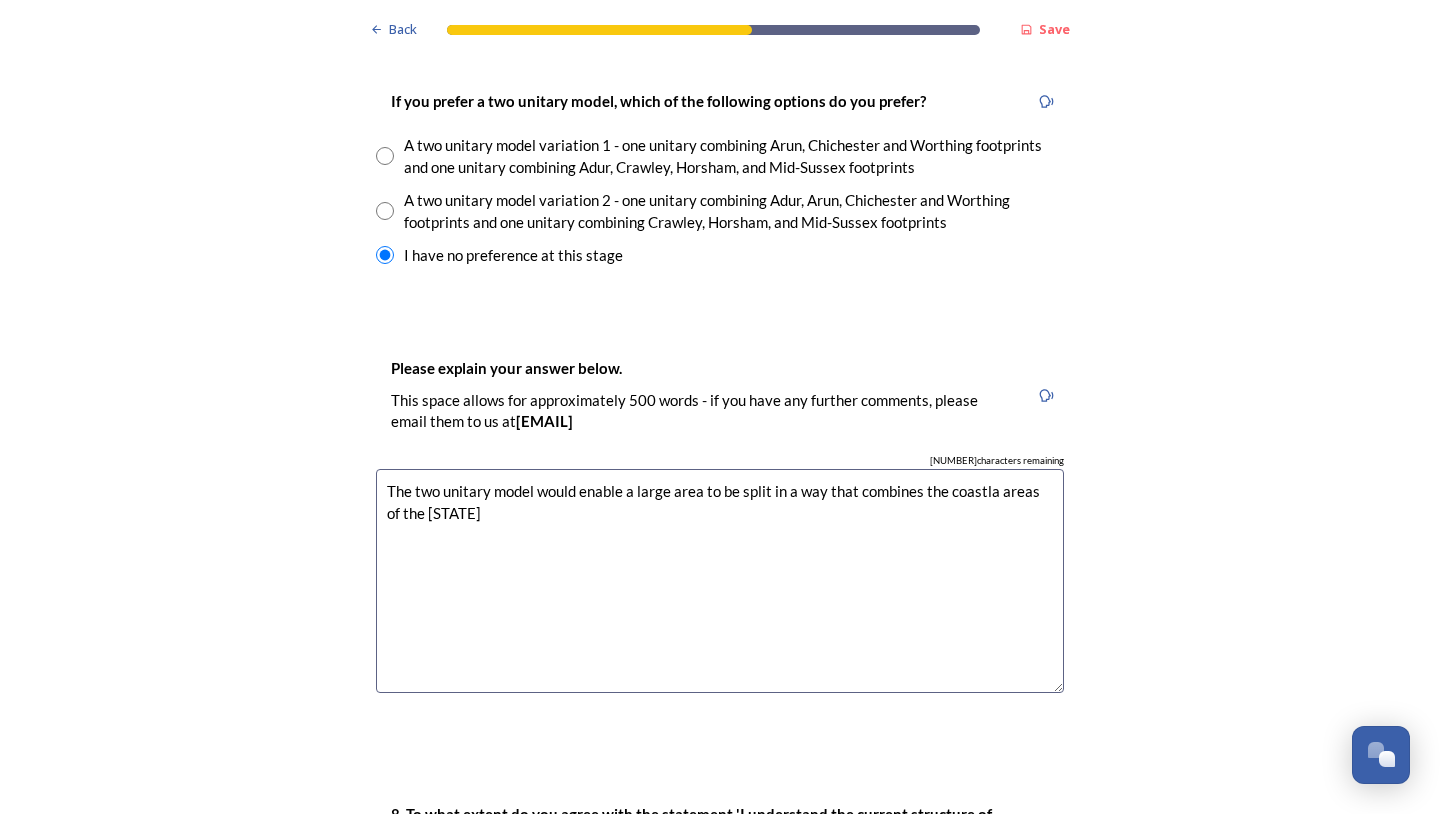 click on "The two unitary model would enable a large area to be split in a way that combines the coastla areas of the [STATE]" at bounding box center (720, 581) 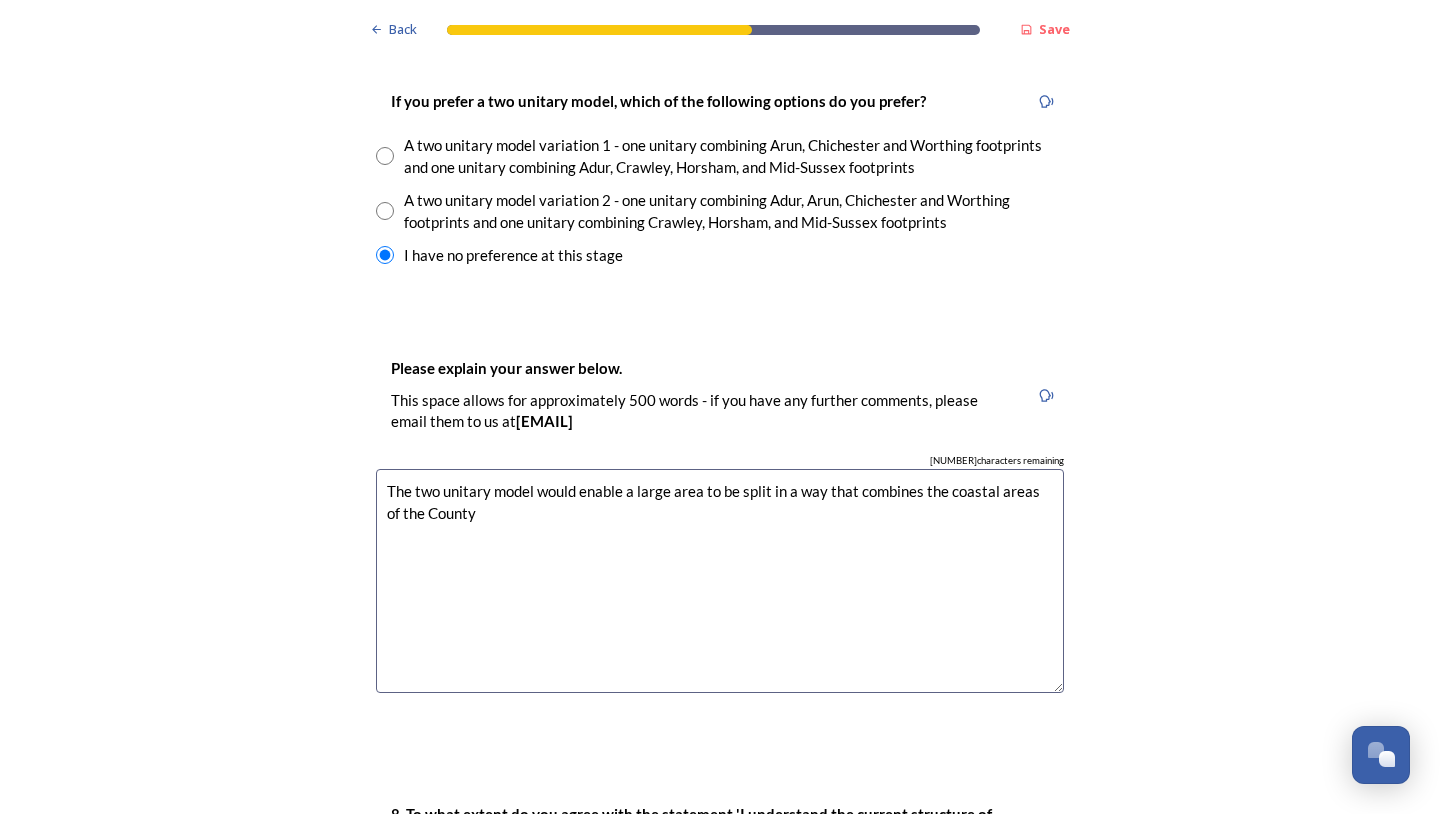 click on "The two unitary model would enable a large area to be split in a way that combines the coastal areas of the County" at bounding box center (720, 581) 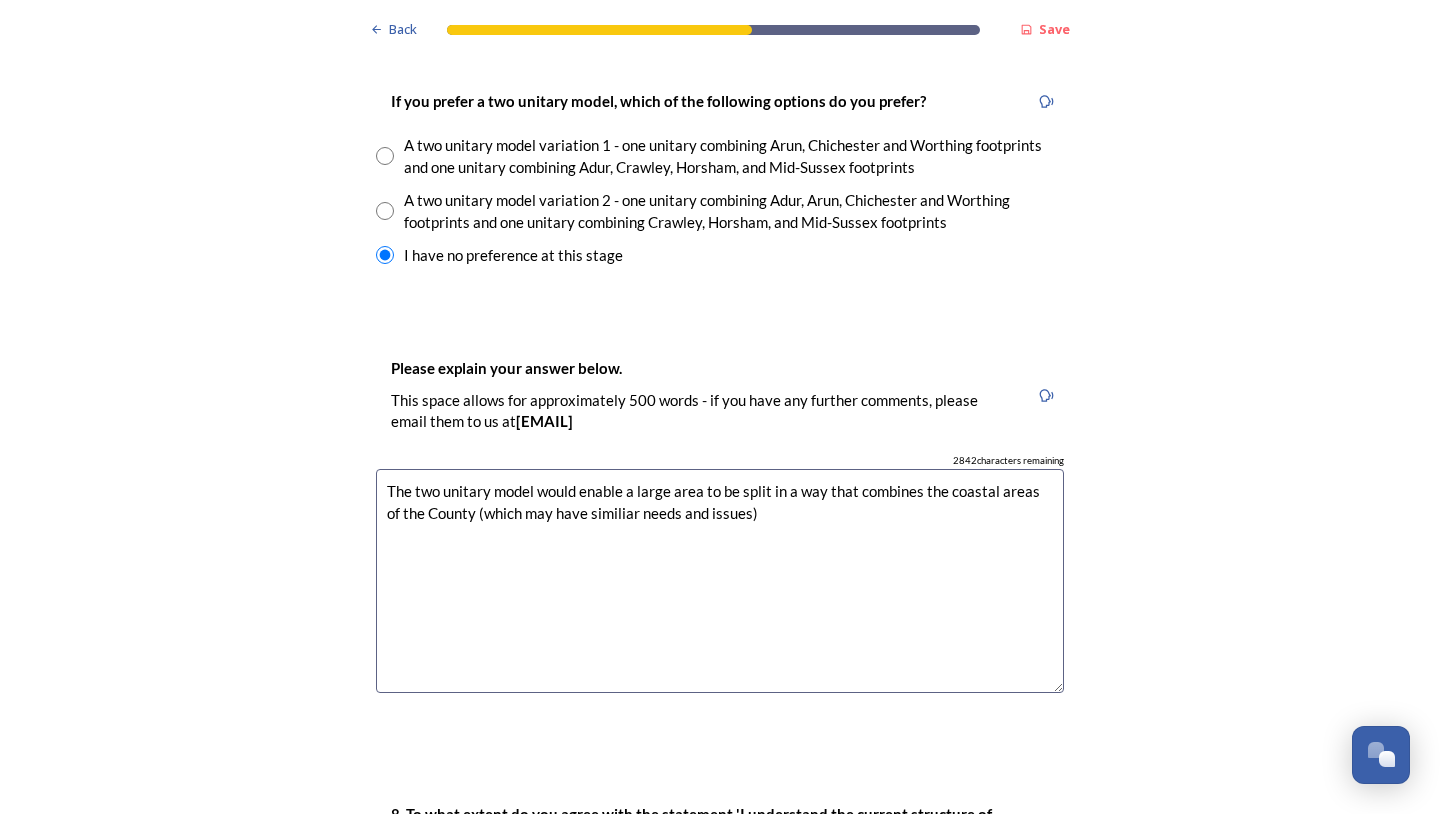 click on "The two unitary model would enable a large area to be split in a way that combines the coastal areas of the County (which may have similiar needs and issues)" at bounding box center (720, 581) 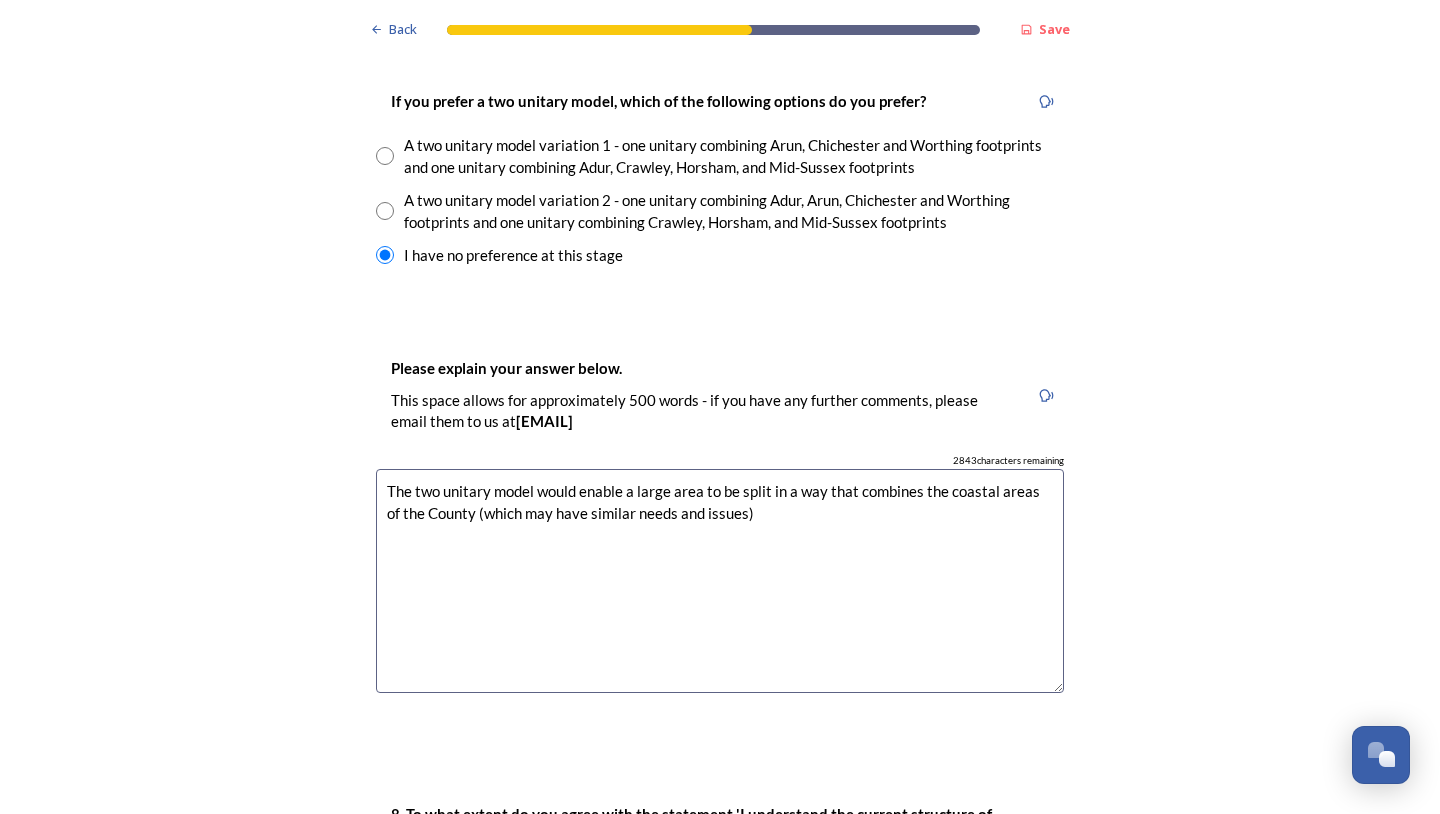 click on "The two unitary model would enable a large area to be split in a way that combines the coastal areas of the County (which may have similar needs and issues)" at bounding box center (720, 581) 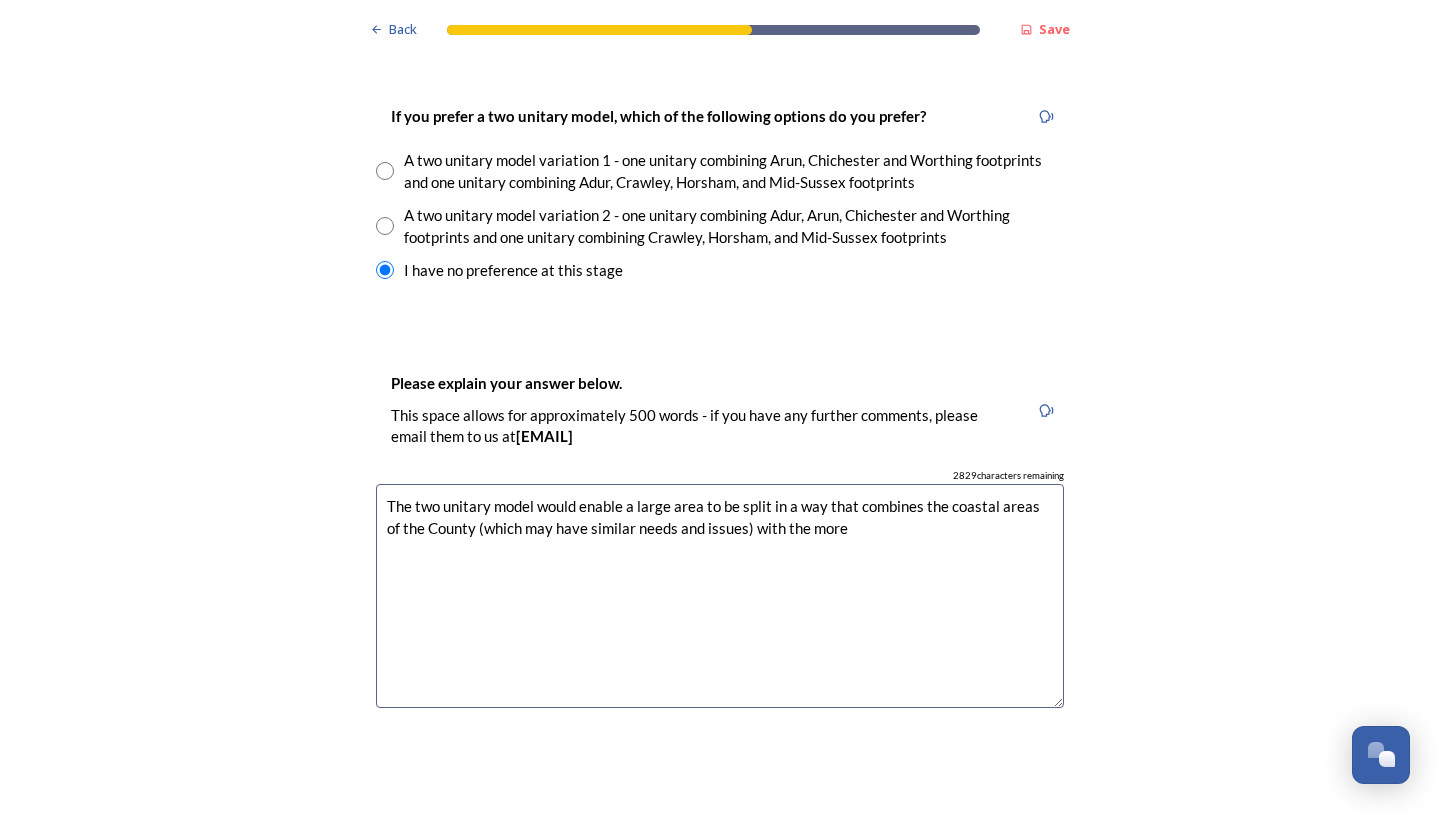 scroll, scrollTop: 2894, scrollLeft: 0, axis: vertical 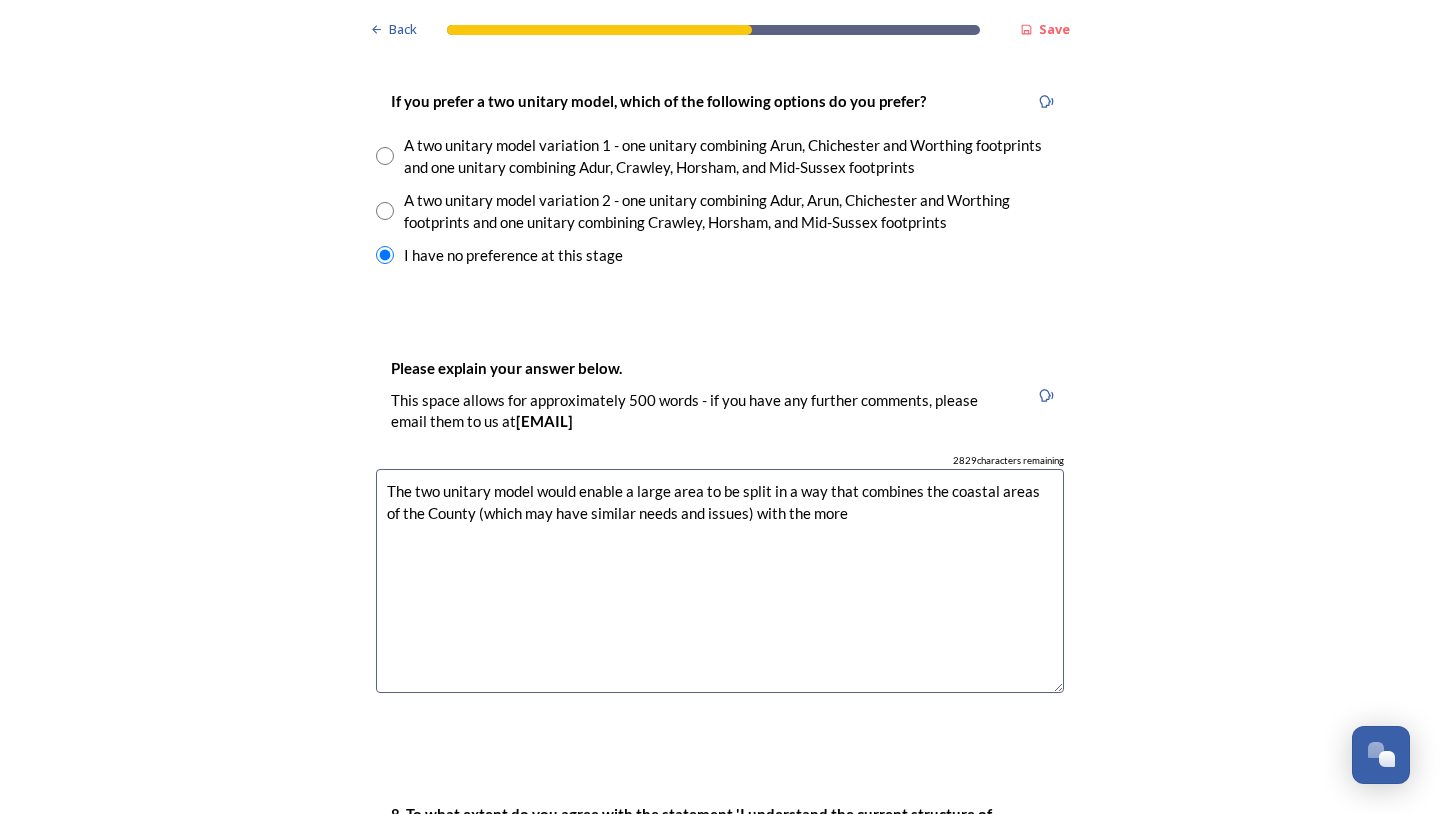 click on "The two unitary model would enable a large area to be split in a way that combines the coastal areas of the County (which may have similar needs and issues) with the more" at bounding box center (720, 581) 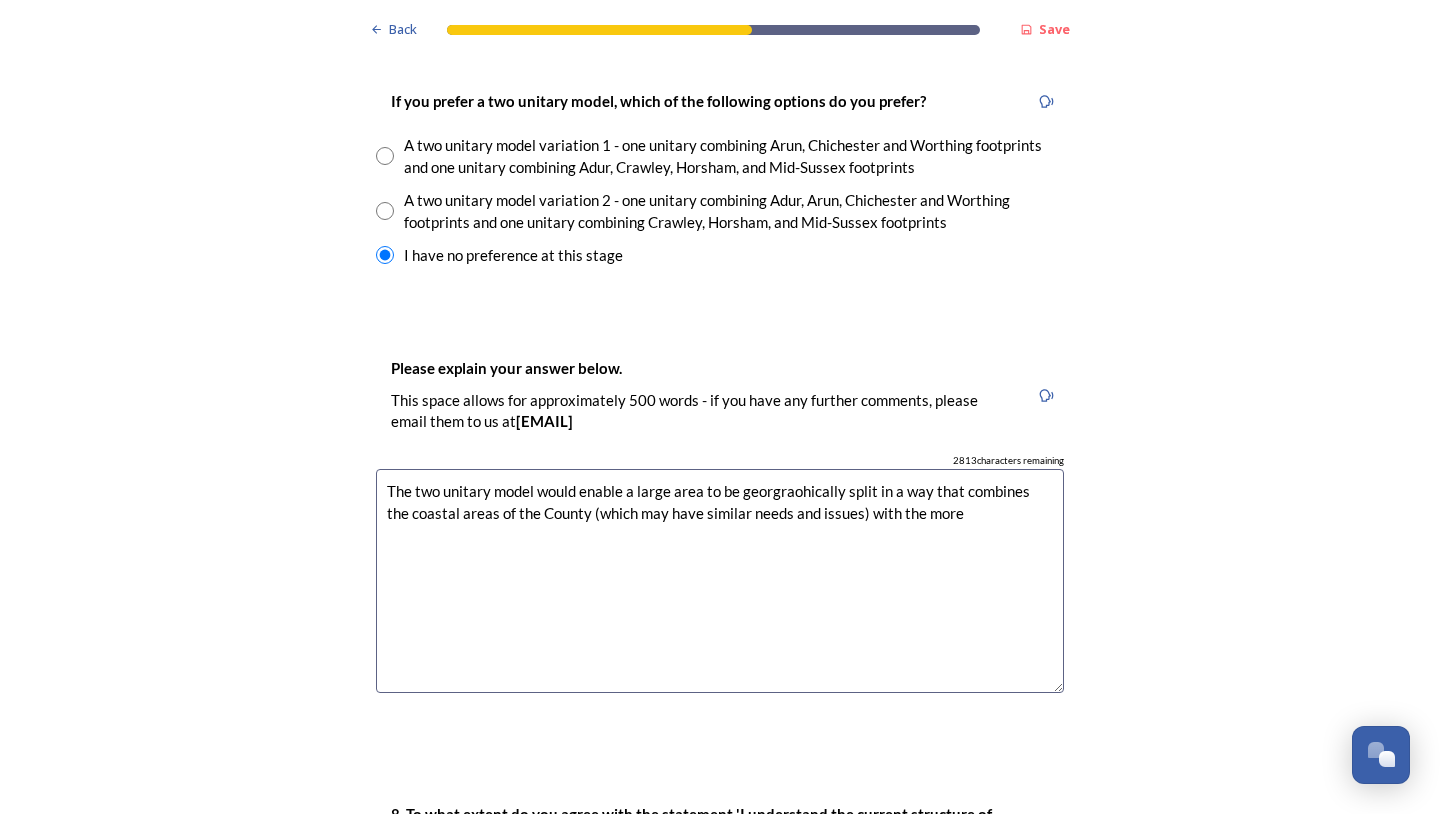 click on "The two unitary model would enable a large area to be georgraohically split in a way that combines the coastal areas of the County (which may have similar needs and issues) with the more" at bounding box center (720, 581) 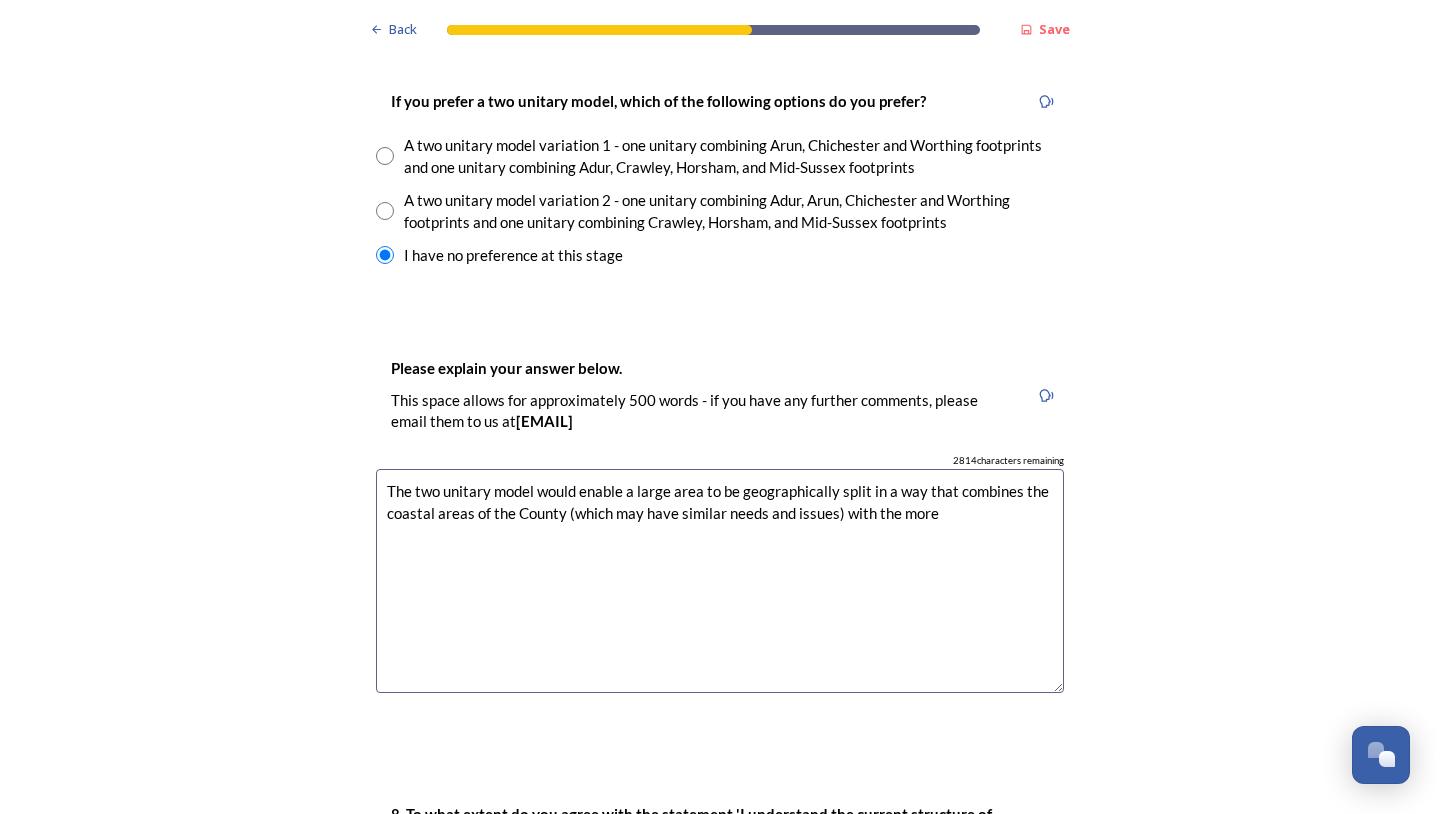 click on "The two unitary model would enable a large area to be geographically split in a way that combines the coastal areas of the County (which may have similar needs and issues) with the more" at bounding box center [720, 581] 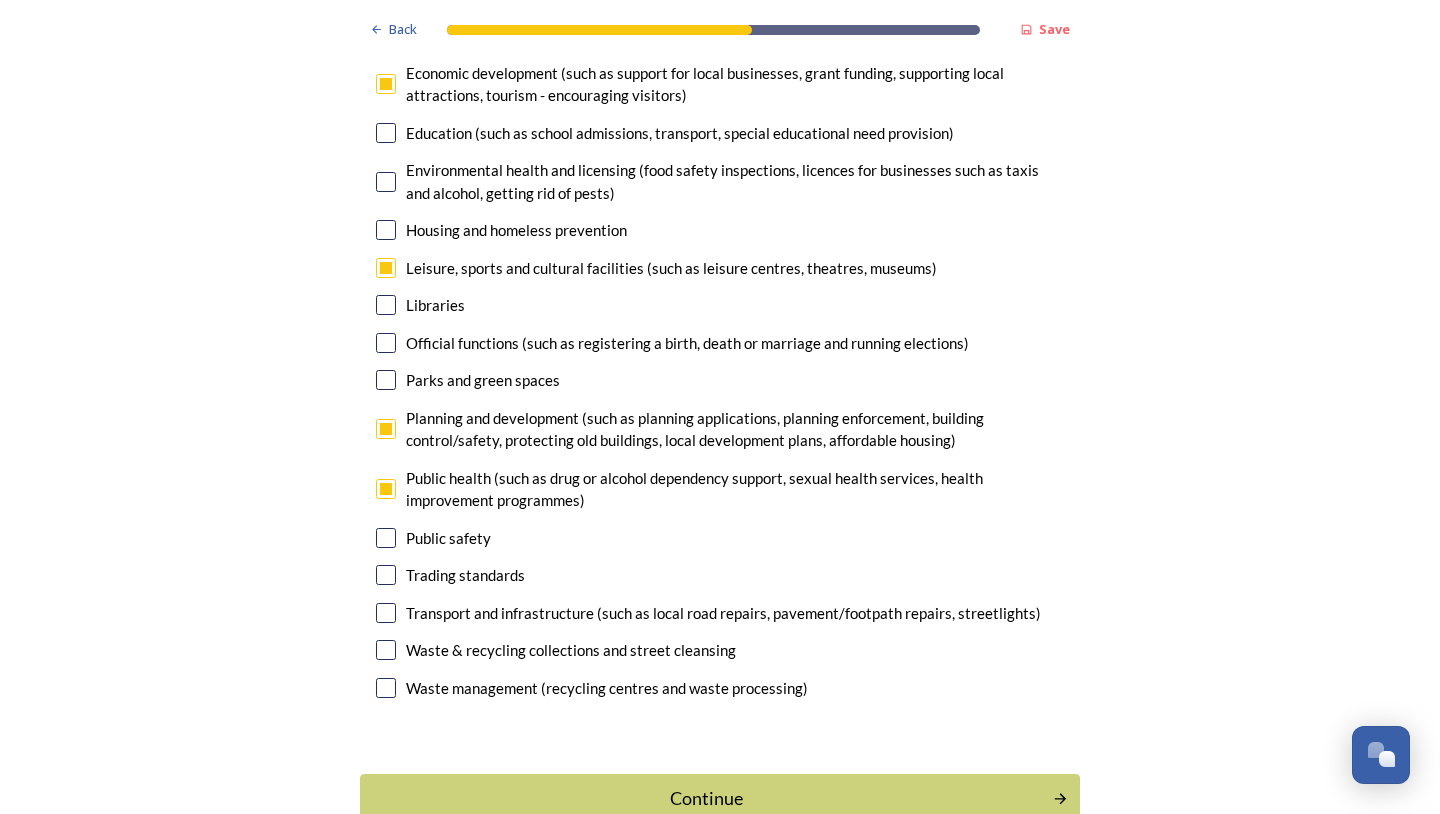 scroll, scrollTop: 5994, scrollLeft: 0, axis: vertical 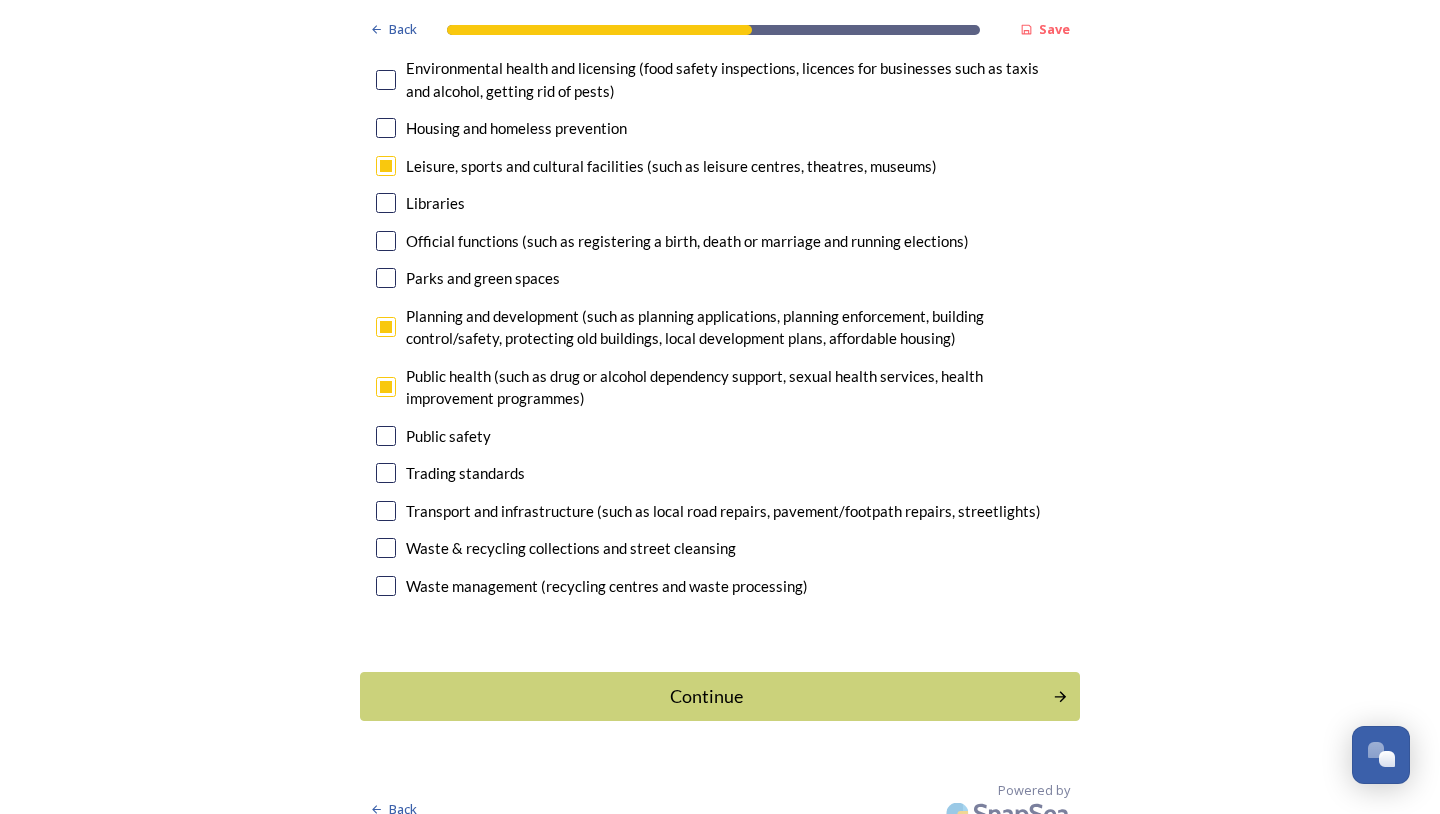 type on "The two unitary model would enable a large area to be geographically split in a way that combines the coastal areas of the County (which may have similar needs and issues) with the more industrial areas in central West [STATE] enabling a coherent voice for each of those areas." 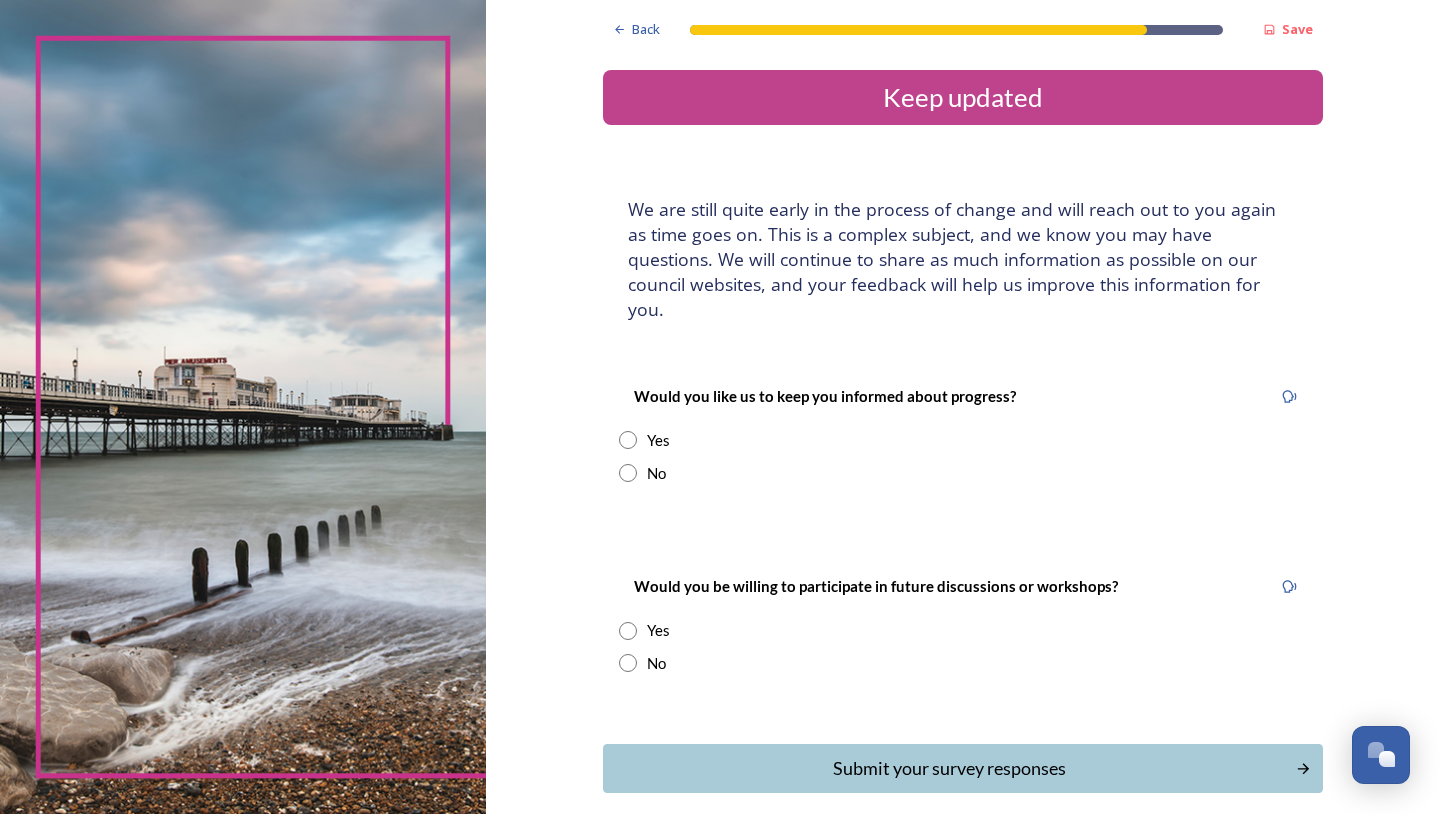 click at bounding box center (628, 440) 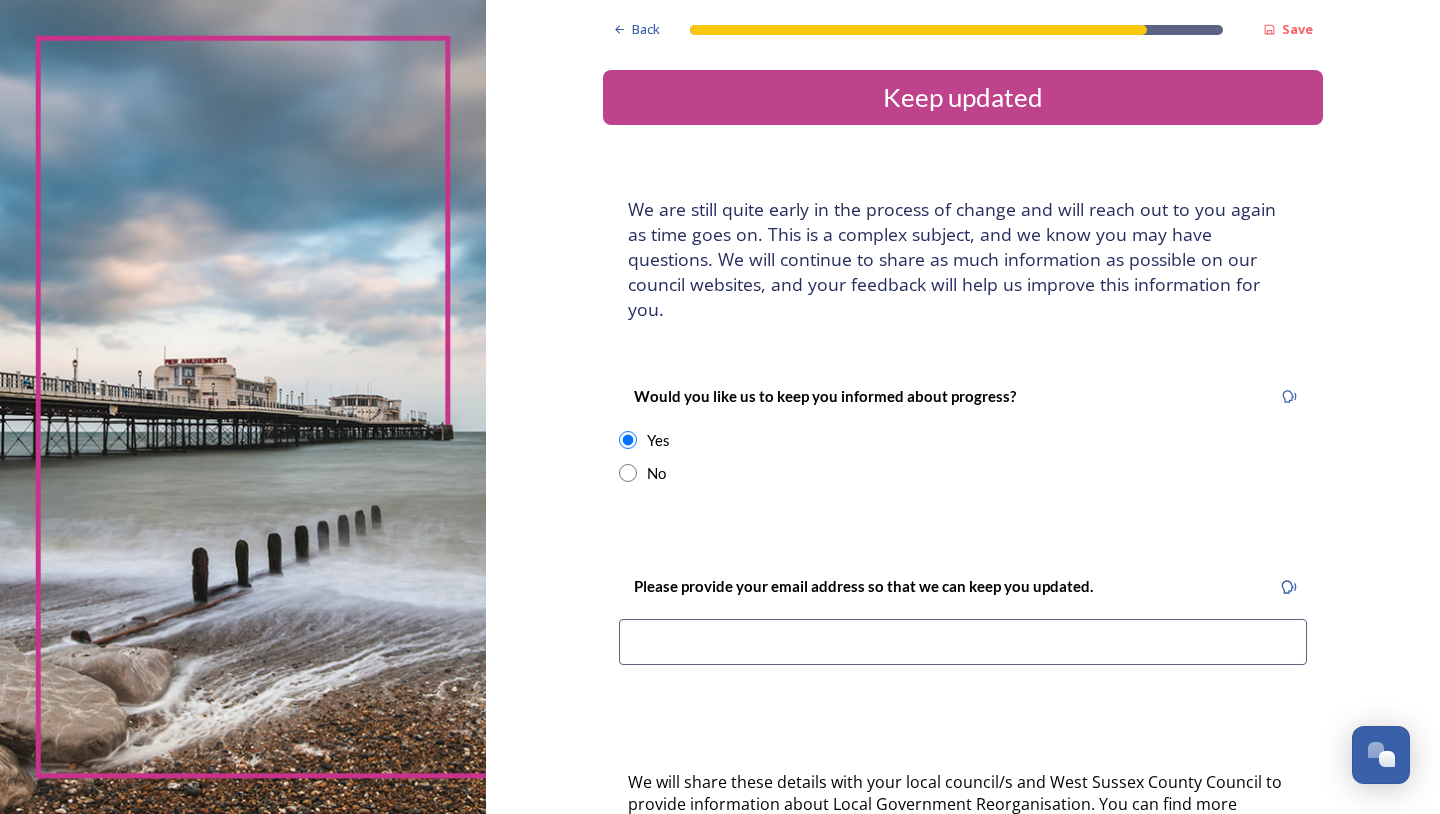 click at bounding box center (963, 642) 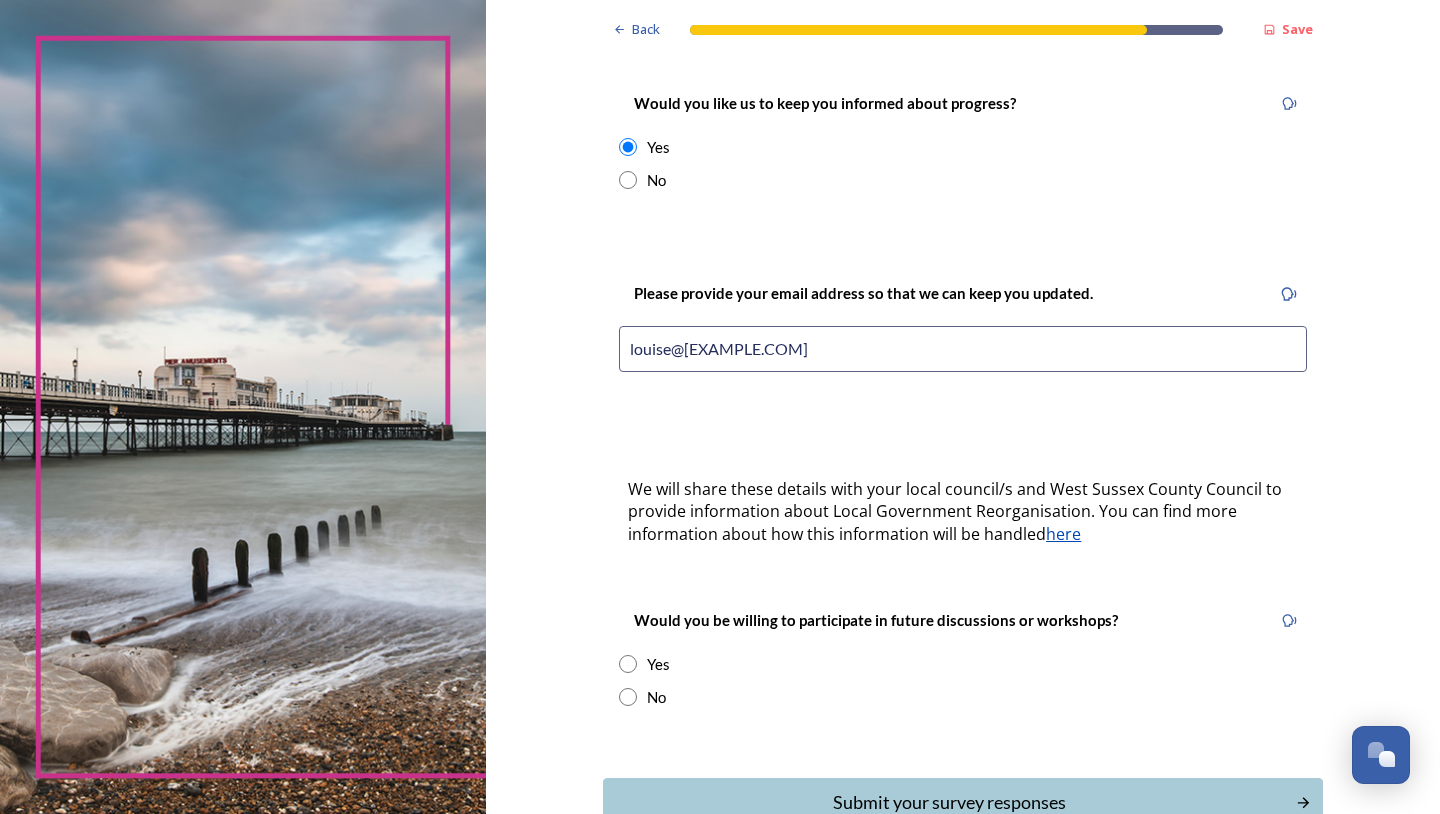 scroll, scrollTop: 300, scrollLeft: 0, axis: vertical 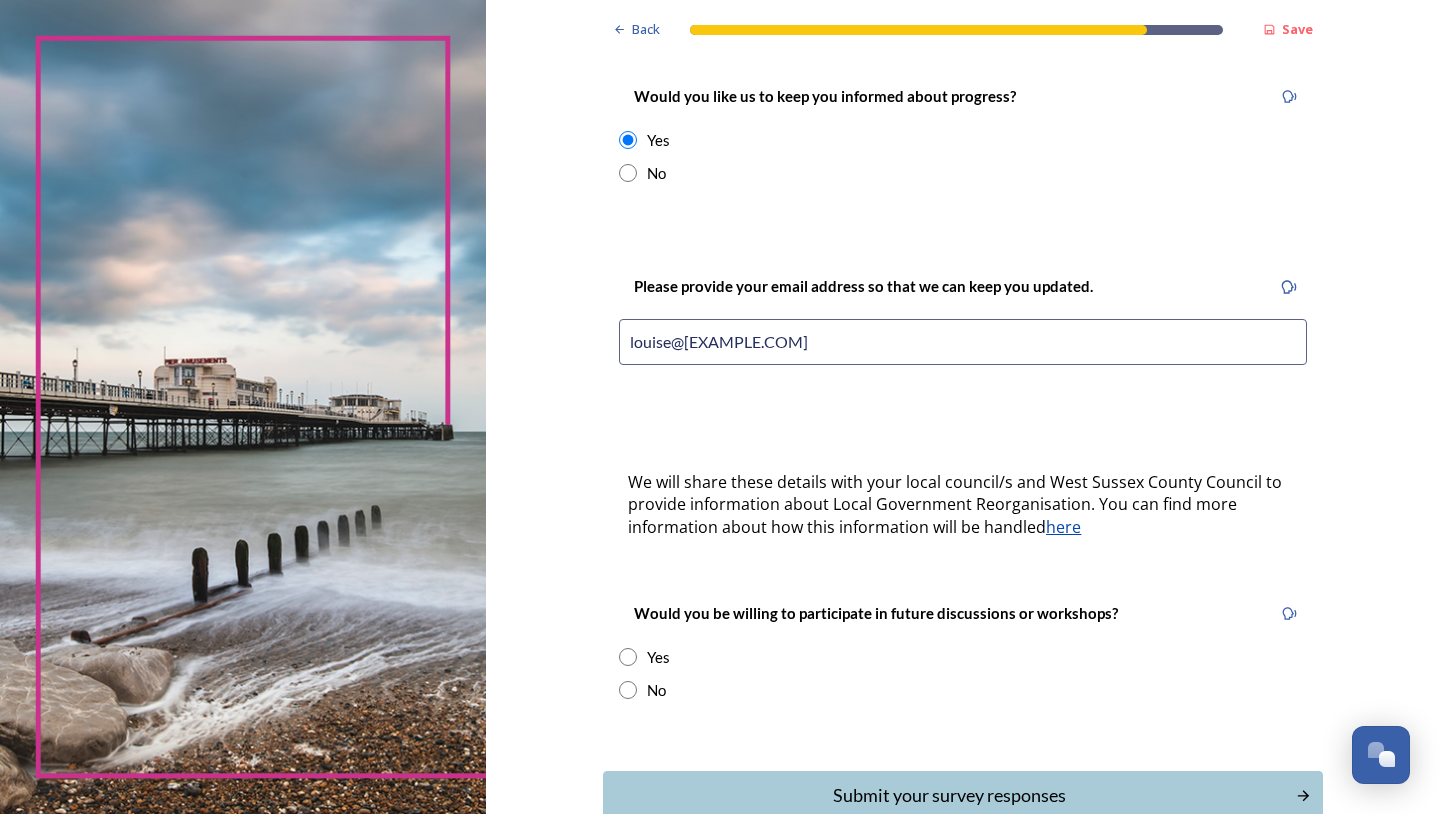 type on "louise@[EXAMPLE.COM]" 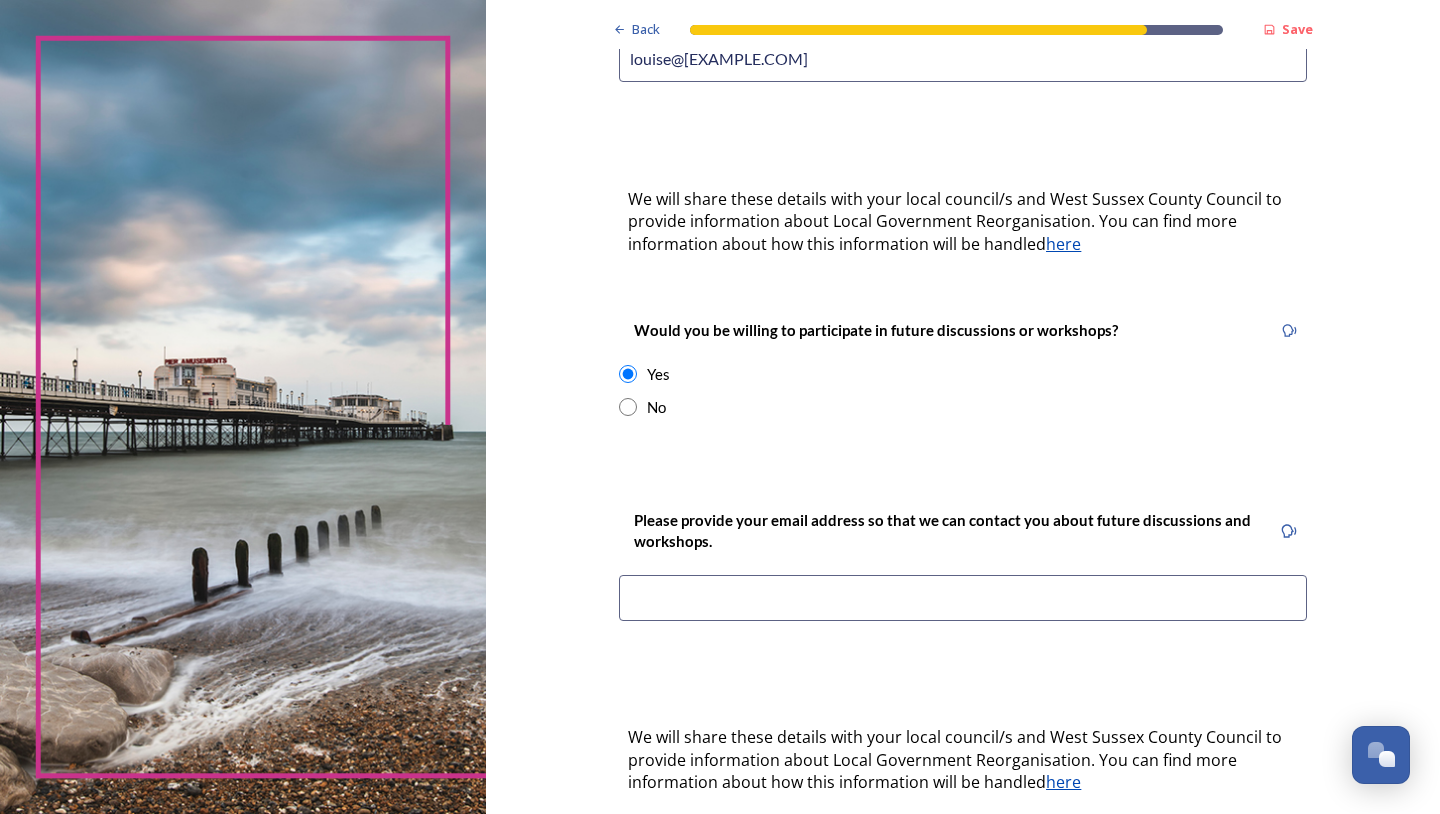 scroll, scrollTop: 600, scrollLeft: 0, axis: vertical 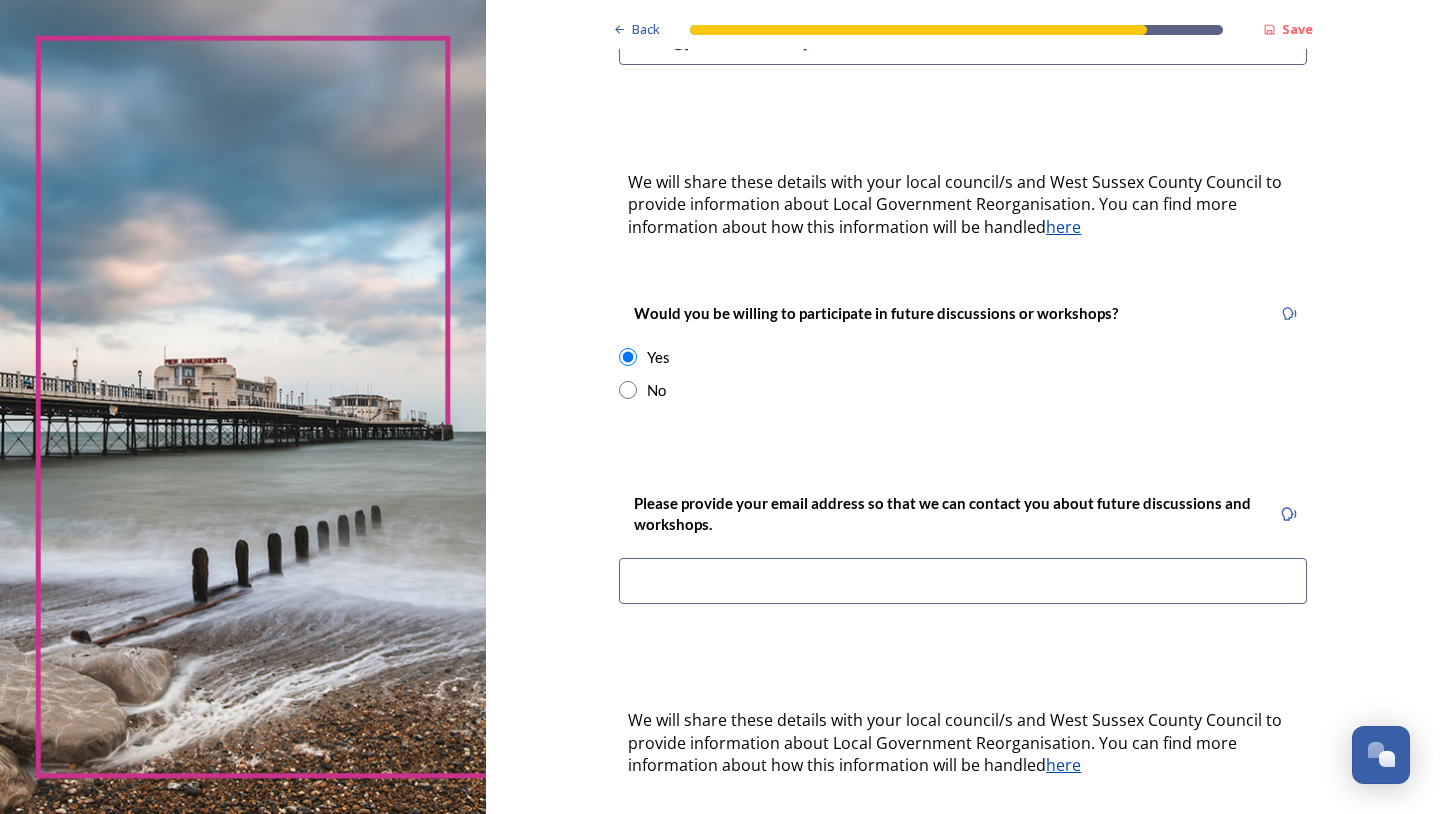 click at bounding box center (963, 581) 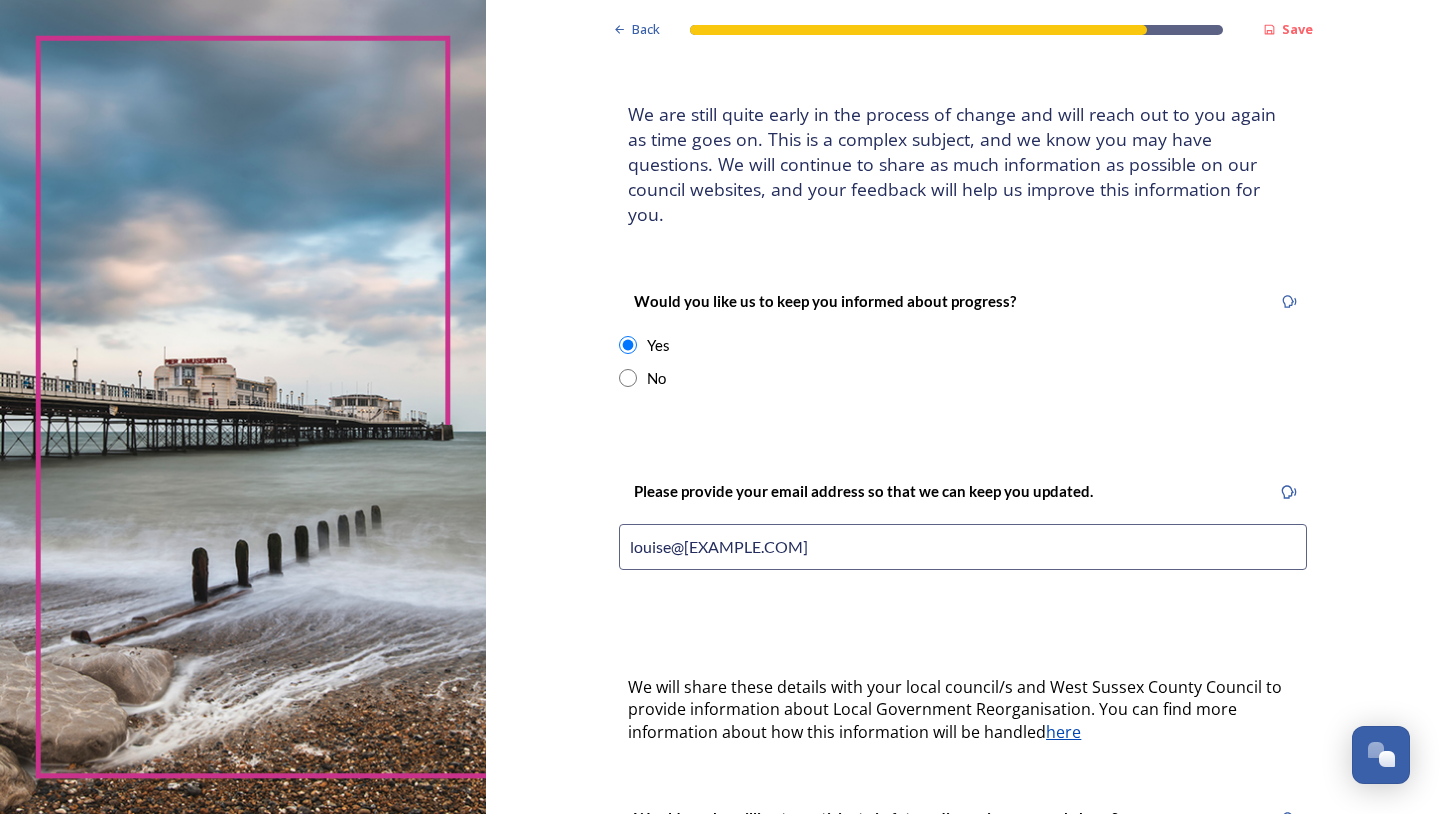 scroll, scrollTop: 0, scrollLeft: 0, axis: both 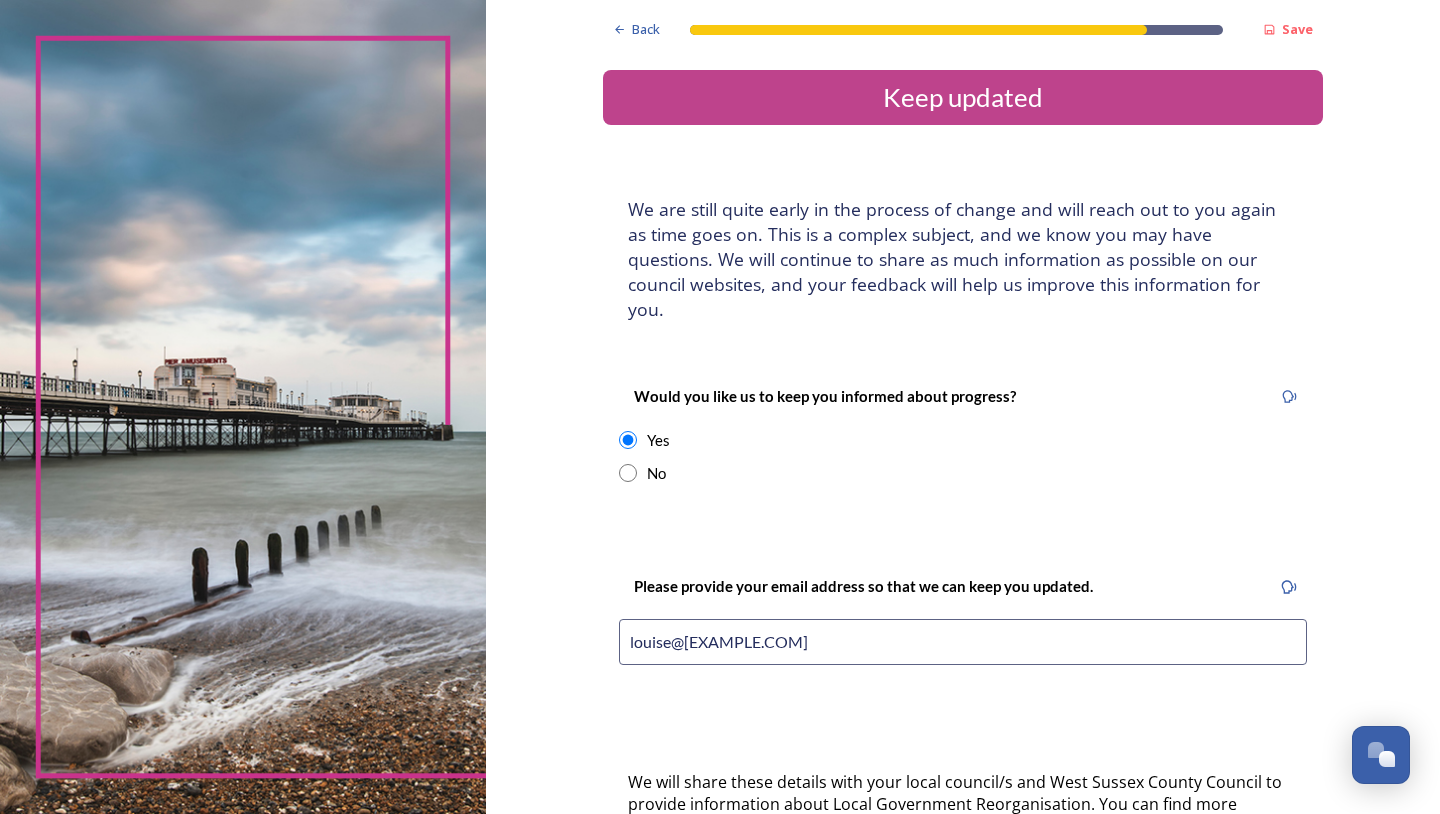type on "louise@[EXAMPLE.COM]" 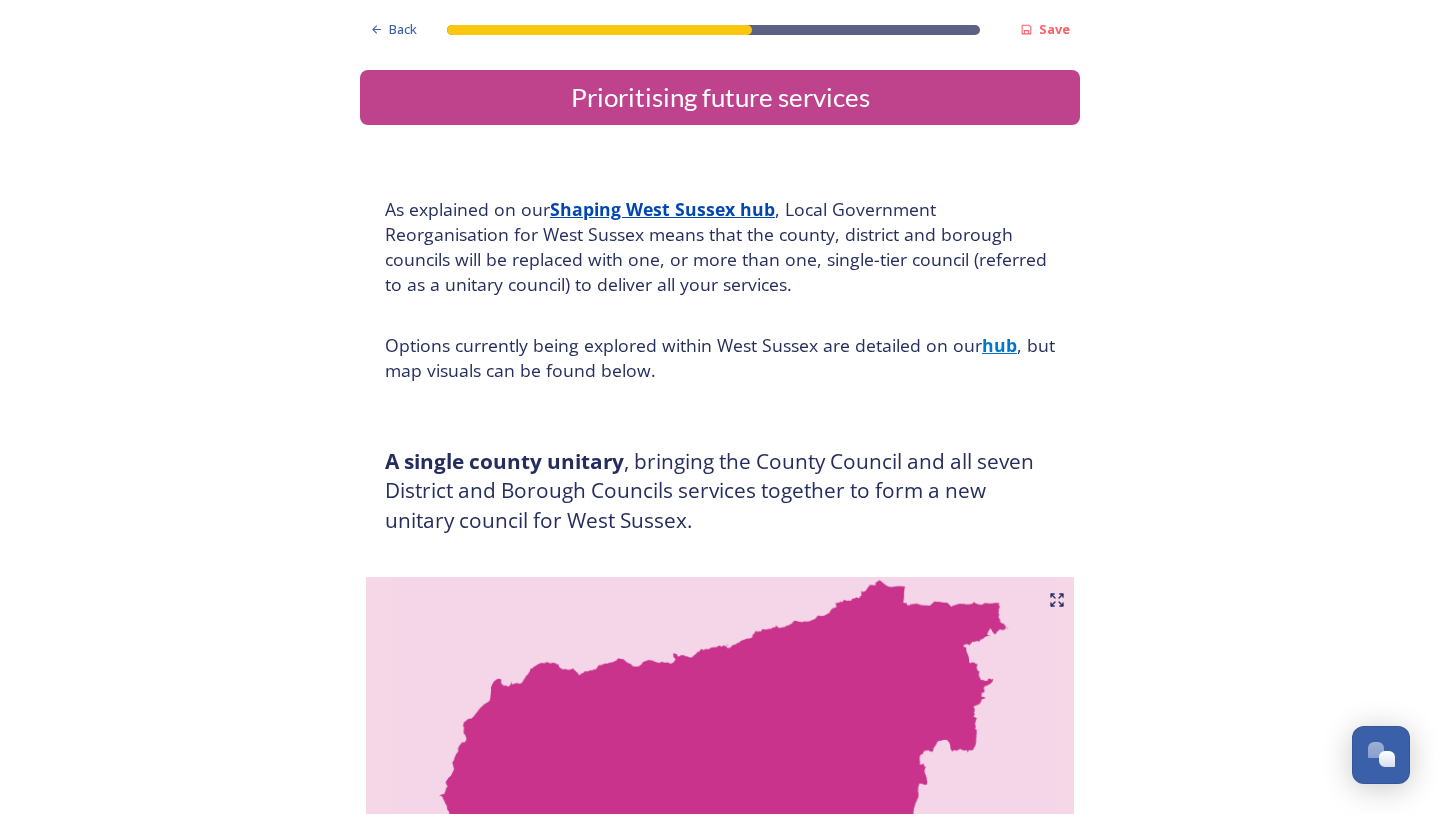 click on "Back" at bounding box center (403, 29) 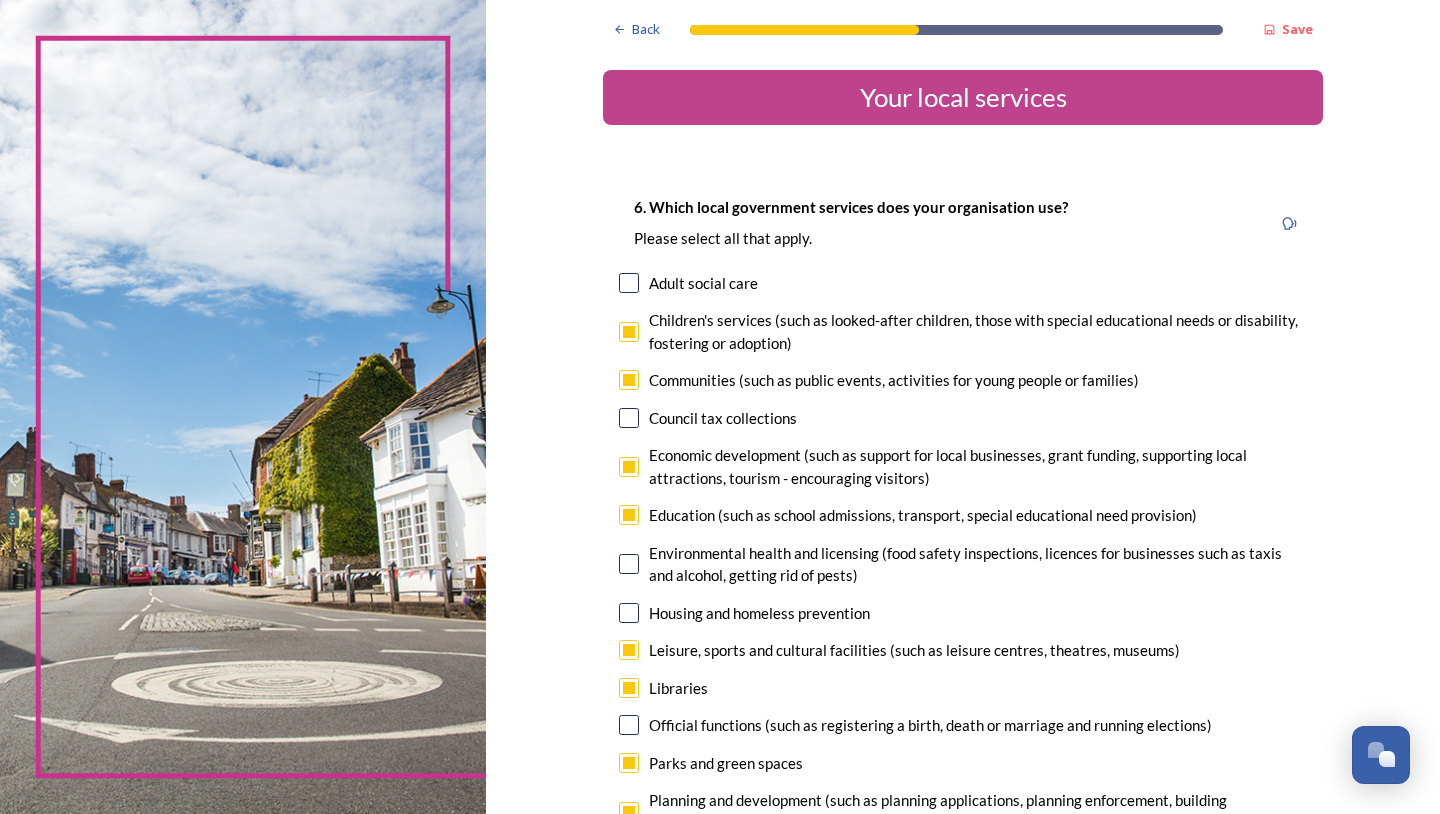 click on "Back" at bounding box center (636, 29) 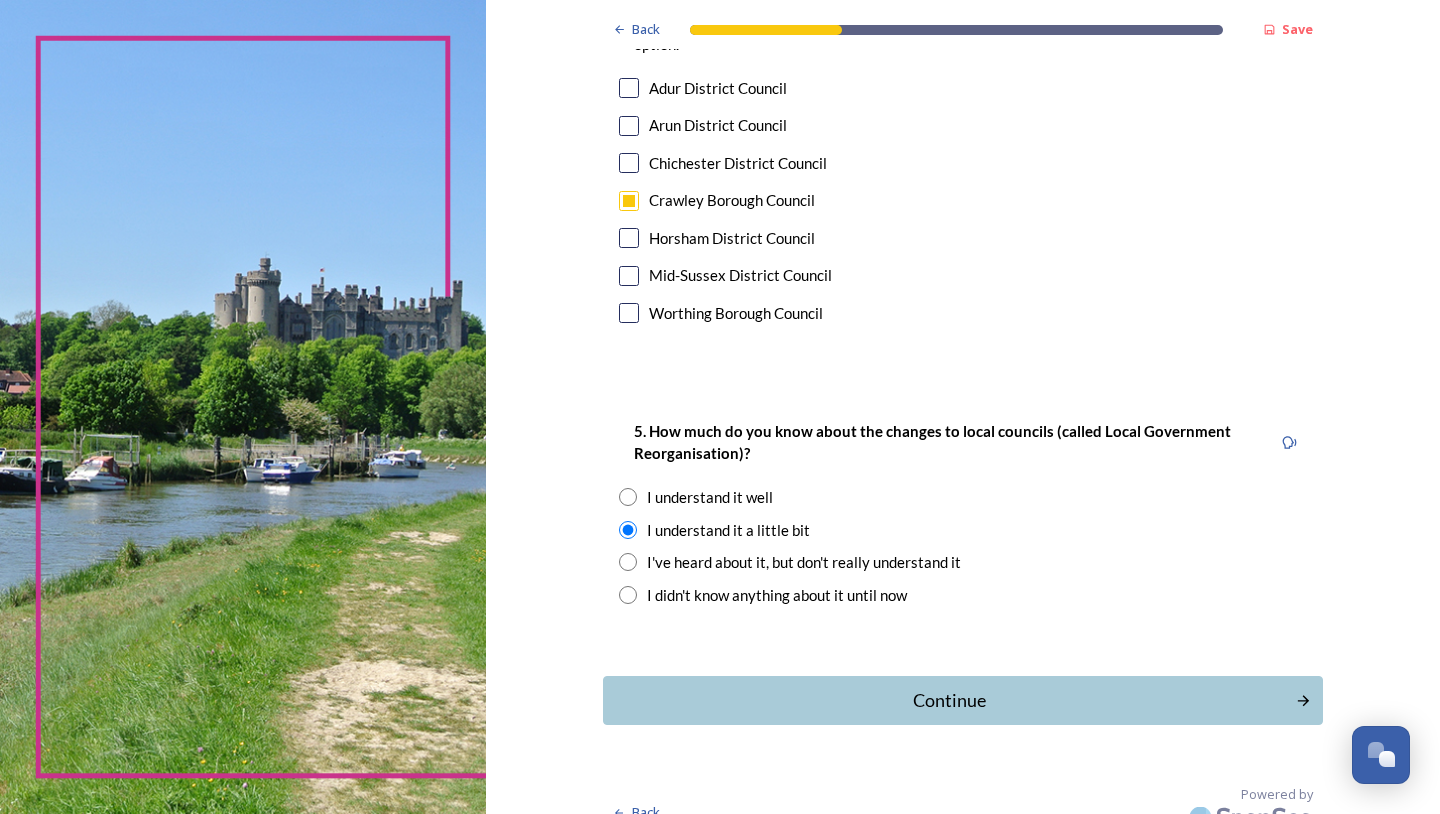 scroll, scrollTop: 1397, scrollLeft: 0, axis: vertical 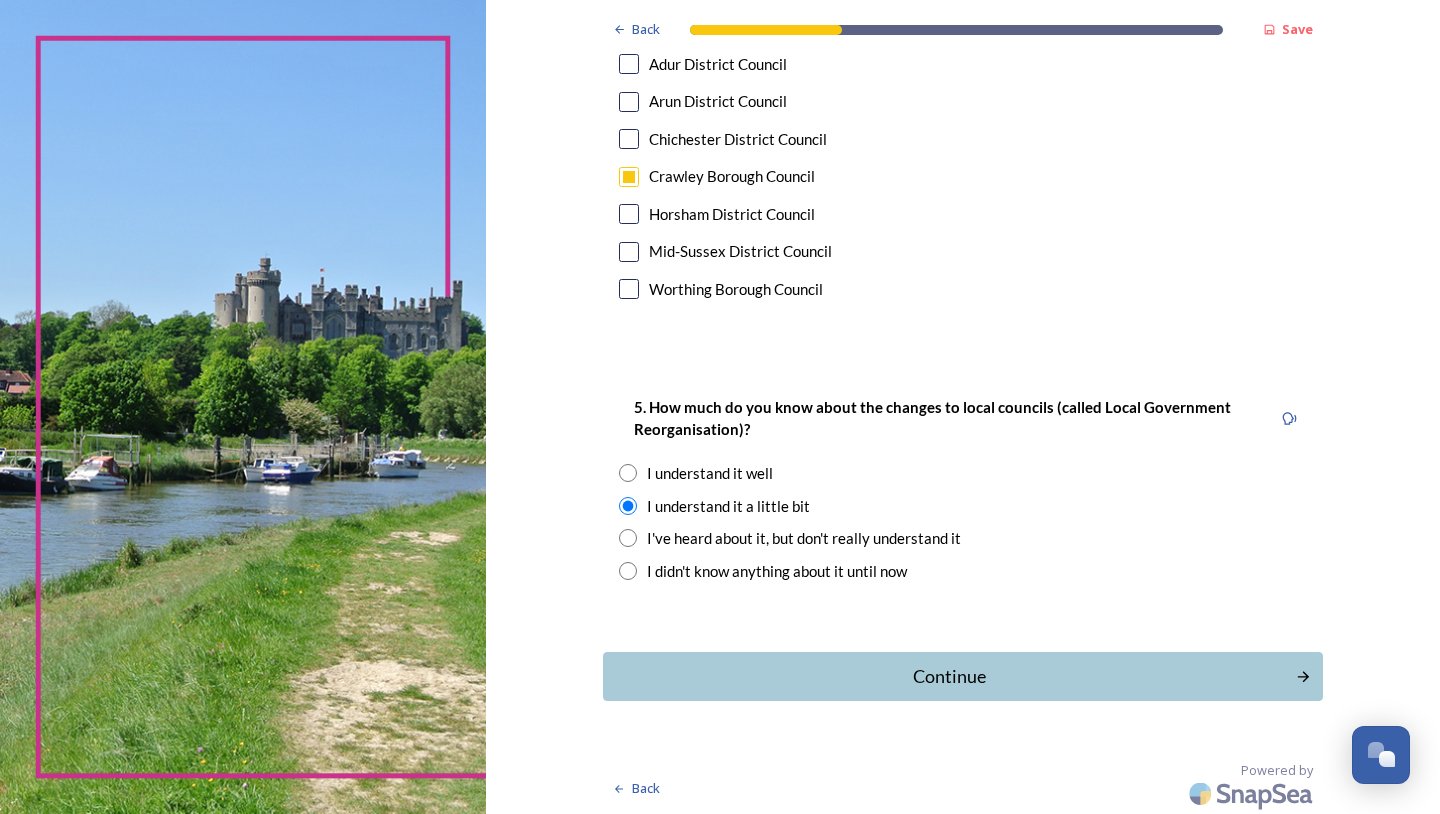 click on "Continue" at bounding box center (949, 676) 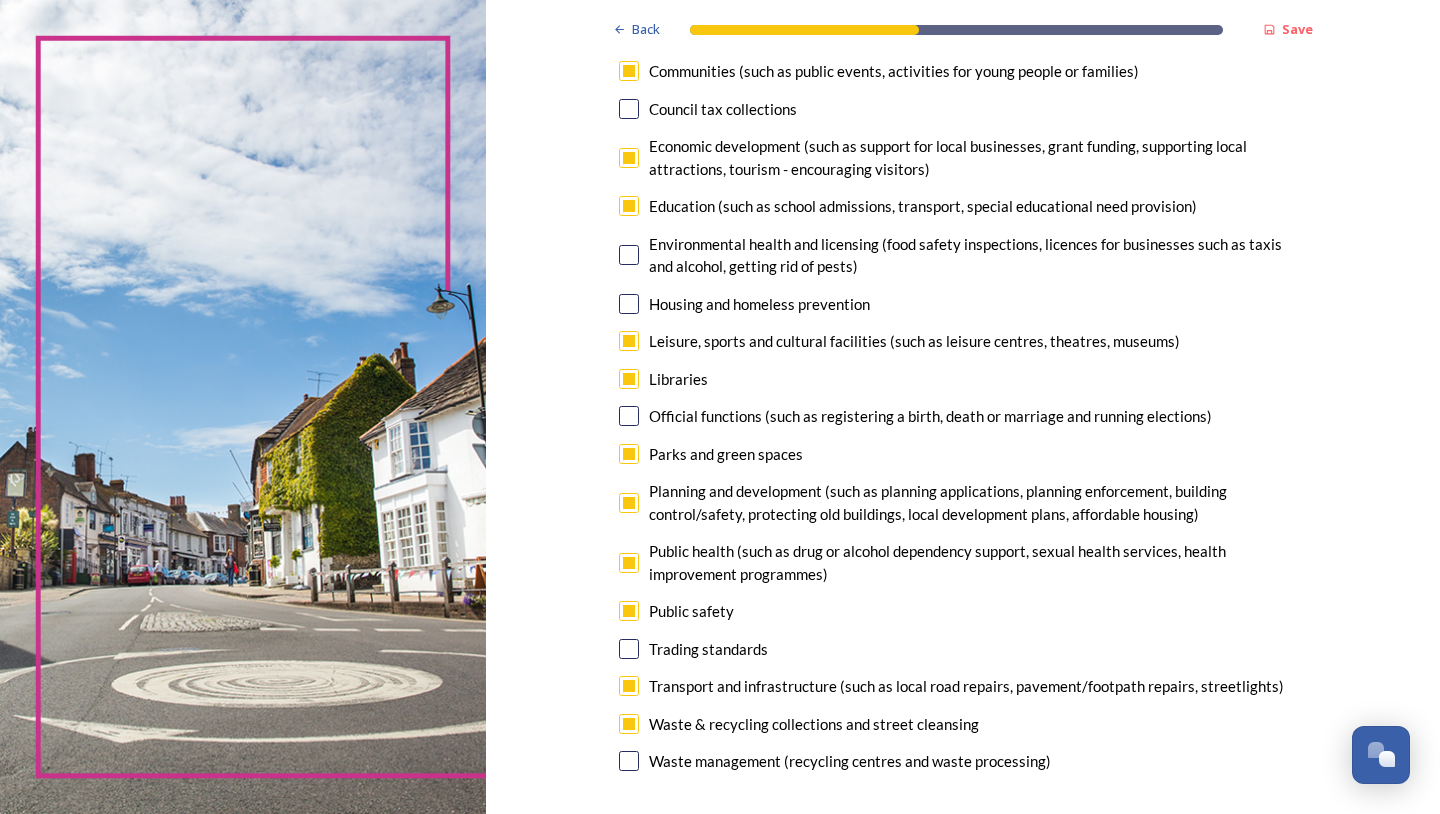 scroll, scrollTop: 506, scrollLeft: 0, axis: vertical 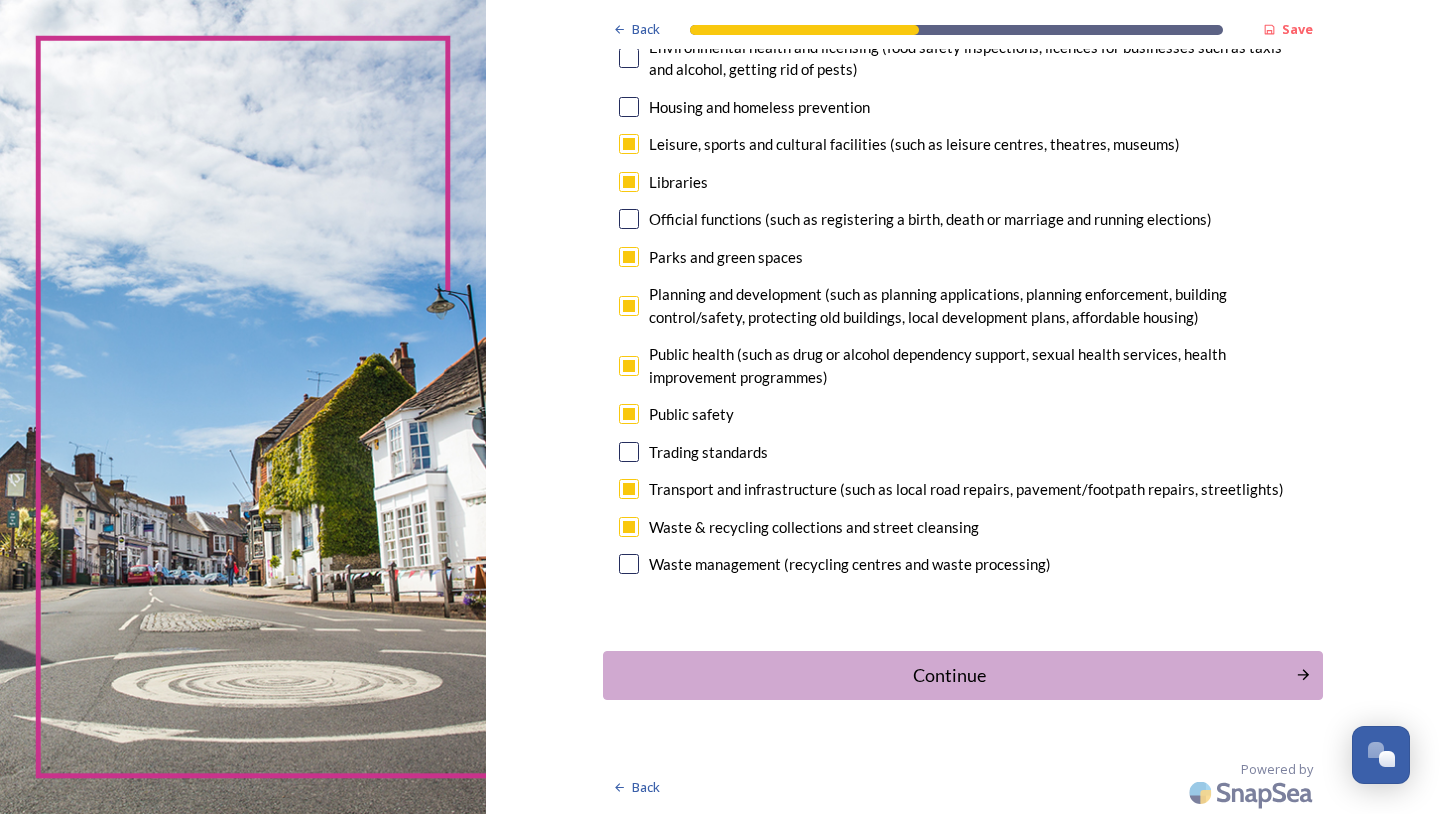 click on "Continue" at bounding box center [949, 675] 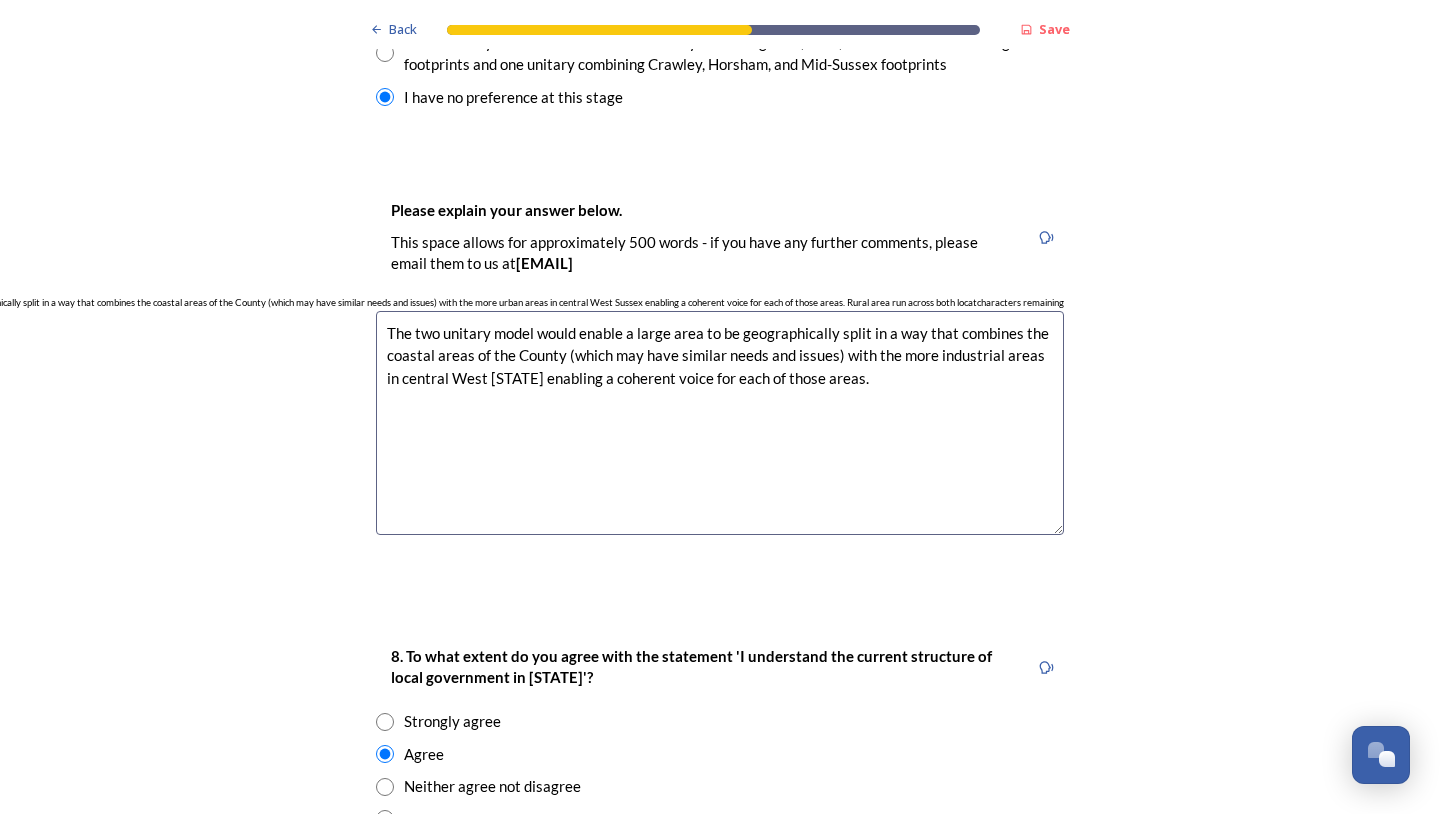 scroll, scrollTop: 3100, scrollLeft: 0, axis: vertical 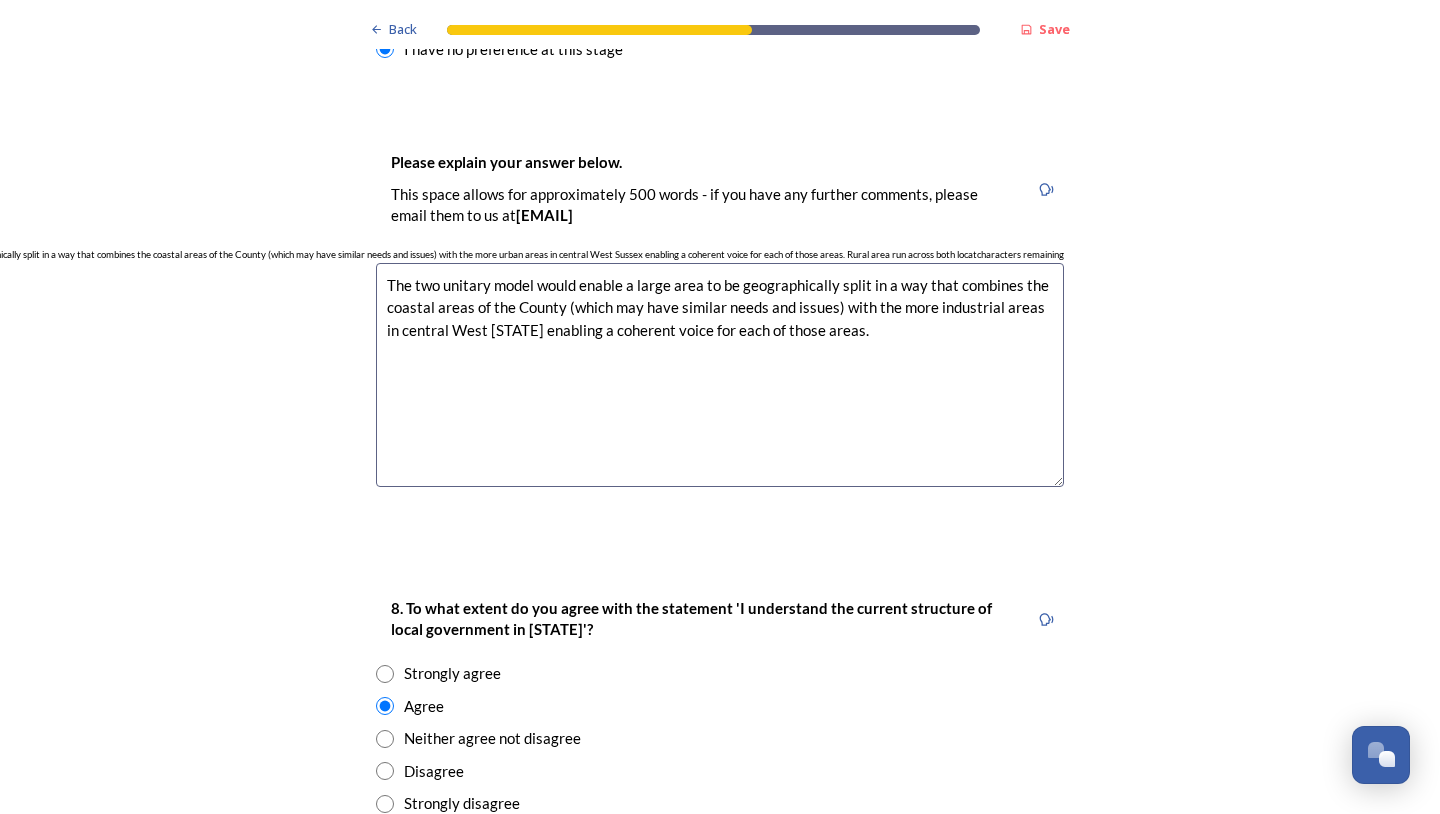 click on "The two unitary model would enable a large area to be geographically split in a way that combines the coastal areas of the County (which may have similar needs and issues) with the more industrial areas in central West [STATE] enabling a coherent voice for each of those areas." at bounding box center (720, 375) 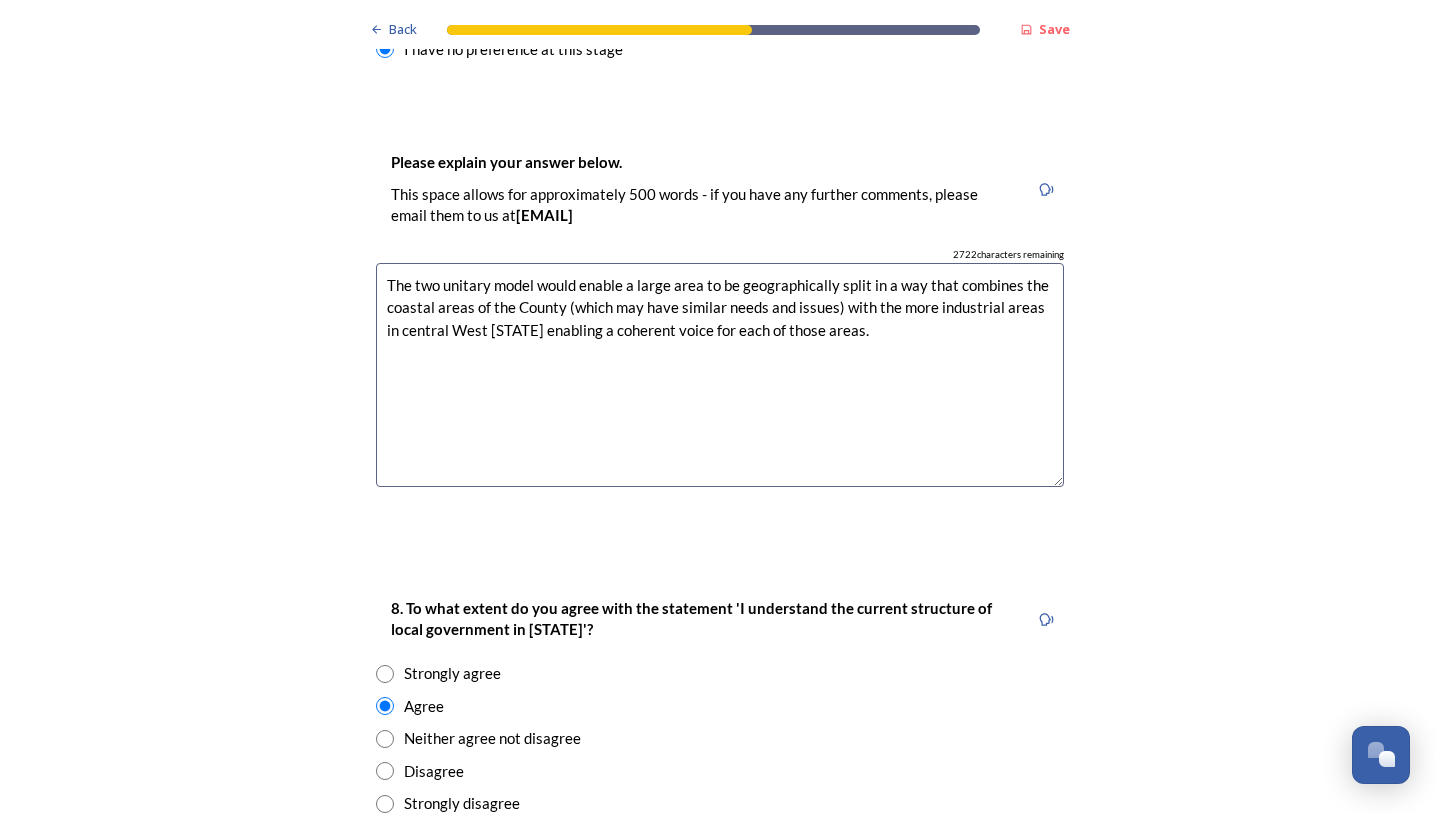 click on "The two unitary model would enable a large area to be geographically split in a way that combines the coastal areas of the County (which may have similar needs and issues) with the more industrial areas in central West [STATE] enabling a coherent voice for each of those areas." at bounding box center (720, 375) 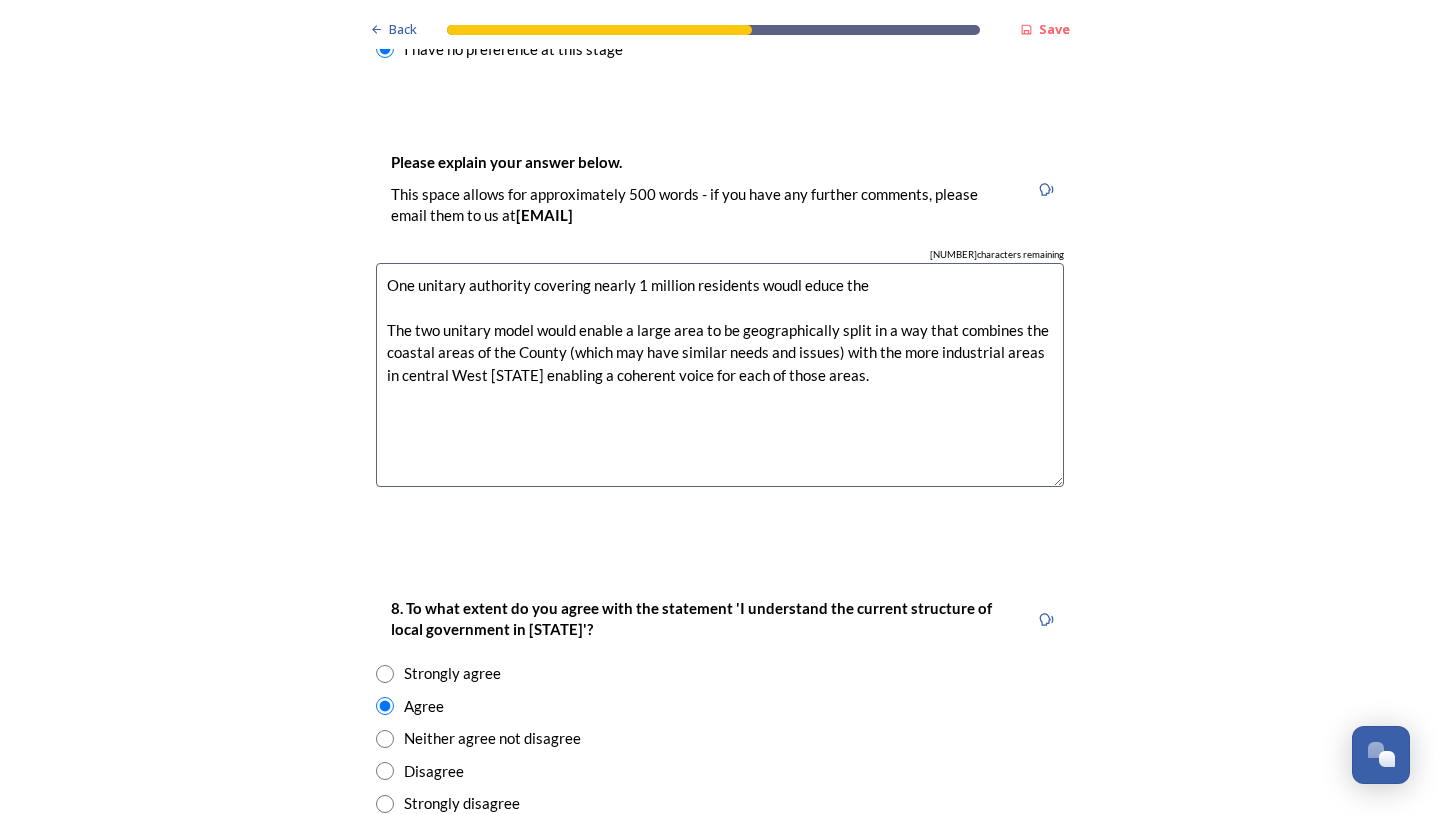 drag, startPoint x: 871, startPoint y: 285, endPoint x: 754, endPoint y: 284, distance: 117.00427 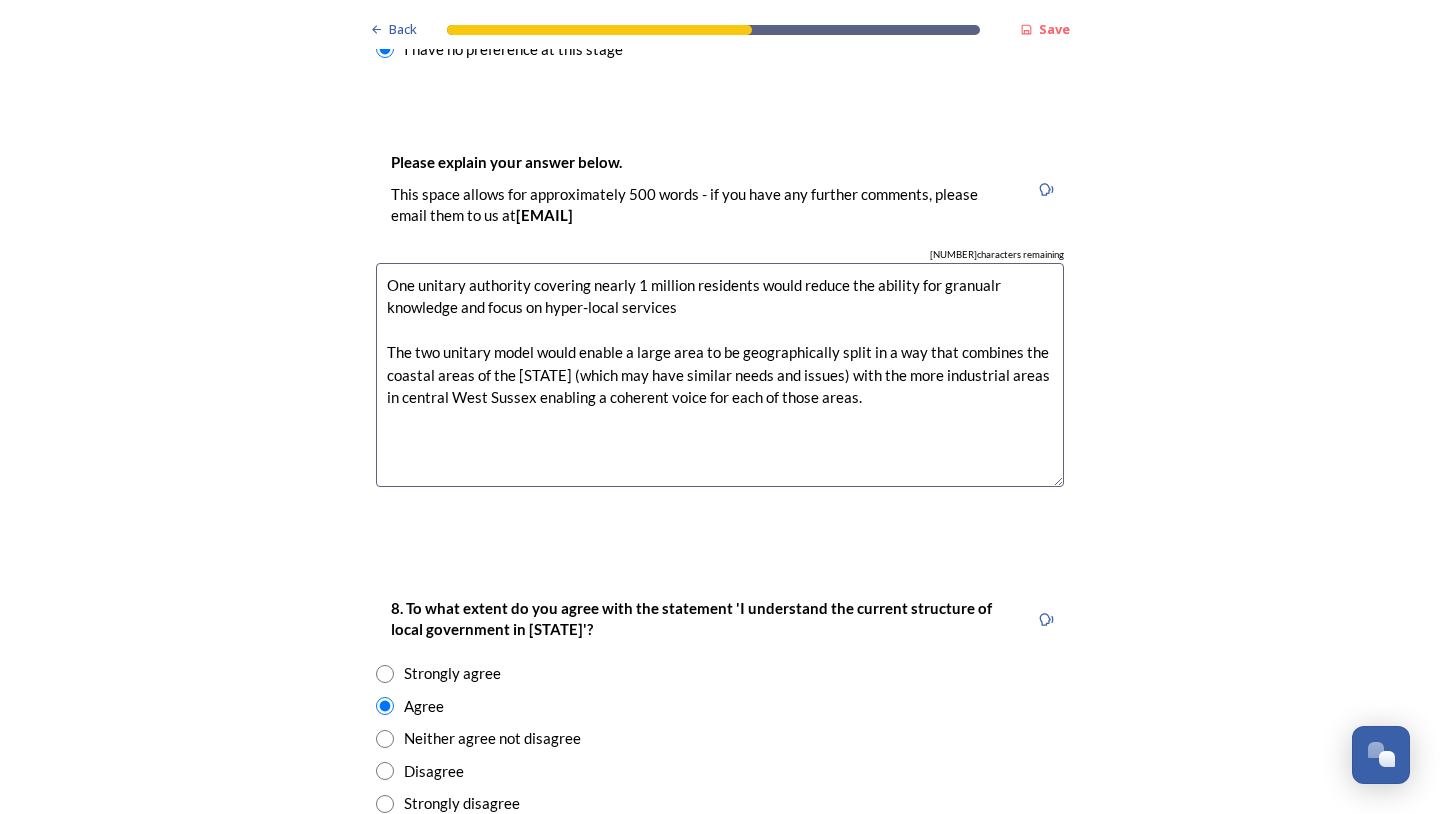 click on "One unitary authority covering nearly 1 million residents would reduce the ability for granualr knowledge and focus on hyper-local services
The two unitary model would enable a large area to be geographically split in a way that combines the coastal areas of the [STATE] (which may have similar needs and issues) with the more industrial areas in central West Sussex enabling a coherent voice for each of those areas." at bounding box center [720, 375] 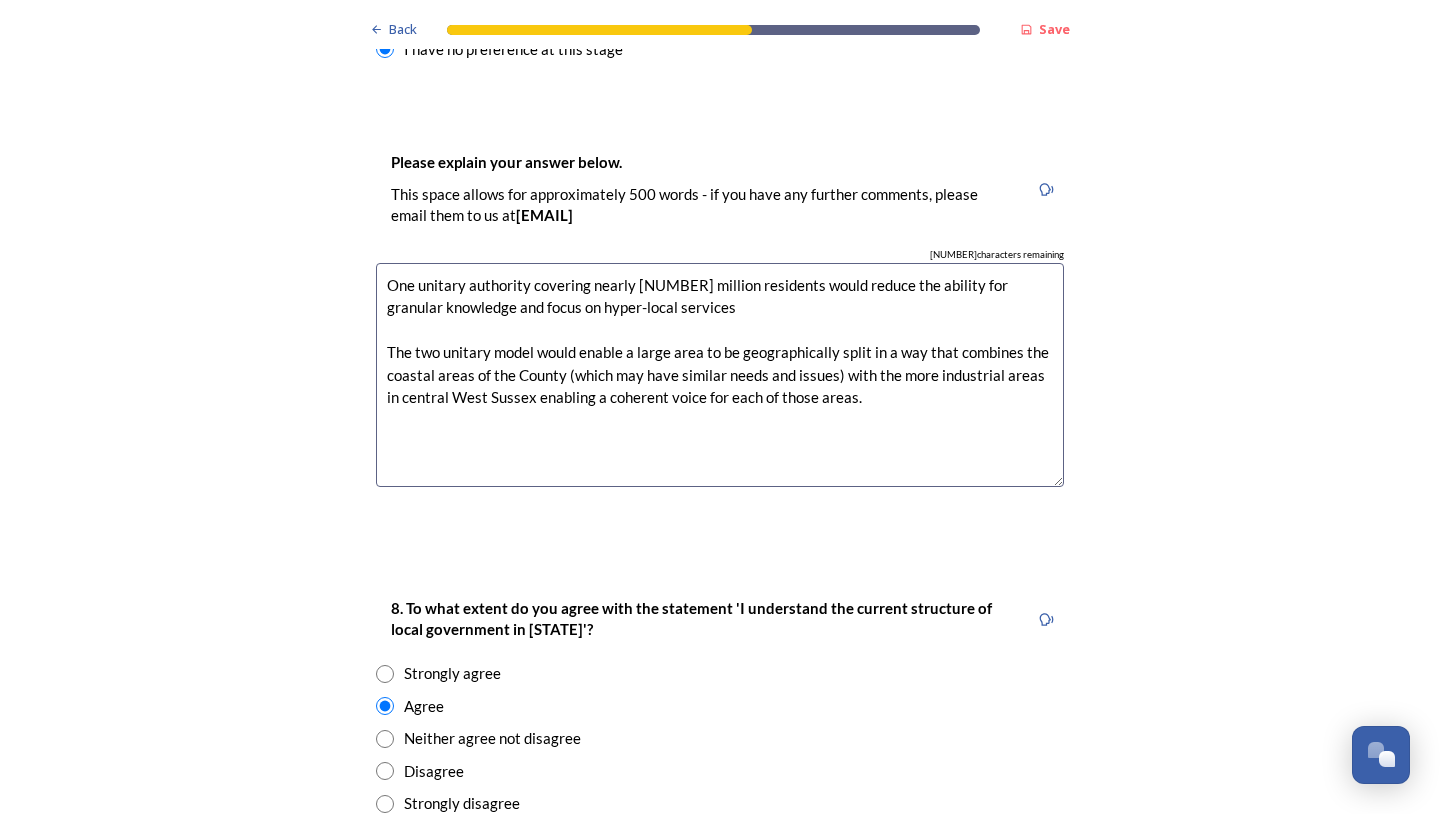click on "One unitary authority covering nearly [NUMBER] million residents would reduce the ability for granular knowledge and focus on hyper-local services
The two unitary model would enable a large area to be geographically split in a way that combines the coastal areas of the County (which may have similar needs and issues) with the more industrial areas in central West Sussex enabling a coherent voice for each of those areas." at bounding box center (720, 375) 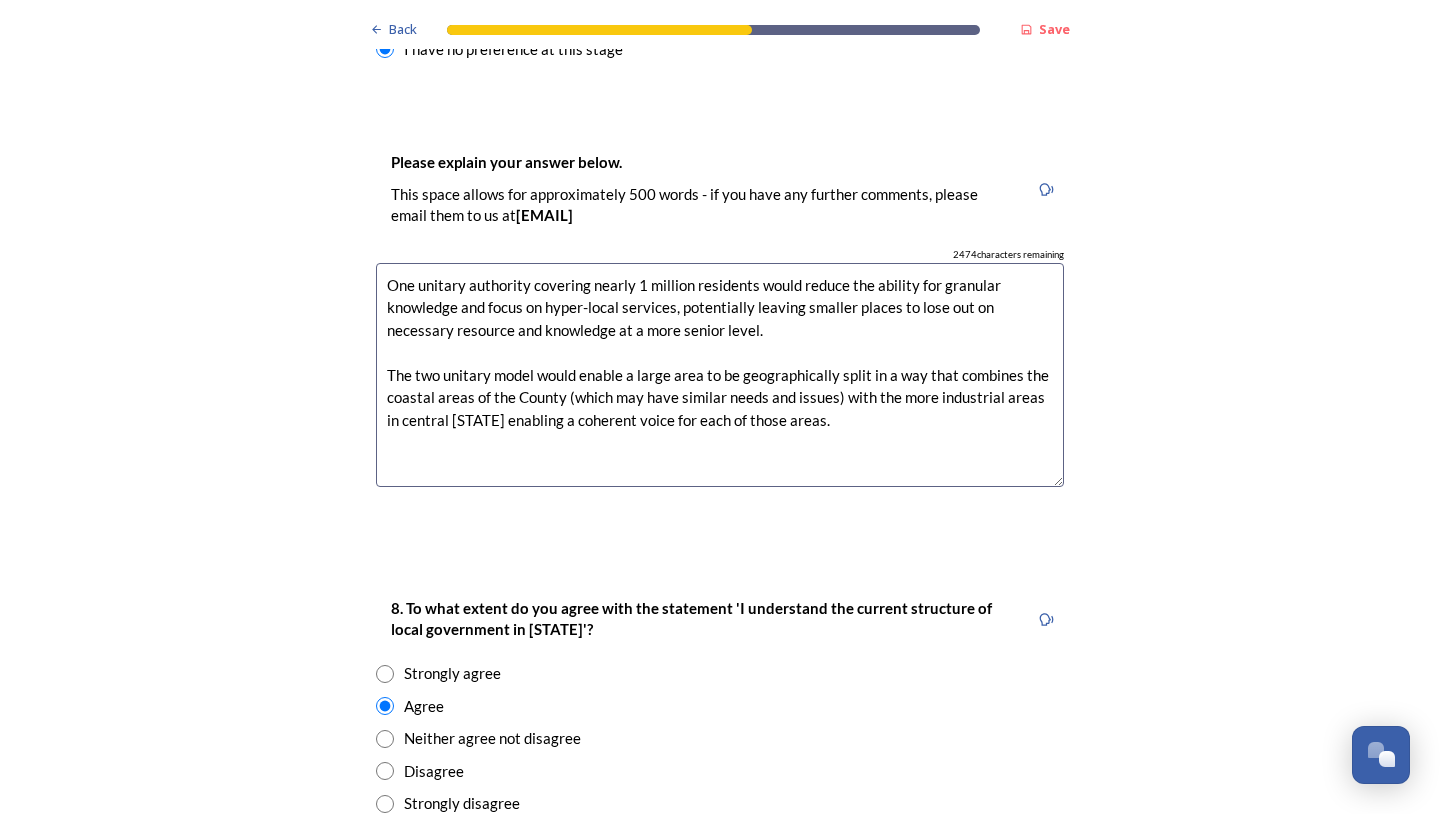 click on "One unitary authority covering nearly 1 million residents would reduce the ability for granular knowledge and focus on hyper-local services, potentially leaving smaller places to lose out on necessary resource and knowledge at a more senior level.
The two unitary model would enable a large area to be geographically split in a way that combines the coastal areas of the County (which may have similar needs and issues) with the more industrial areas in central [STATE] enabling a coherent voice for each of those areas." at bounding box center [720, 375] 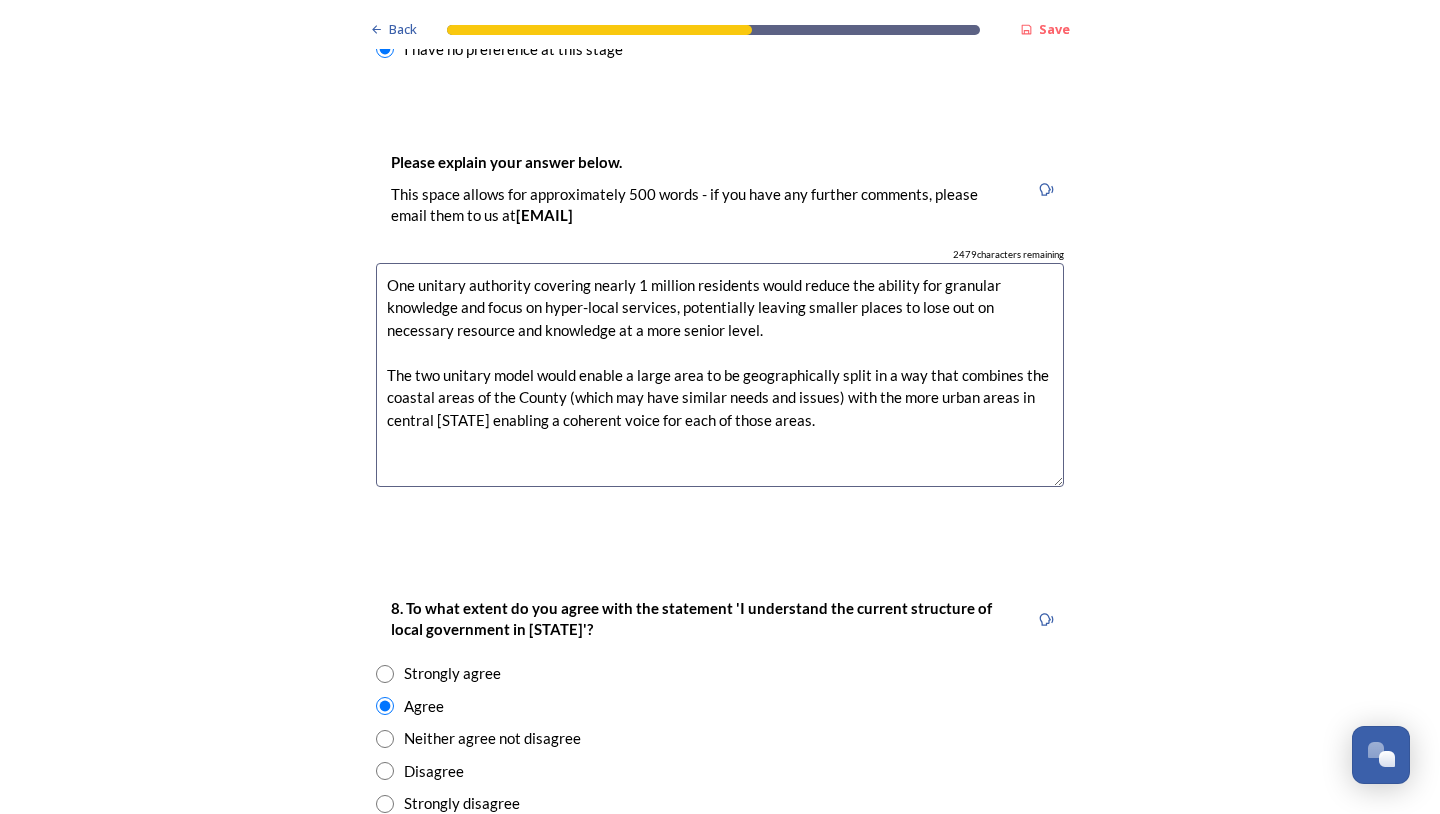 click on "One unitary authority covering nearly 1 million residents would reduce the ability for granular knowledge and focus on hyper-local services, potentially leaving smaller places to lose out on necessary resource and knowledge at a more senior level.
The two unitary model would enable a large area to be geographically split in a way that combines the coastal areas of the County (which may have similar needs and issues) with the more urban areas in central [STATE] enabling a coherent voice for each of those areas." at bounding box center (720, 375) 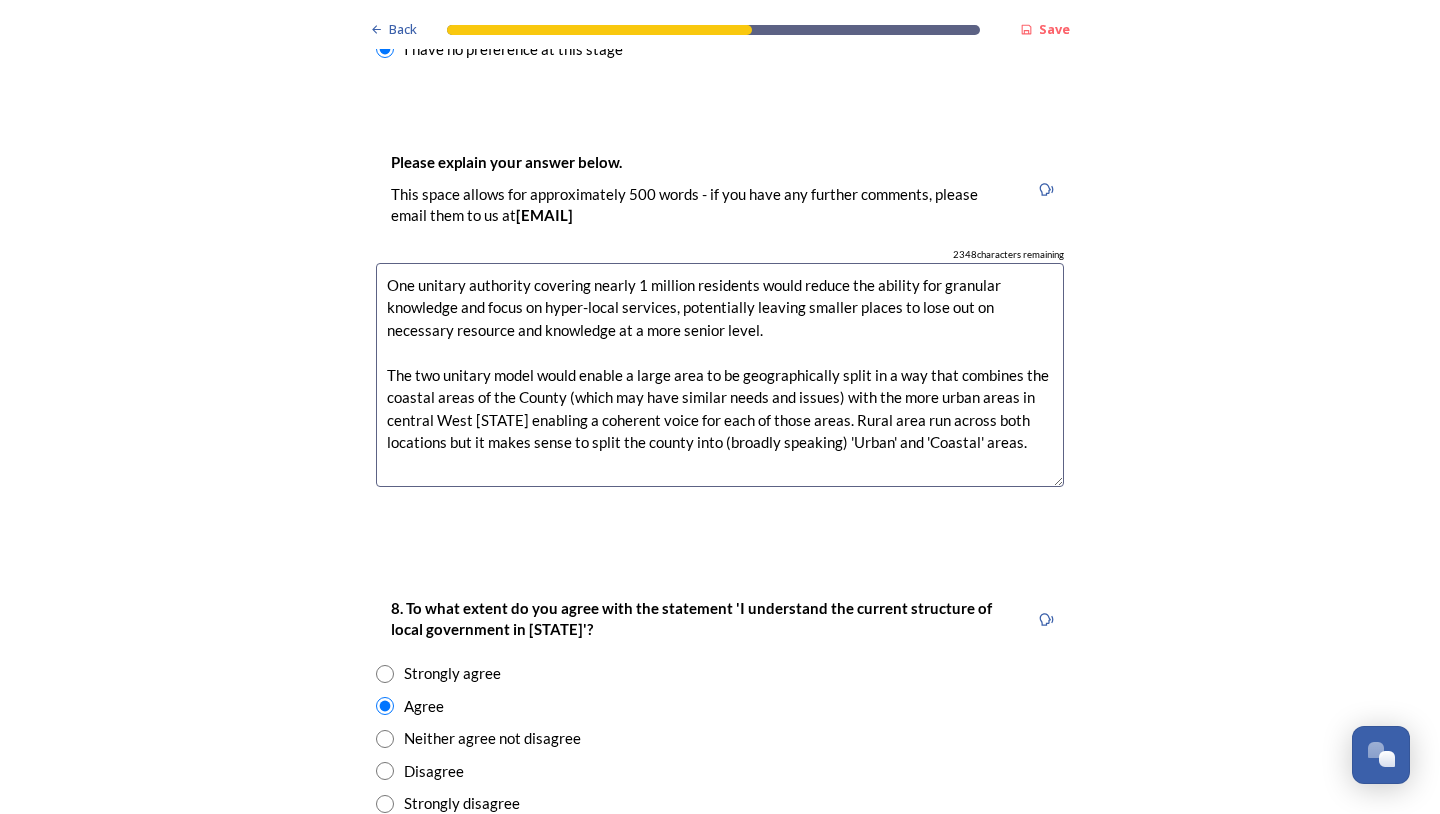 scroll, scrollTop: 10, scrollLeft: 0, axis: vertical 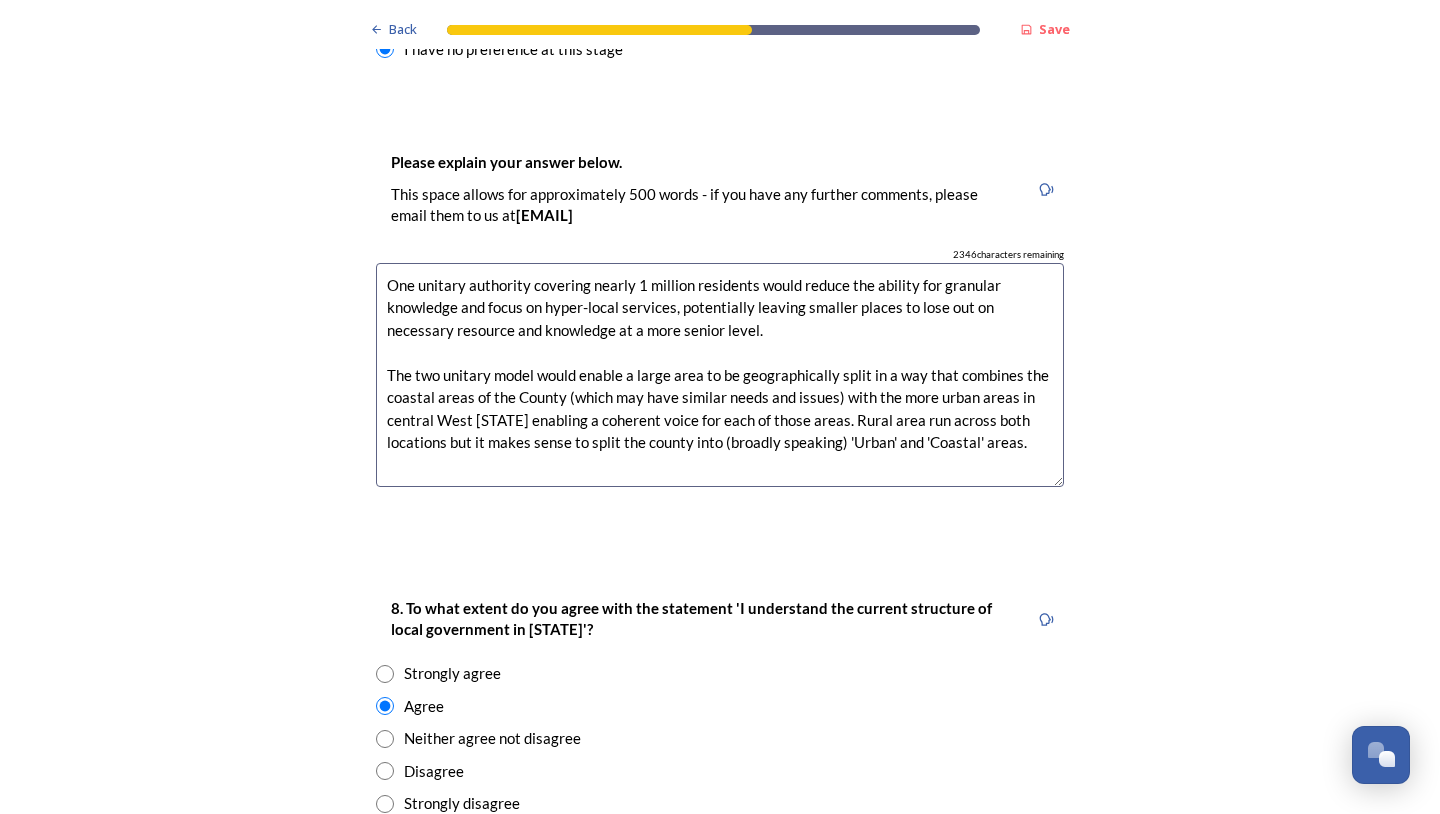 click on "One unitary authority covering nearly 1 million residents would reduce the ability for granular knowledge and focus on hyper-local services, potentially leaving smaller places to lose out on necessary resource and knowledge at a more senior level.
The two unitary model would enable a large area to be geographically split in a way that combines the coastal areas of the County (which may have similar needs and issues) with the more urban areas in central West [STATE] enabling a coherent voice for each of those areas. Rural area run across both locations but it makes sense to split the county into (broadly speaking) 'Urban' and 'Coastal' areas." at bounding box center (720, 375) 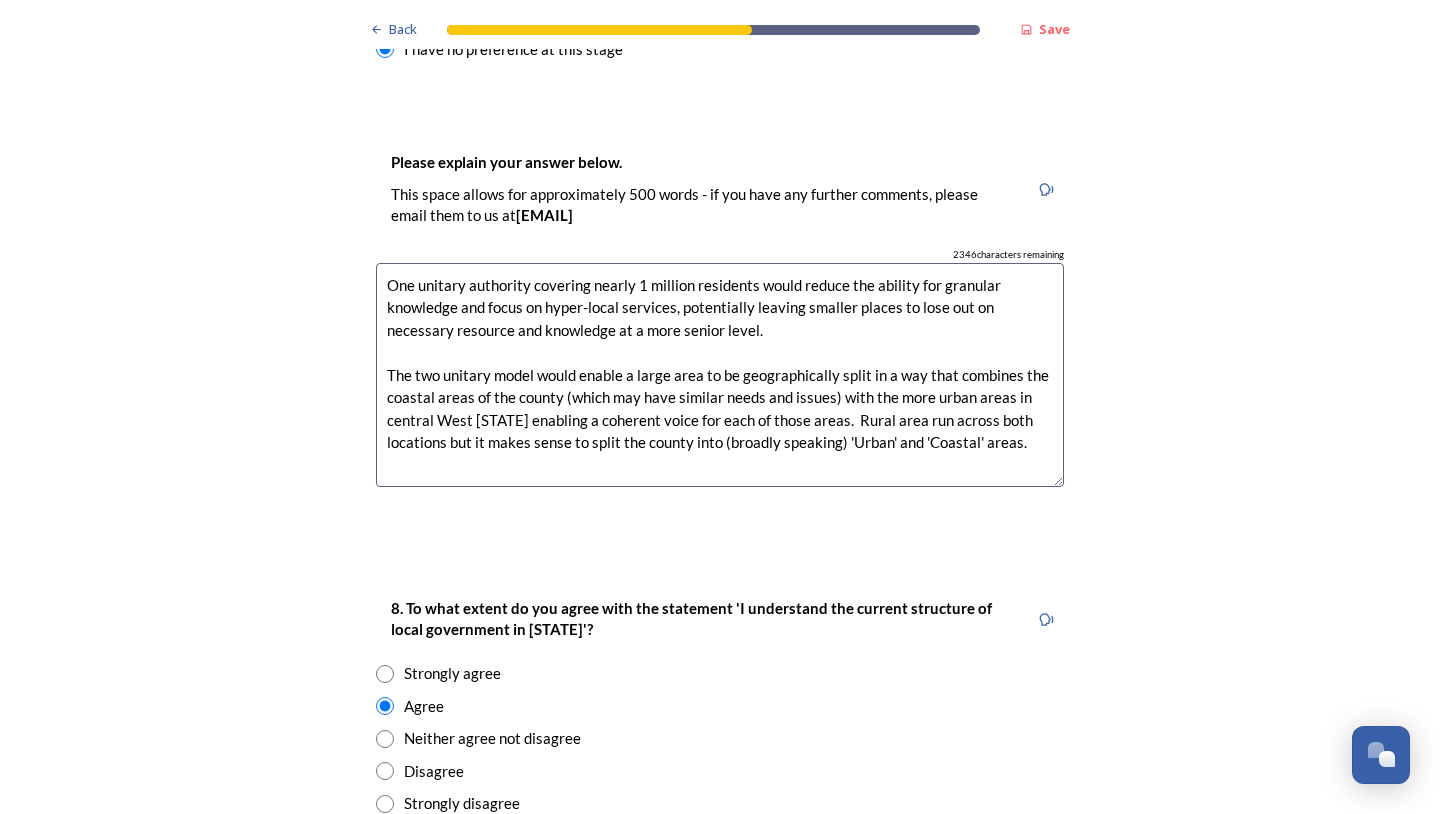 click on "One unitary authority covering nearly 1 million residents would reduce the ability for granular knowledge and focus on hyper-local services, potentially leaving smaller places to lose out on necessary resource and knowledge at a more senior level.
The two unitary model would enable a large area to be geographically split in a way that combines the coastal areas of the county (which may have similar needs and issues) with the more urban areas in central West [STATE] enabling a coherent voice for each of those areas.  Rural area run across both locations but it makes sense to split the county into (broadly speaking) 'Urban' and 'Coastal' areas." at bounding box center (720, 375) 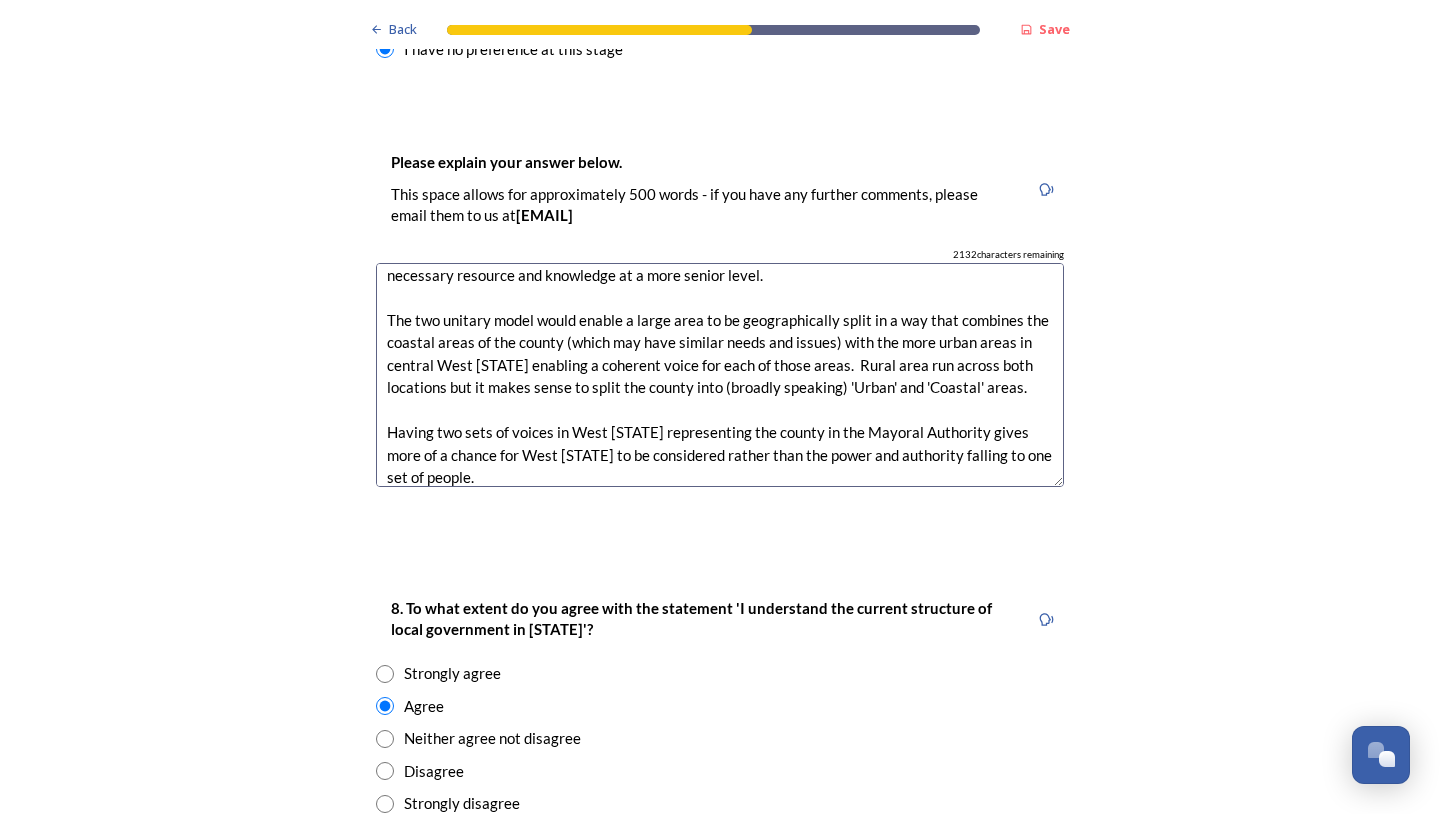 scroll, scrollTop: 0, scrollLeft: 0, axis: both 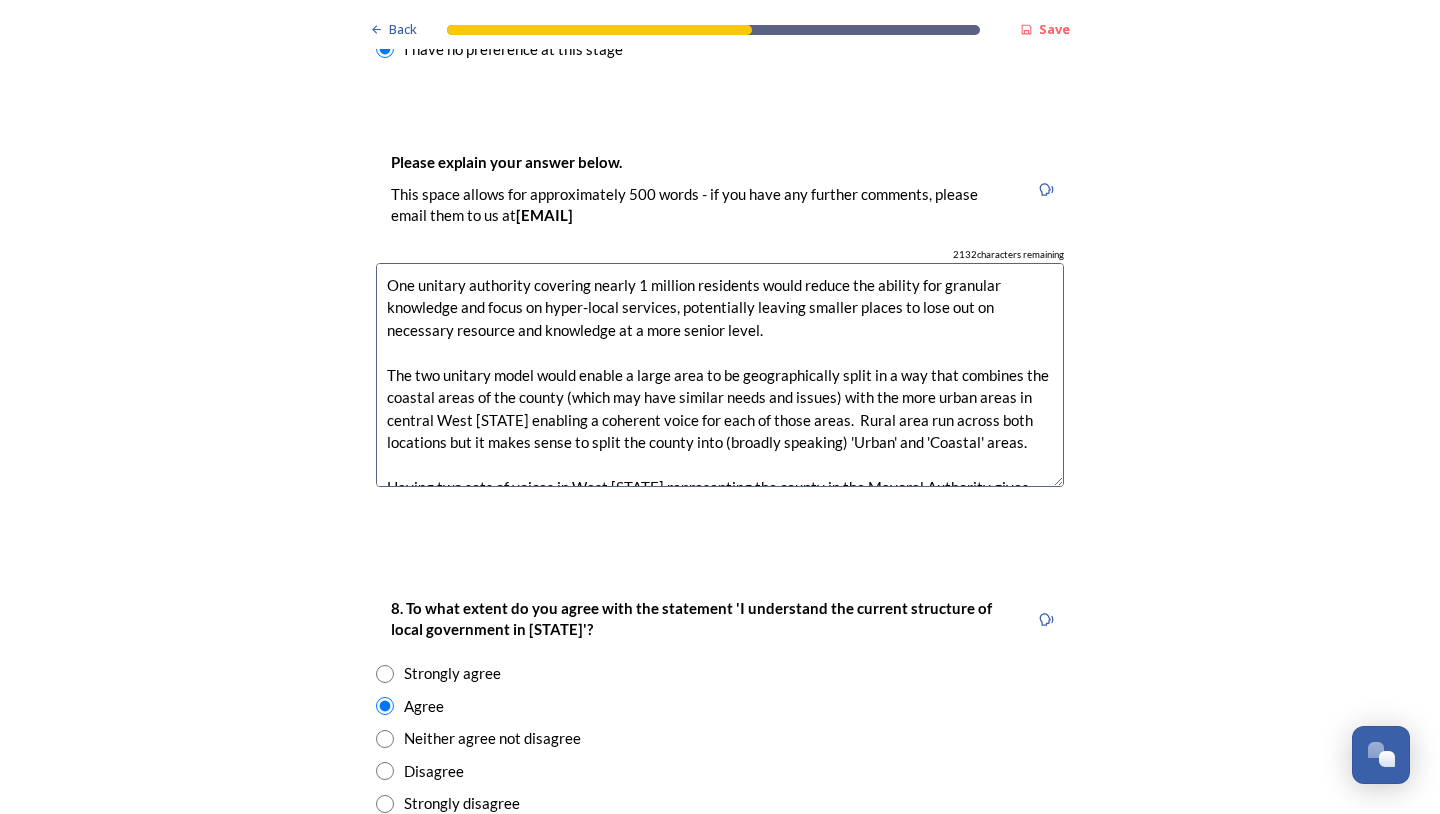click on "One unitary authority covering nearly 1 million residents would reduce the ability for granular knowledge and focus on hyper-local services, potentially leaving smaller places to lose out on necessary resource and knowledge at a more senior level.
The two unitary model would enable a large area to be geographically split in a way that combines the coastal areas of the county (which may have similar needs and issues) with the more urban areas in central West [STATE] enabling a coherent voice for each of those areas.  Rural area run across both locations but it makes sense to split the county into (broadly speaking) 'Urban' and 'Coastal' areas.
Having two sets of voices in West [STATE] representing the county in the Mayoral Authority gives more of a chance for West [STATE] to be considered rather than the power and authority falling to one set of people." at bounding box center [720, 375] 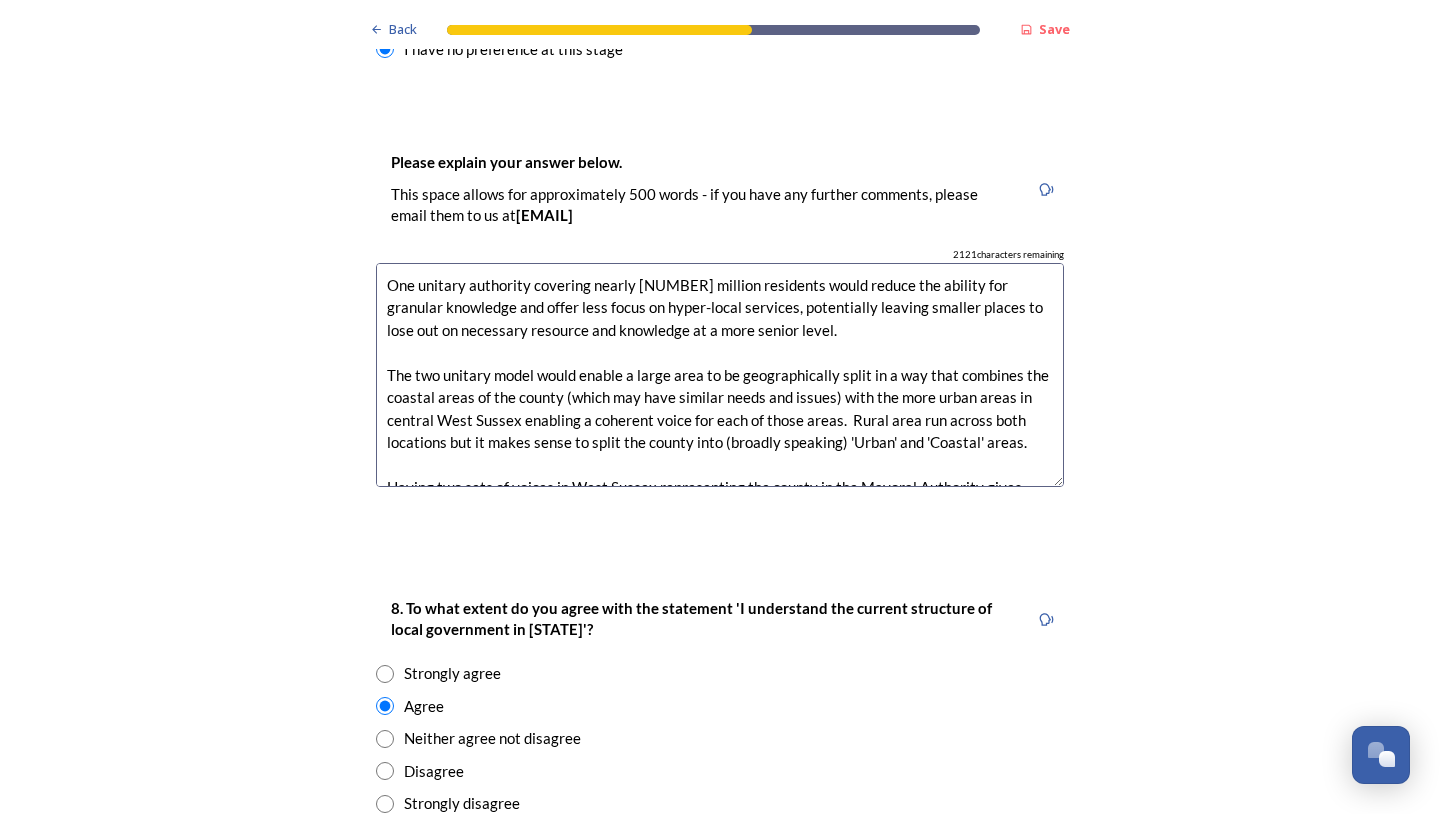click on "One unitary authority covering nearly [NUMBER] million residents would reduce the ability for granular knowledge and offer less focus on hyper-local services, potentially leaving smaller places to lose out on necessary resource and knowledge at a more senior level.
The two unitary model would enable a large area to be geographically split in a way that combines the coastal areas of the county (which may have similar needs and issues) with the more urban areas in central West Sussex enabling a coherent voice for each of those areas.  Rural area run across both locations but it makes sense to split the county into (broadly speaking) 'Urban' and 'Coastal' areas.
Having two sets of voices in West Sussex representing the county in the Mayoral Authority gives more of a chance for West Sussex to be considered rather than the power and authority falling to one set of people." at bounding box center (720, 375) 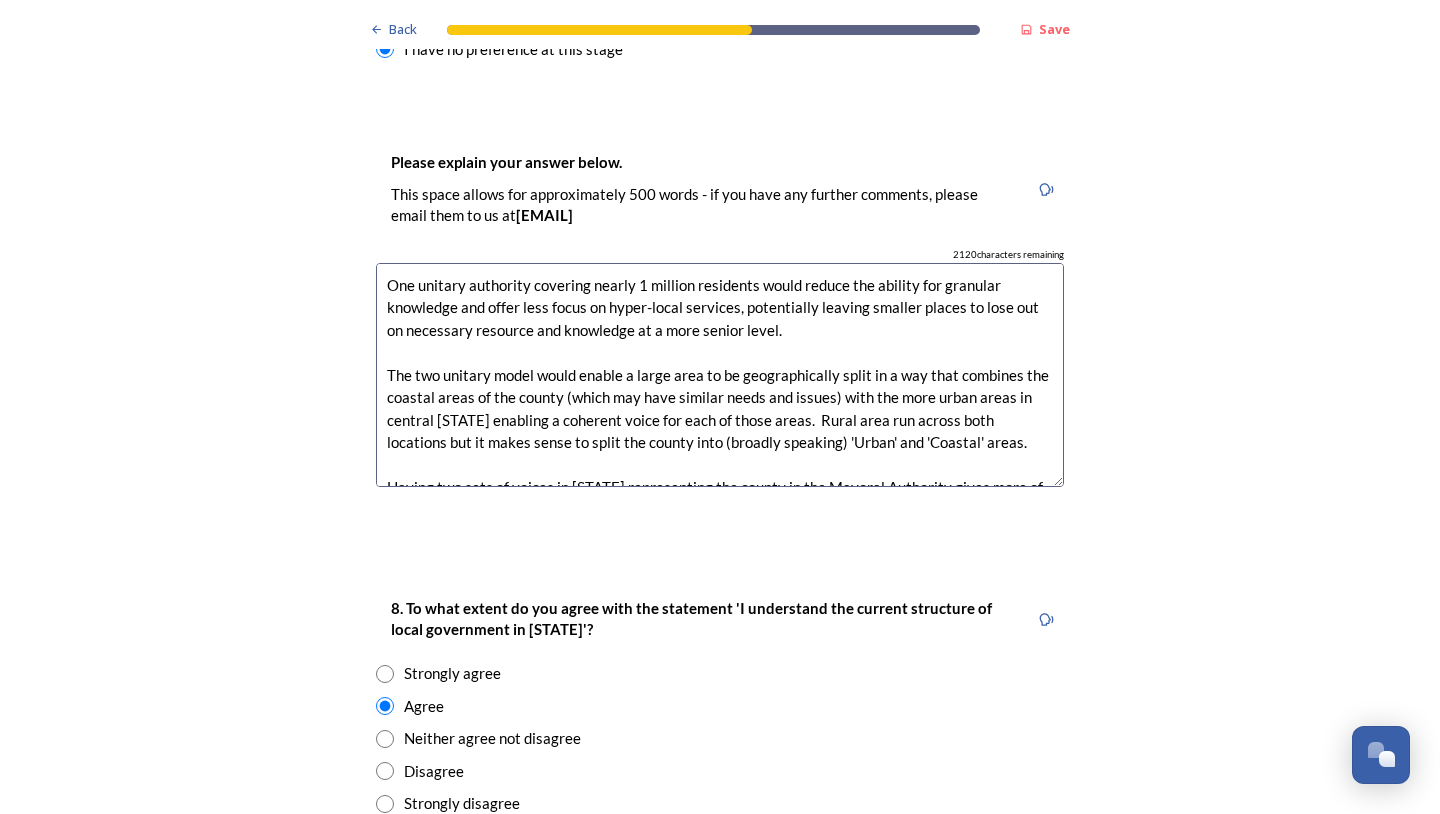 click on "One unitary authority covering nearly 1 million residents would reduce the ability for granular knowledge and offer less focus on hyper-local services, potentially leaving smaller places to lose out on necessary resource and knowledge at a more senior level.
The two unitary model would enable a large area to be geographically split in a way that combines the coastal areas of the county (which may have similar needs and issues) with the more urban areas in central [STATE] enabling a coherent voice for each of those areas.  Rural area run across both locations but it makes sense to split the county into (broadly speaking) 'Urban' and 'Coastal' areas.
Having two sets of voices in [STATE] representing the county in the Mayoral Authority gives more of a chance for [STATE] to be considered rather than the power and authority falling to one set of people." at bounding box center (720, 375) 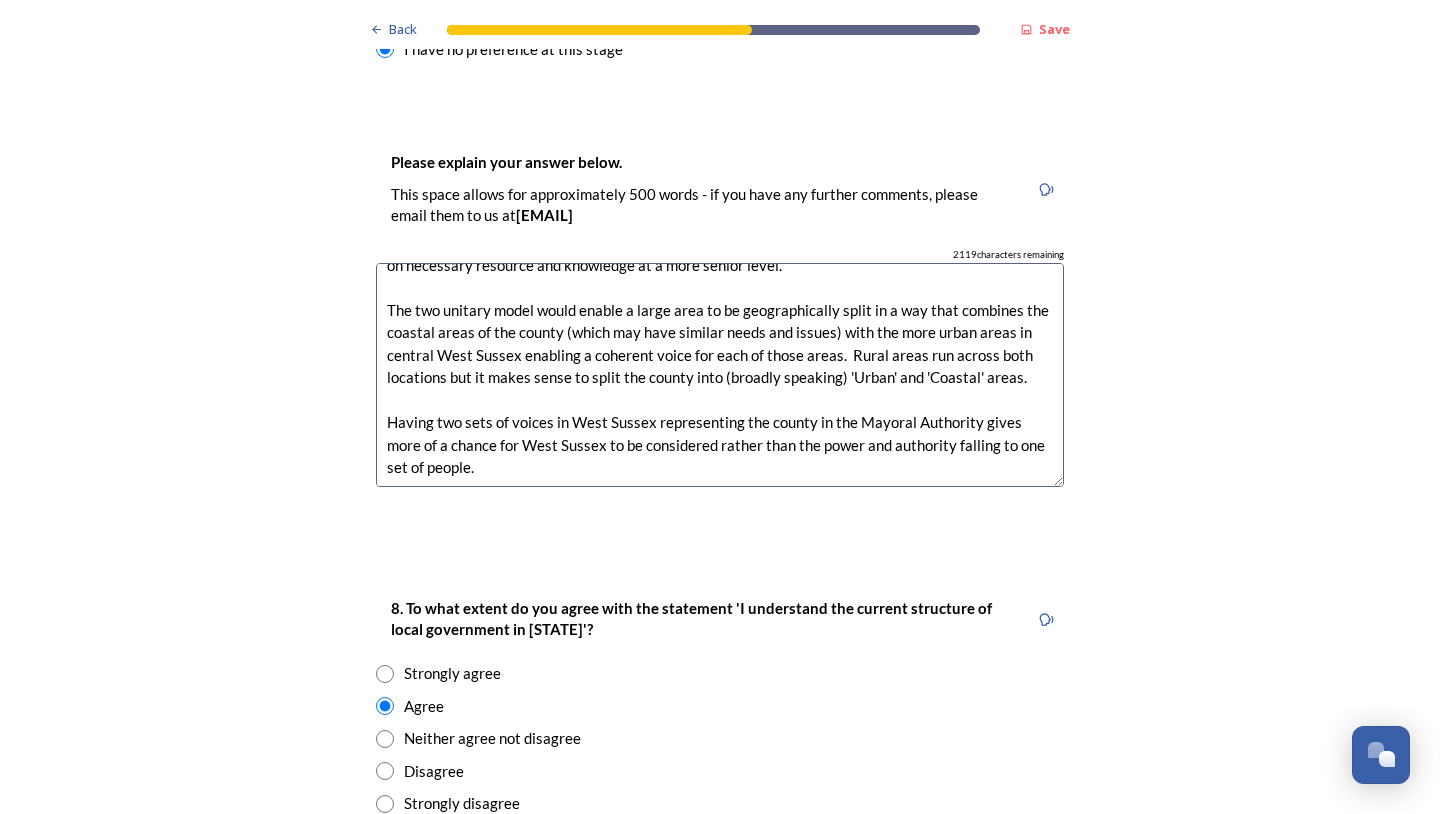 scroll, scrollTop: 100, scrollLeft: 0, axis: vertical 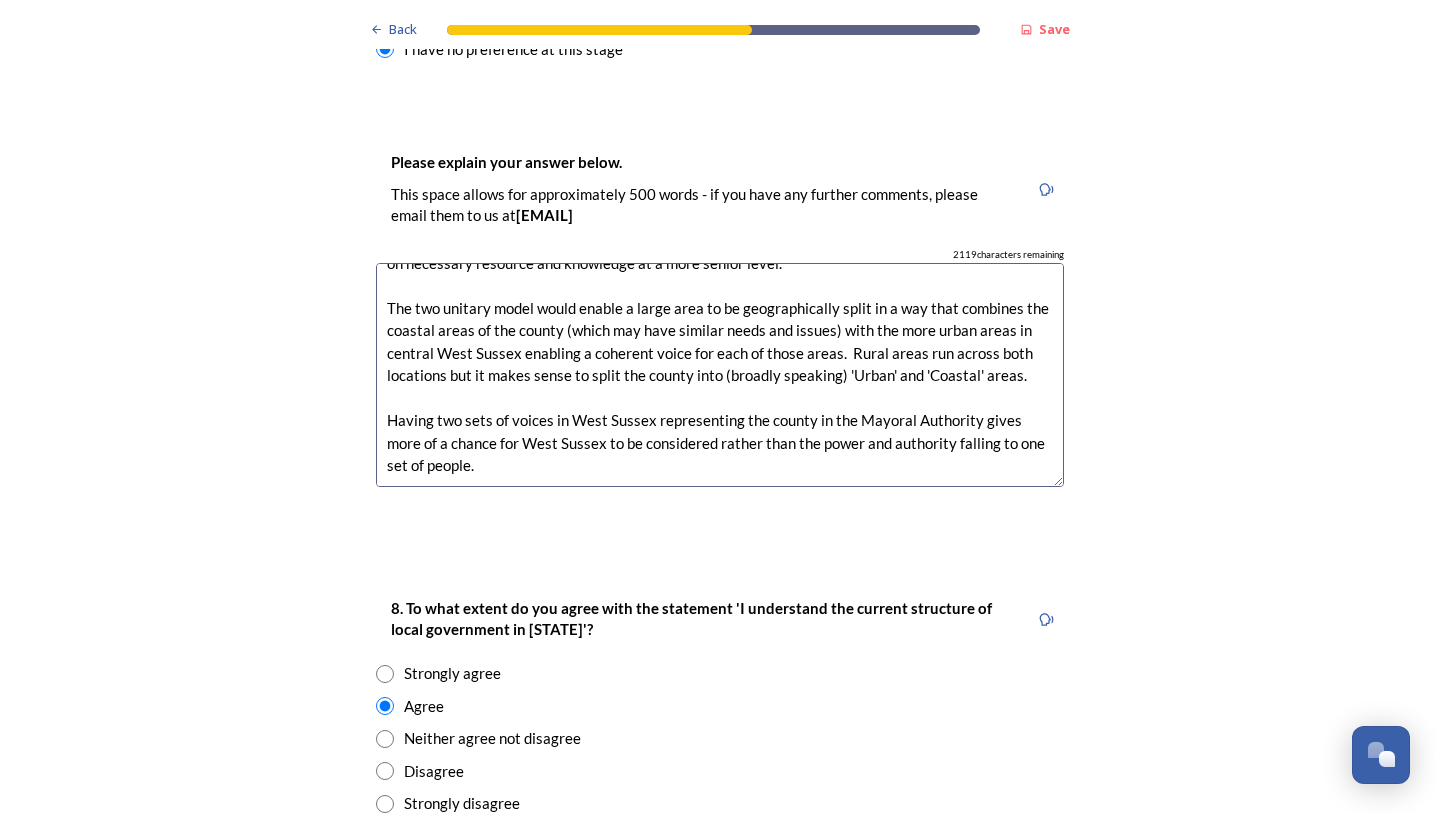 click on "One unitary authority covering nearly 1 million residents would reduce the ability for granular knowledge and offer less focus on hyper-local services, potentially leaving smaller places to lose out on necessary resource and knowledge at a more senior level.
The two unitary model would enable a large area to be geographically split in a way that combines the coastal areas of the county (which may have similar needs and issues) with the more urban areas in central West Sussex enabling a coherent voice for each of those areas.  Rural areas run across both locations but it makes sense to split the county into (broadly speaking) 'Urban' and 'Coastal' areas.
Having two sets of voices in West Sussex representing the county in the Mayoral Authority gives more of a chance for West Sussex to be considered rather than the power and authority falling to one set of people." at bounding box center [720, 375] 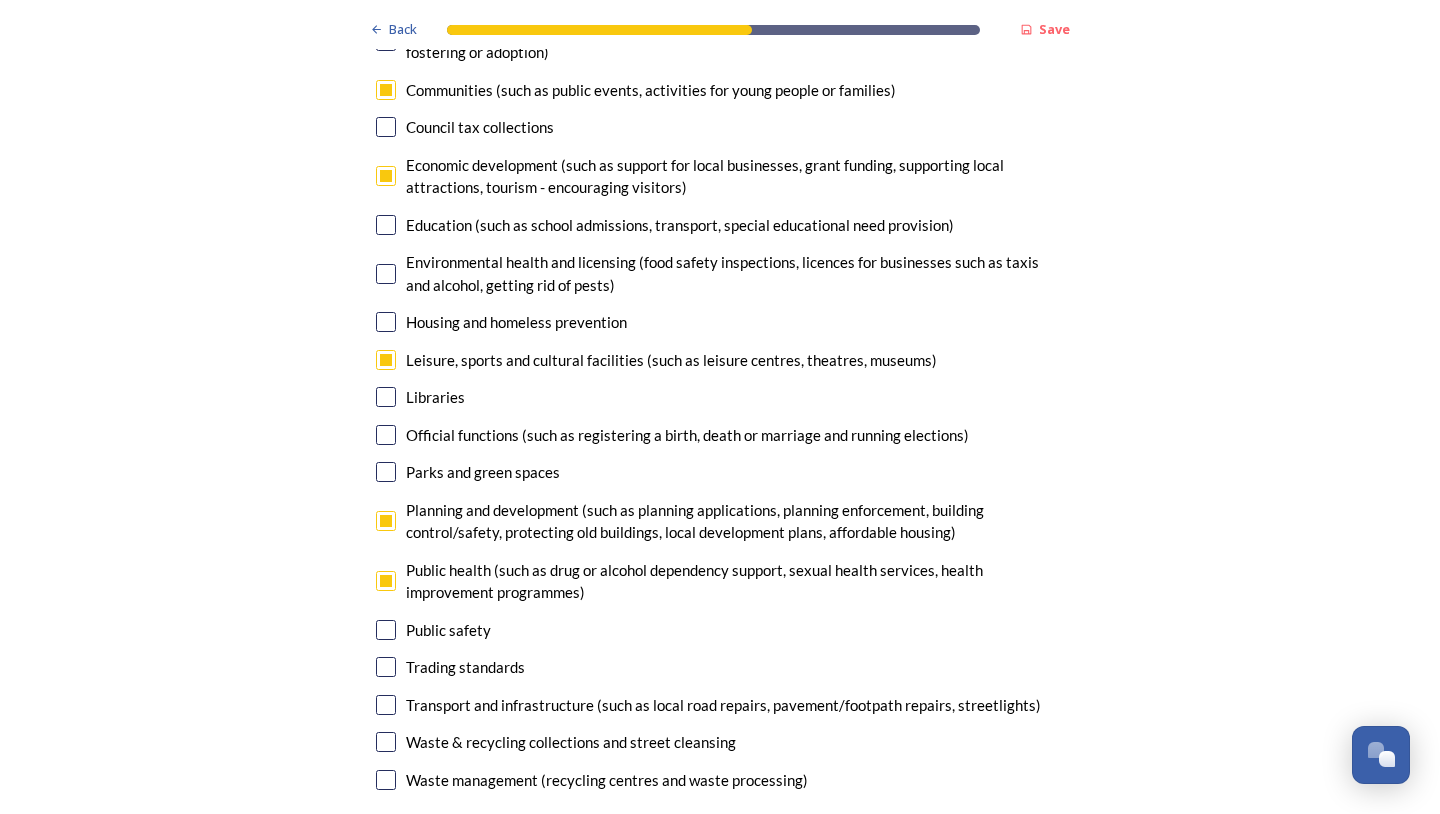 scroll, scrollTop: 5994, scrollLeft: 0, axis: vertical 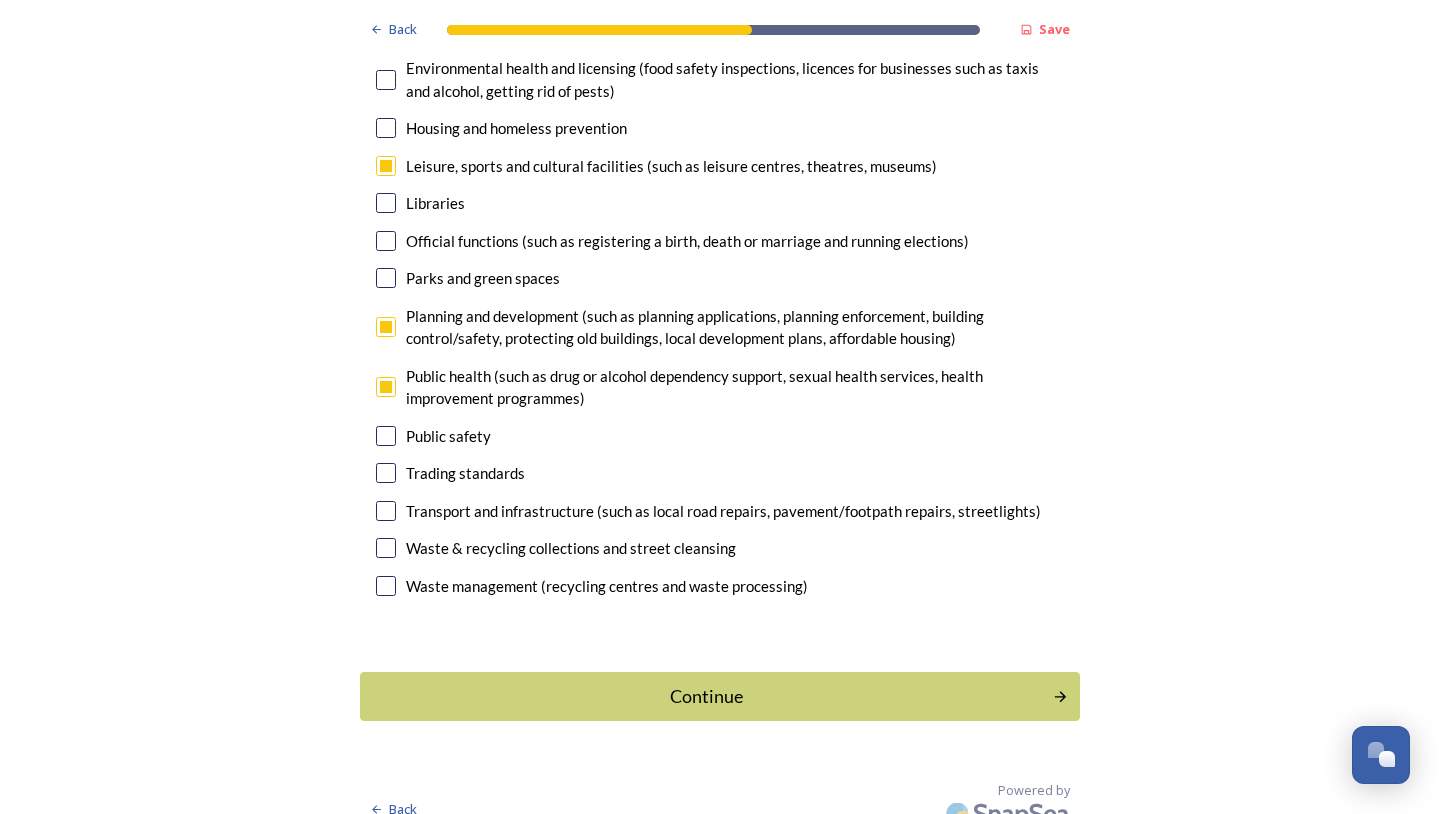 type on "One unitary authority covering nearly 1 million residents would reduce the ability for granular knowledge and offer less focus on hyper-local services, potentially leaving smaller places to lose out on necessary resource and knowledge at a more senior level.
The two unitary model would enable a large area to be geographically split in a way that combines the coastal areas of the county (which may have similar needs and issues) with the more urban areas in central West Sussex enabling a coherent voice for each of those areas.  Rural areas run across both locations but it makes sense to split the county into (broadly speaking) 'Urban' and 'Coastal' areas.
Having two sets of voices in West Sussex representing the county in the Mayoral Authority gives more of a chance for West Sussex to be considered rather than the power and authority falling to one set of people." 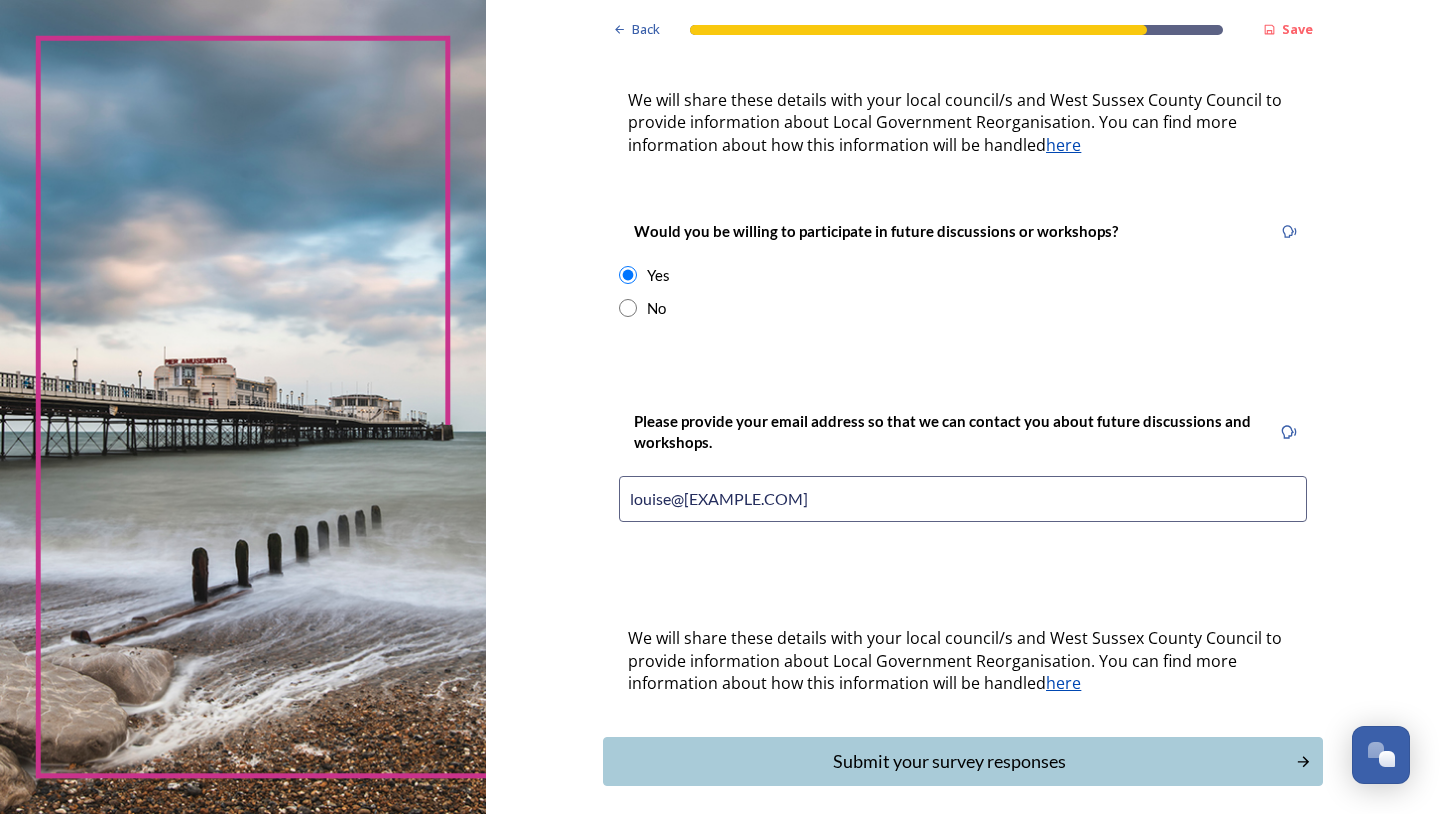 scroll, scrollTop: 742, scrollLeft: 0, axis: vertical 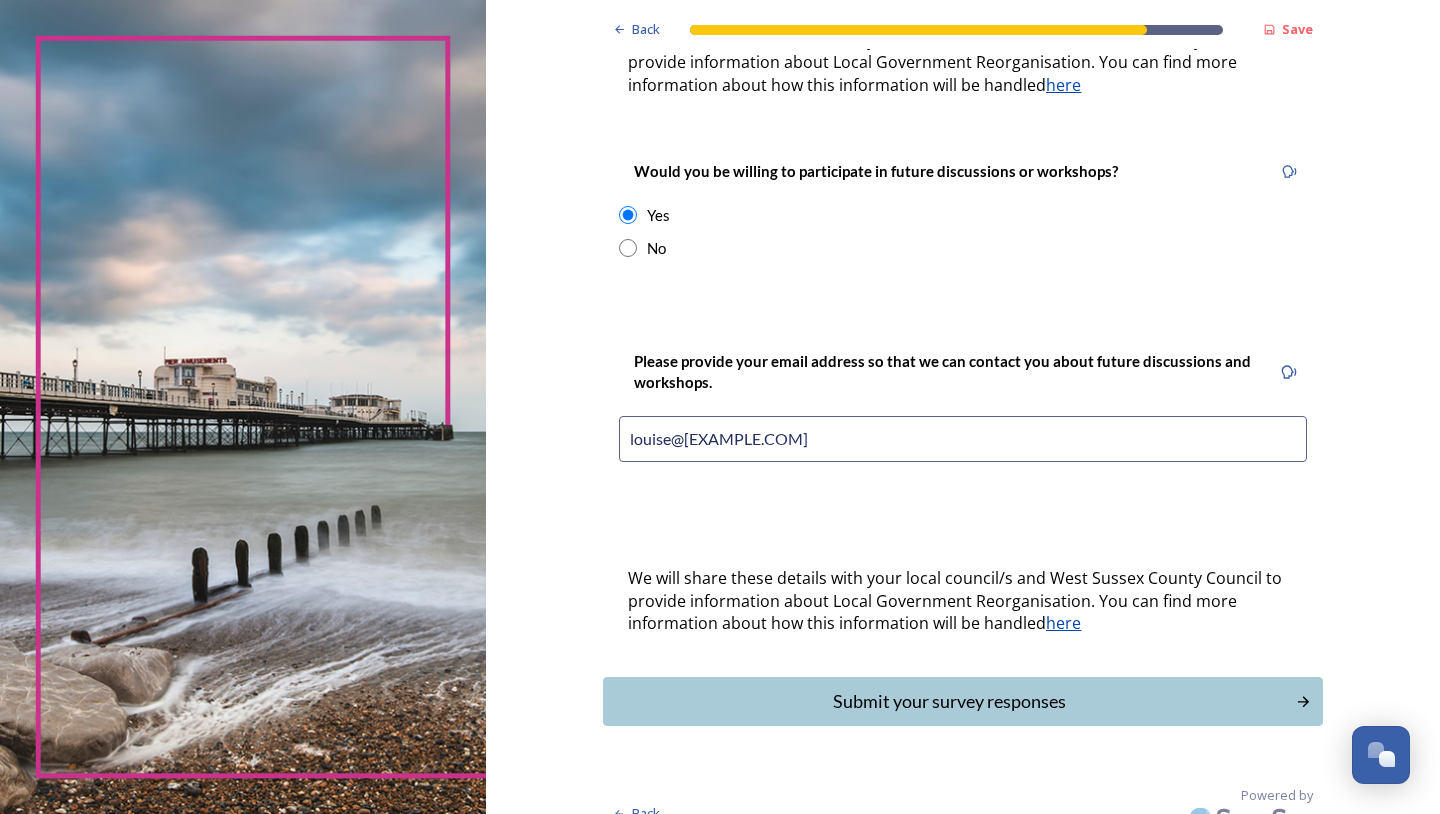 click on "Submit your survey responses" at bounding box center [949, 701] 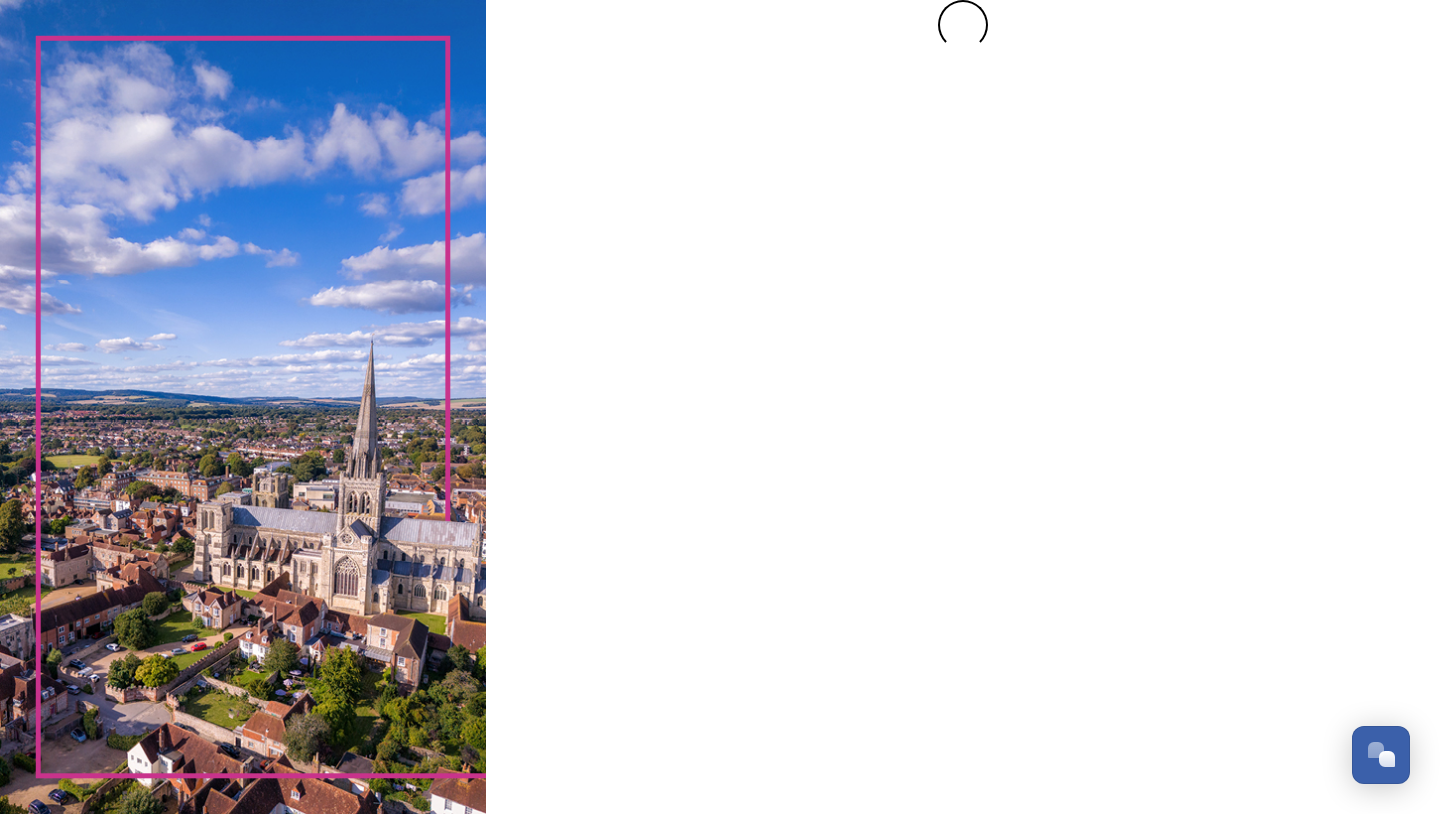 scroll, scrollTop: 0, scrollLeft: 0, axis: both 